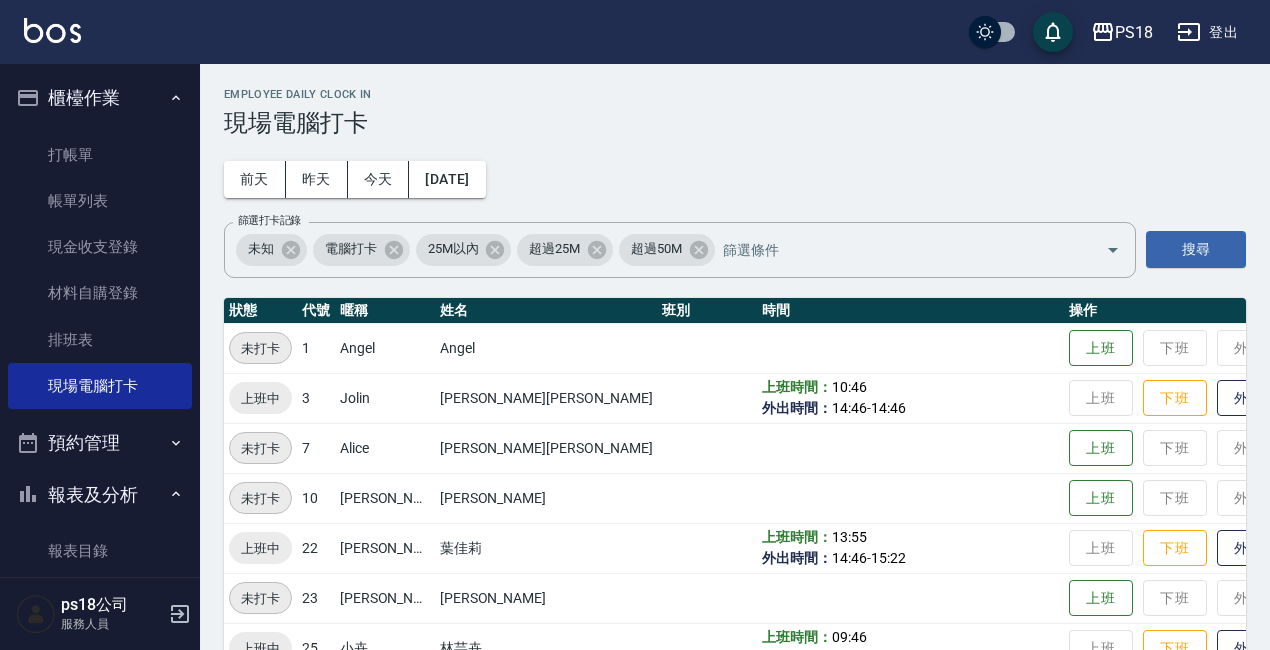 scroll, scrollTop: 300, scrollLeft: 0, axis: vertical 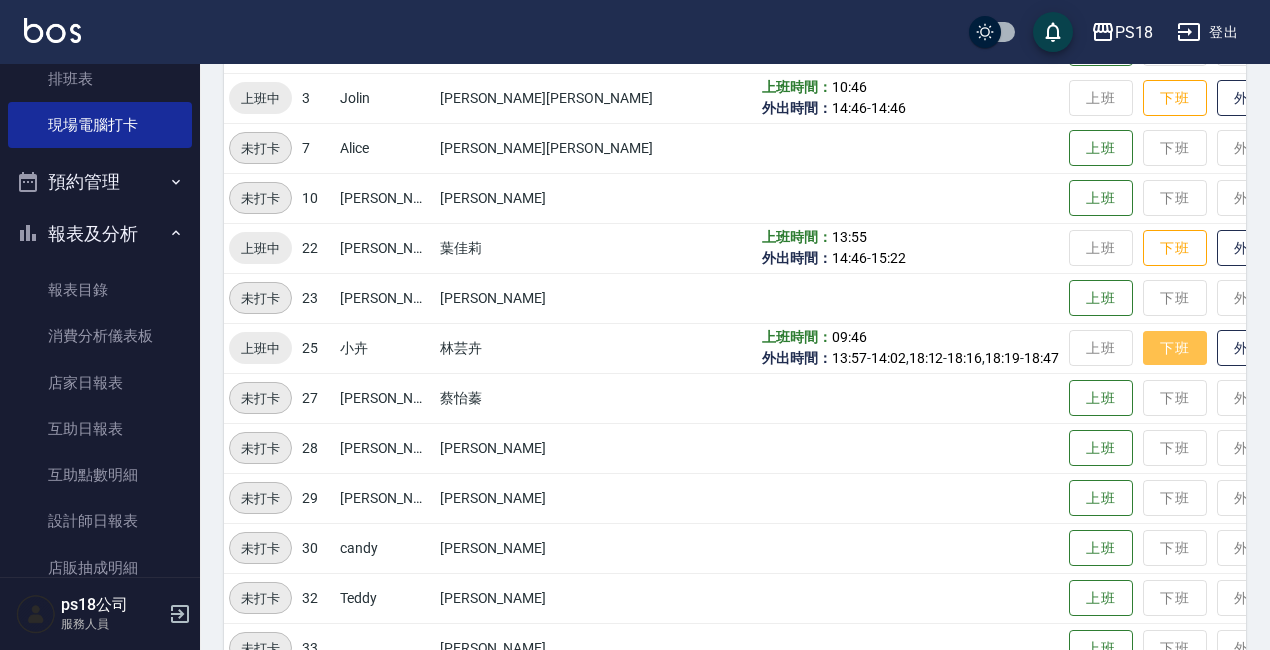 click on "下班" at bounding box center [1175, 348] 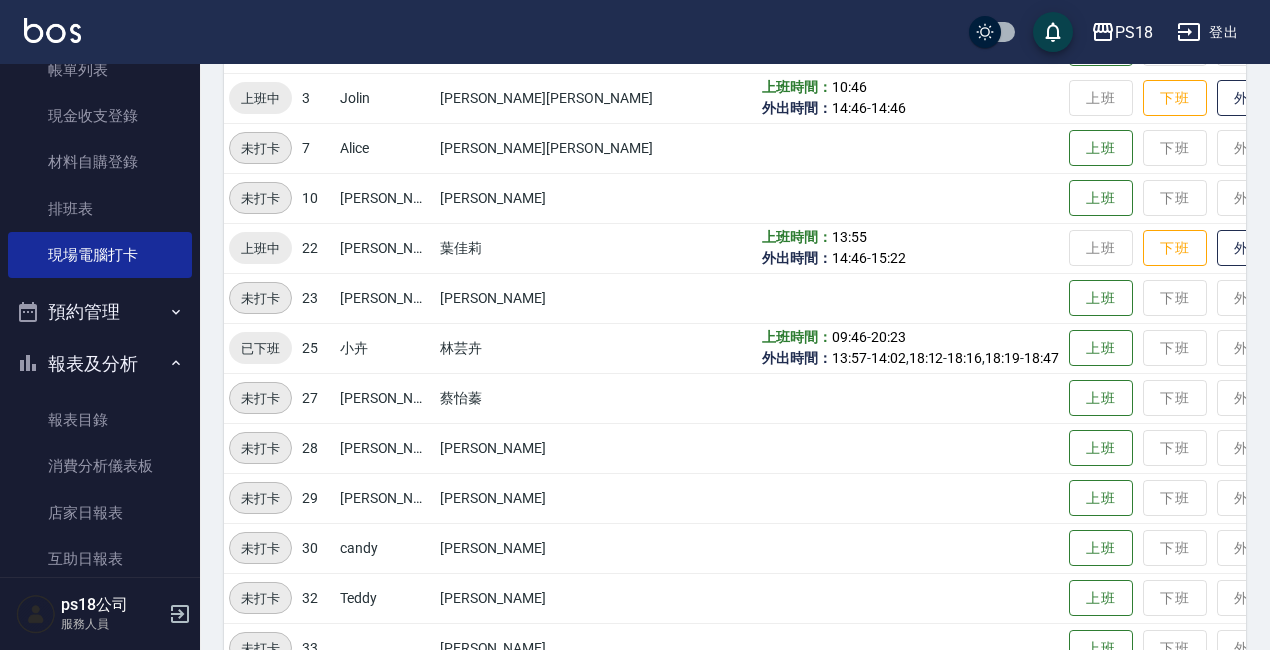 scroll, scrollTop: 0, scrollLeft: 0, axis: both 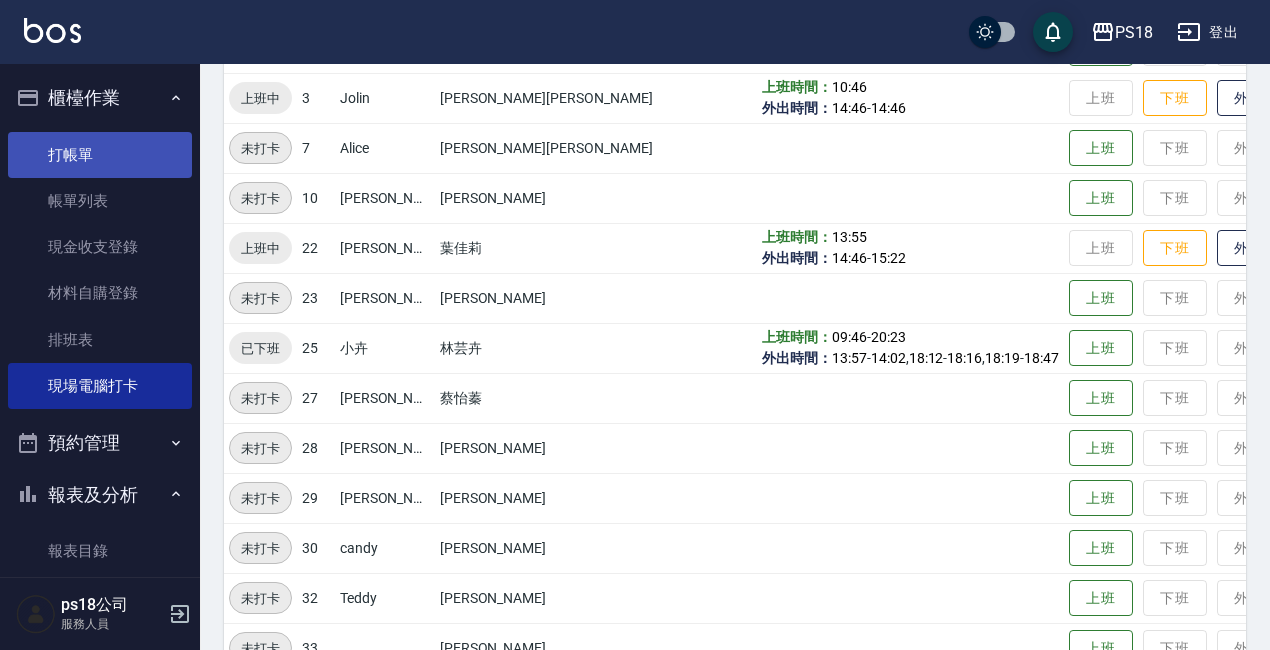 click on "打帳單" at bounding box center [100, 155] 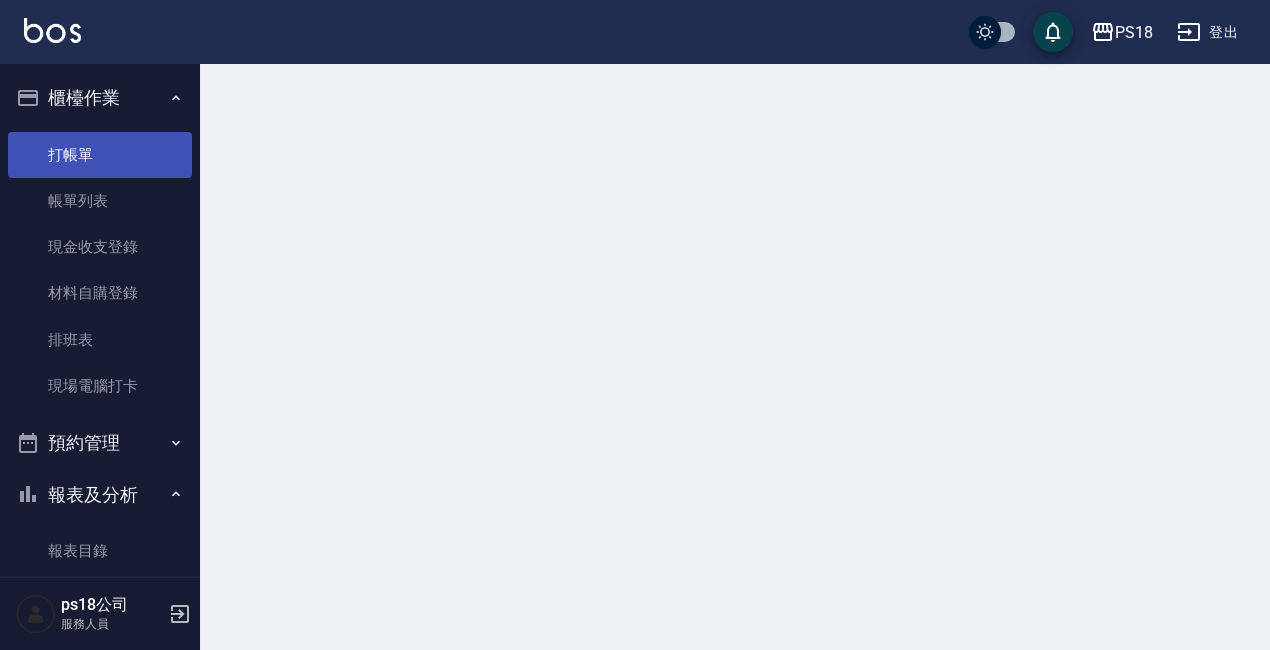 scroll, scrollTop: 0, scrollLeft: 0, axis: both 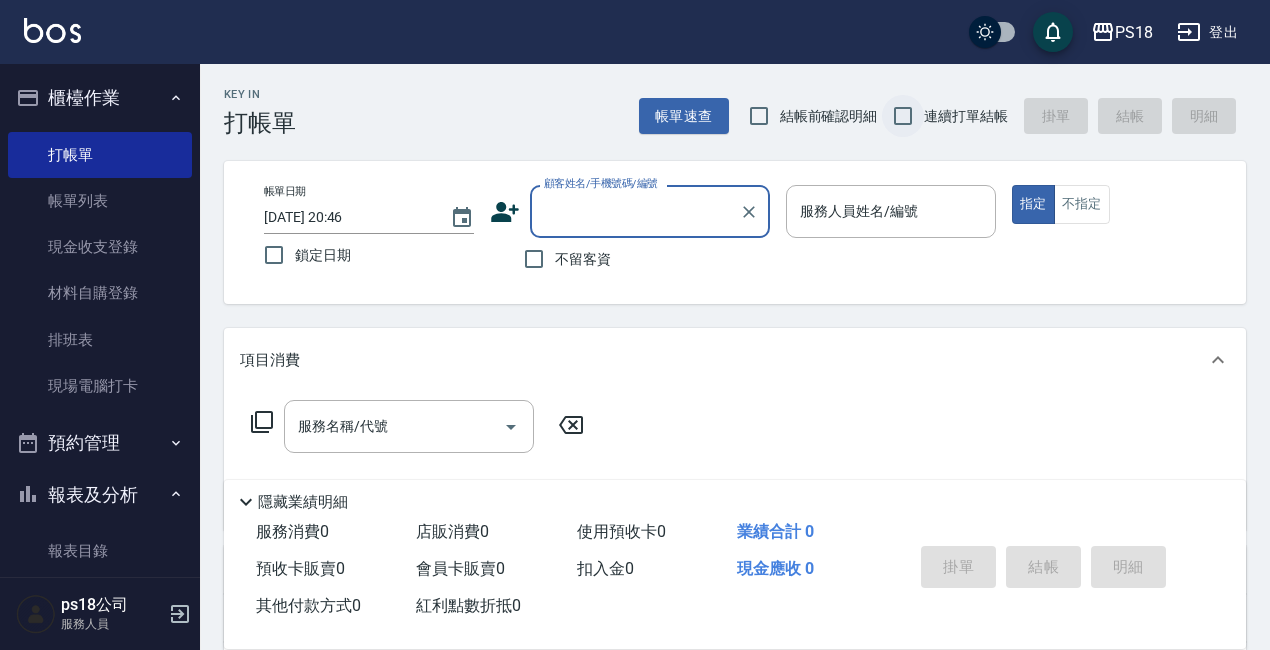 click on "連續打單結帳" at bounding box center [903, 116] 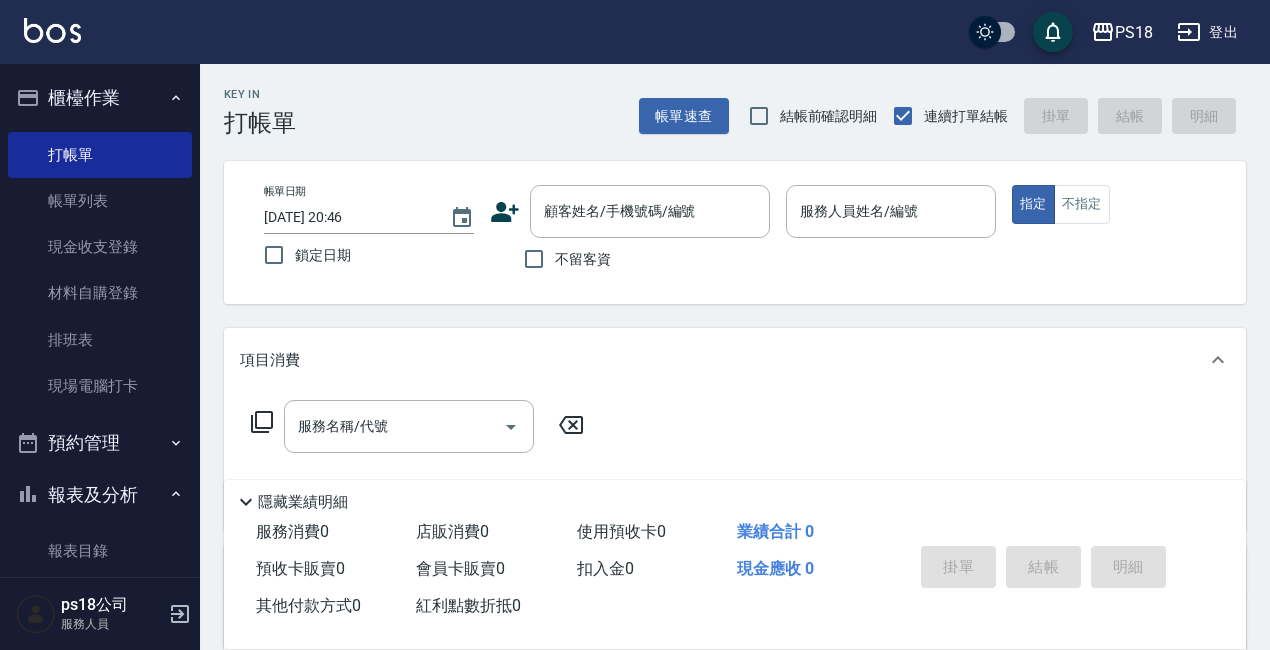 drag, startPoint x: 564, startPoint y: 256, endPoint x: 628, endPoint y: 267, distance: 64.93843 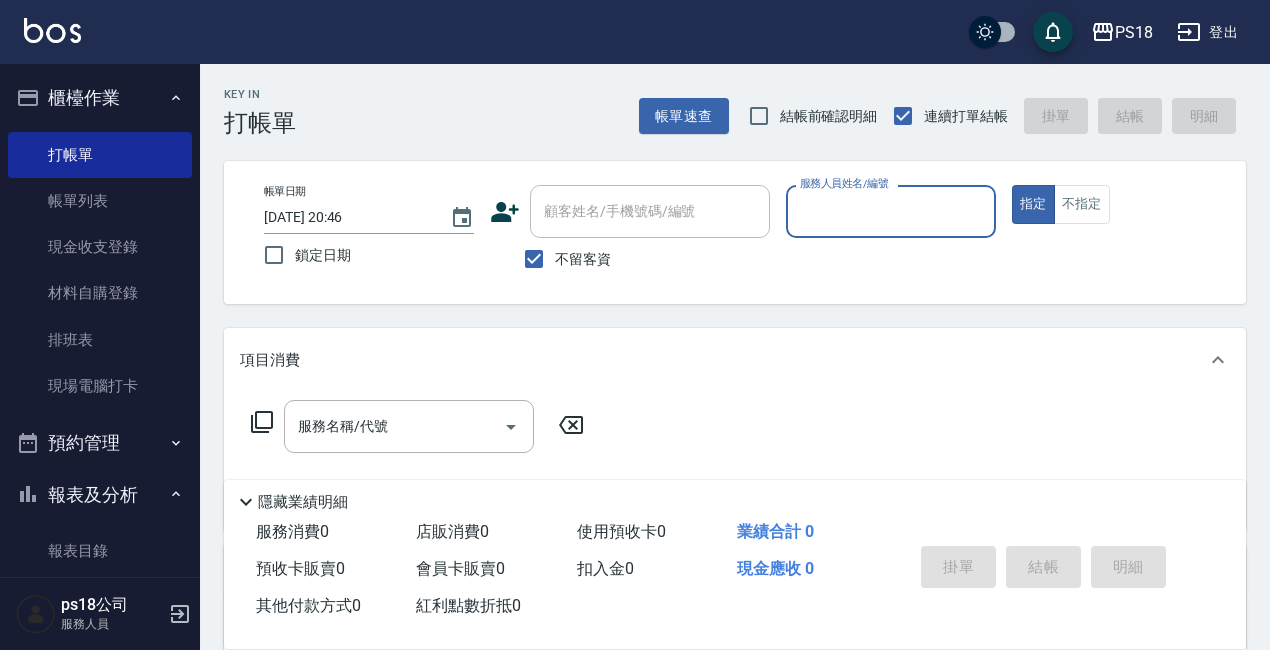 type on "8" 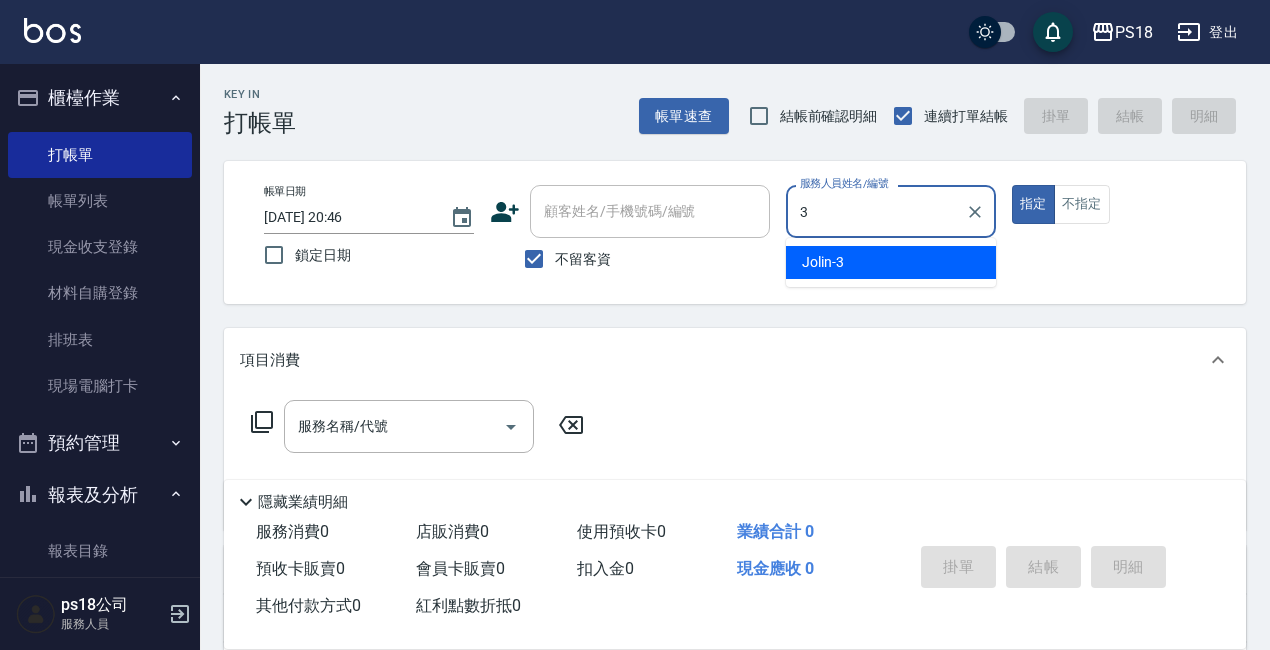 type on "Jolin-3" 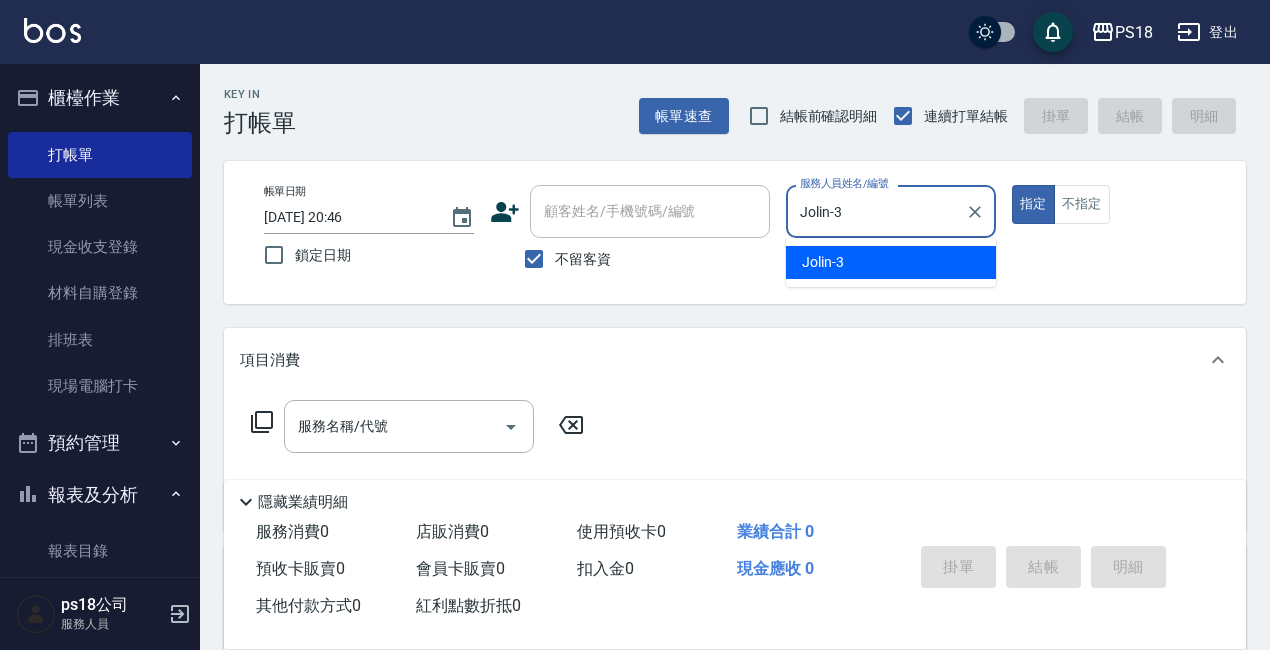 type on "true" 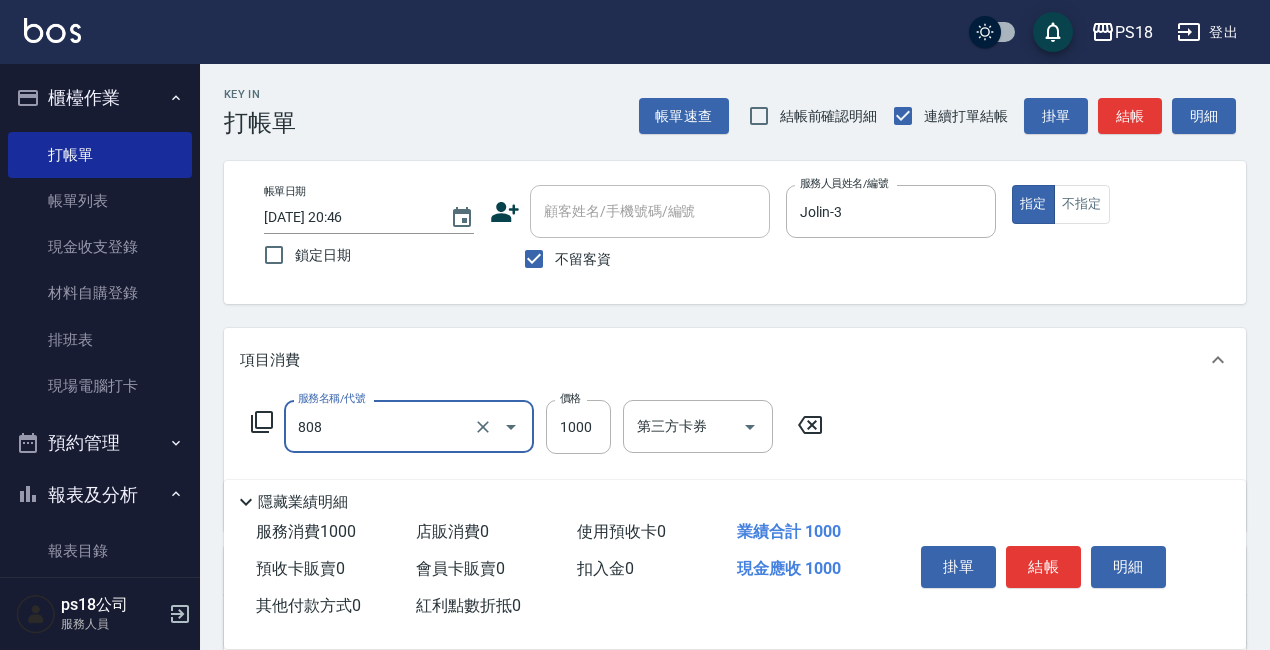 type on "髮原素頭皮1000(808)" 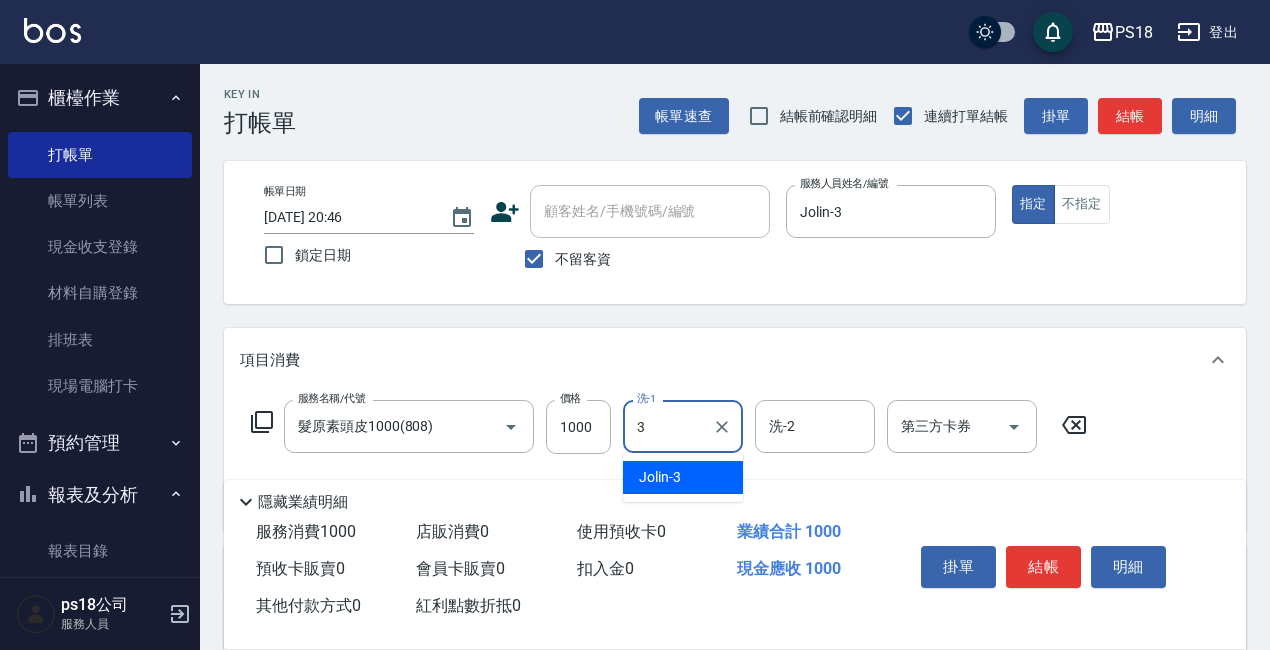 type on "Jolin-3" 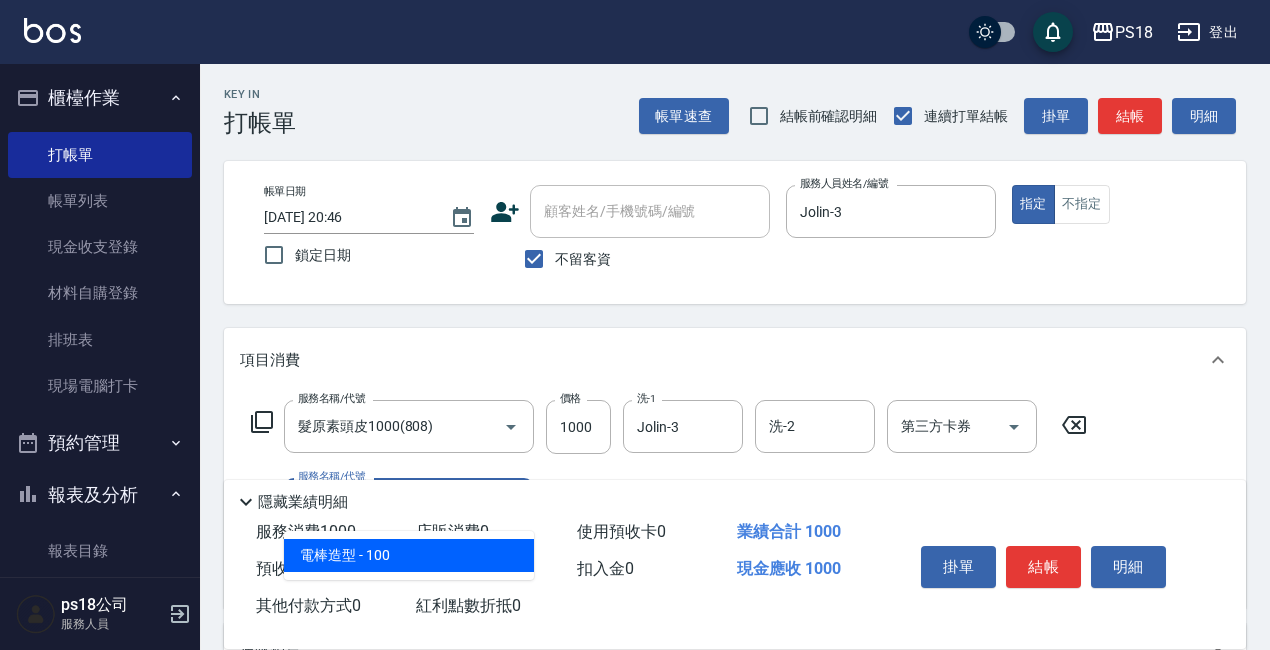 type on "電棒造型(504)" 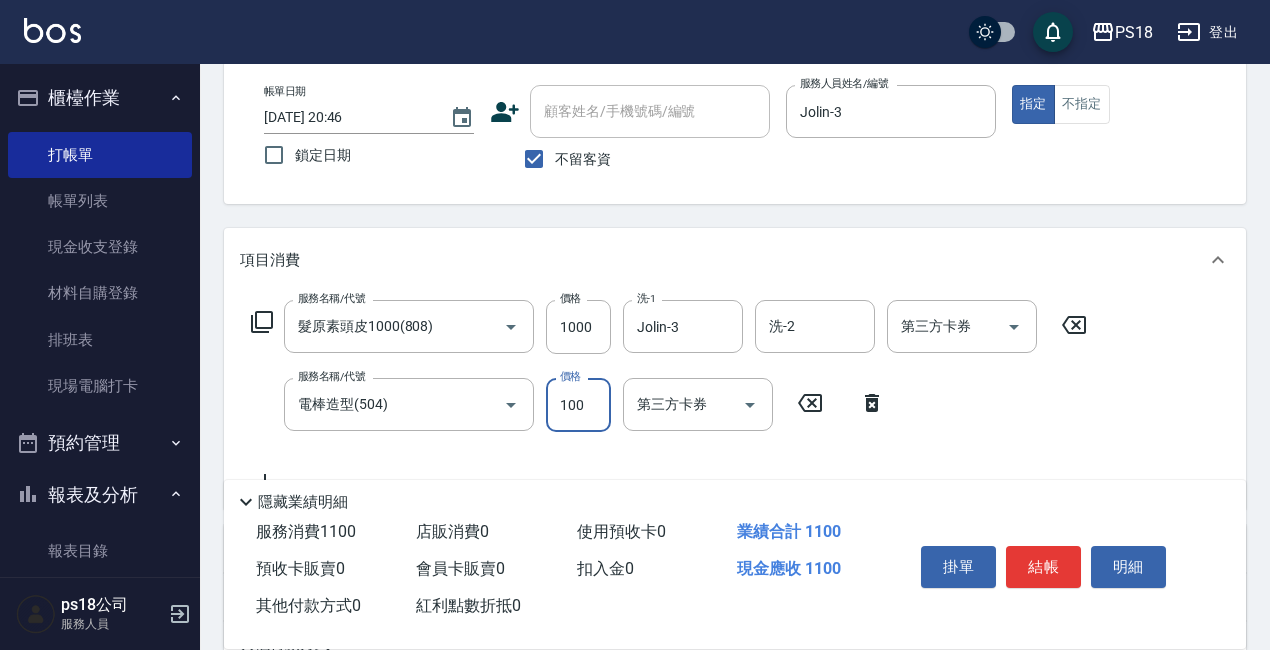 scroll, scrollTop: 0, scrollLeft: 0, axis: both 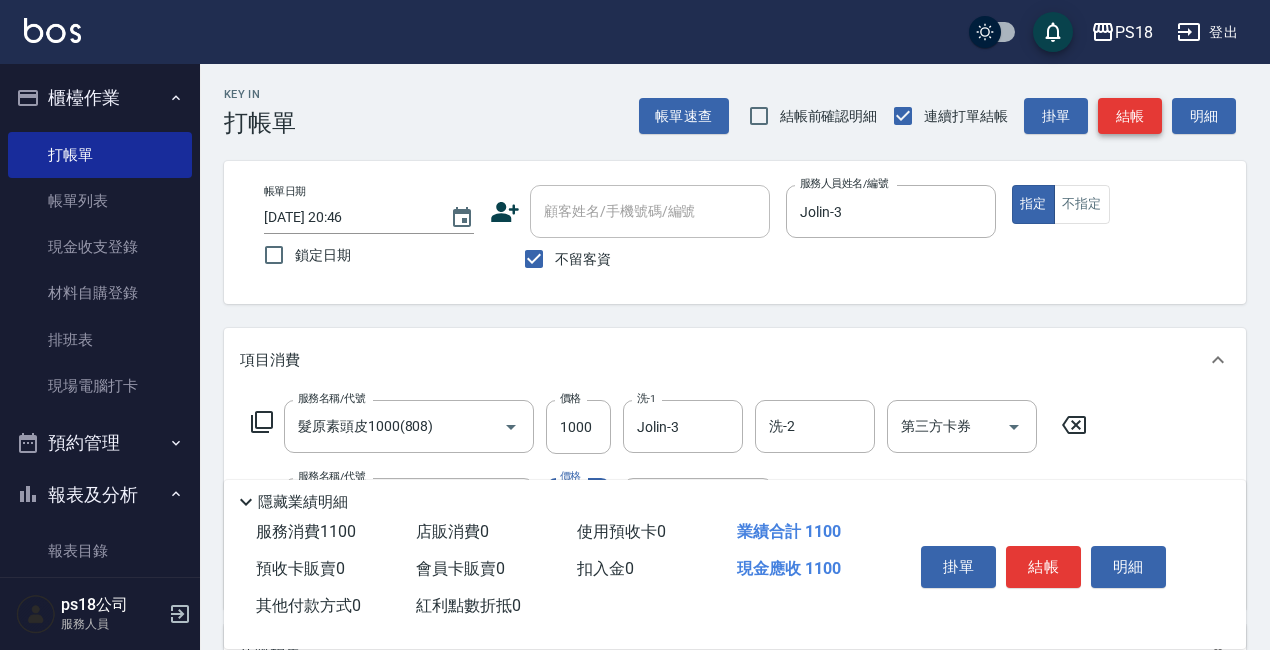 click on "結帳" at bounding box center (1130, 116) 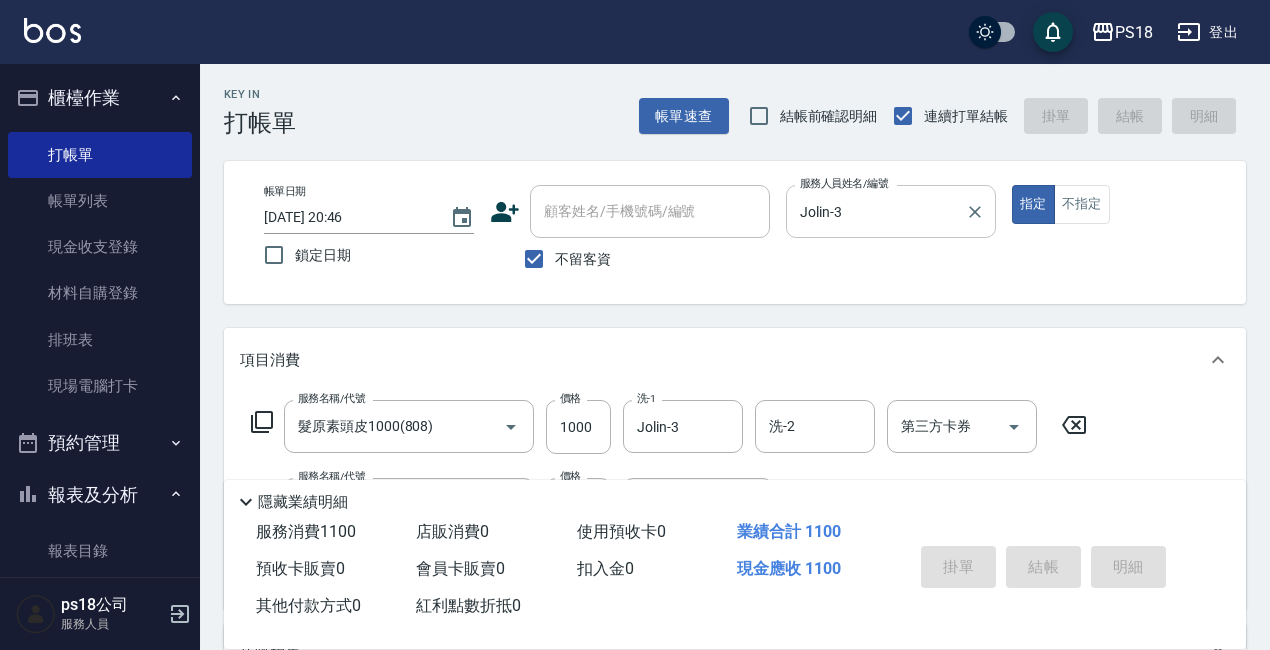 type 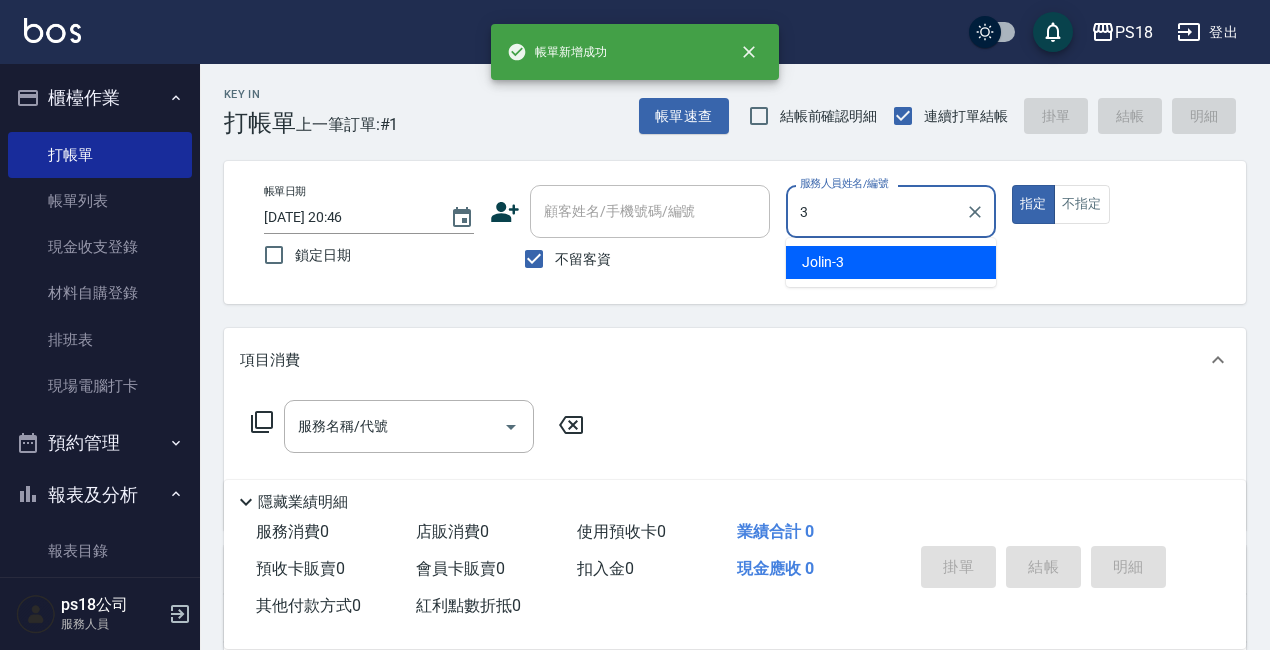 type on "Jolin-3" 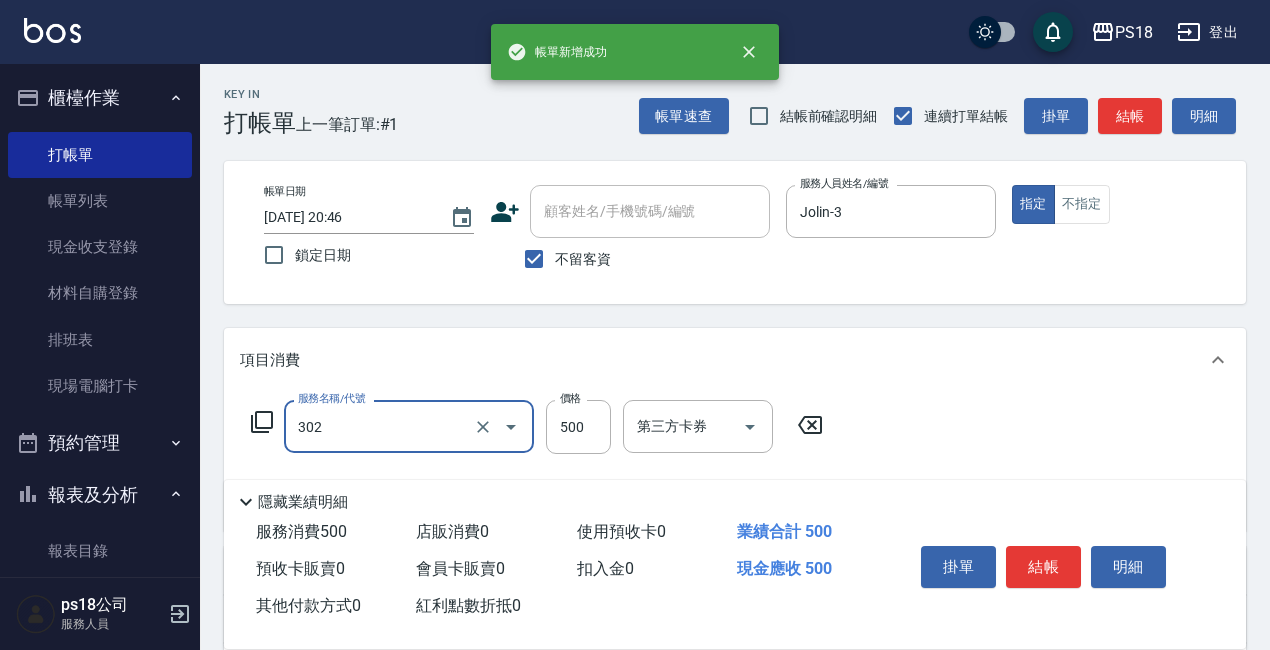type on "單剪500(302)" 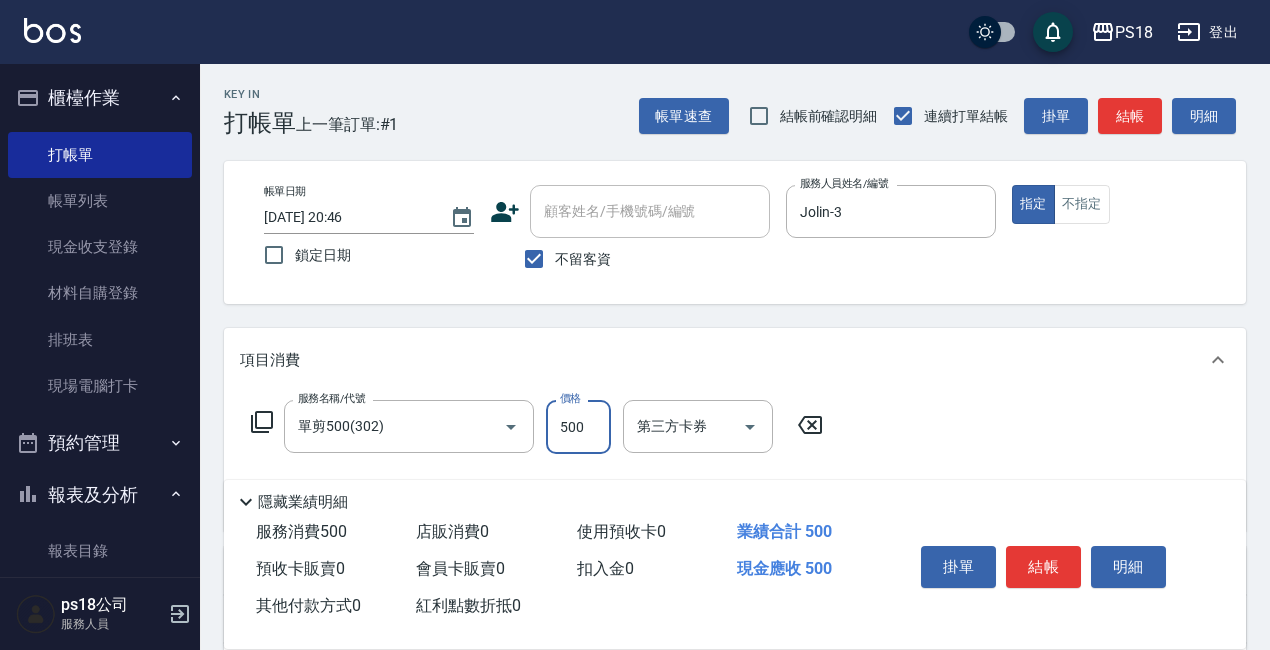 click on "結帳" at bounding box center (1130, 116) 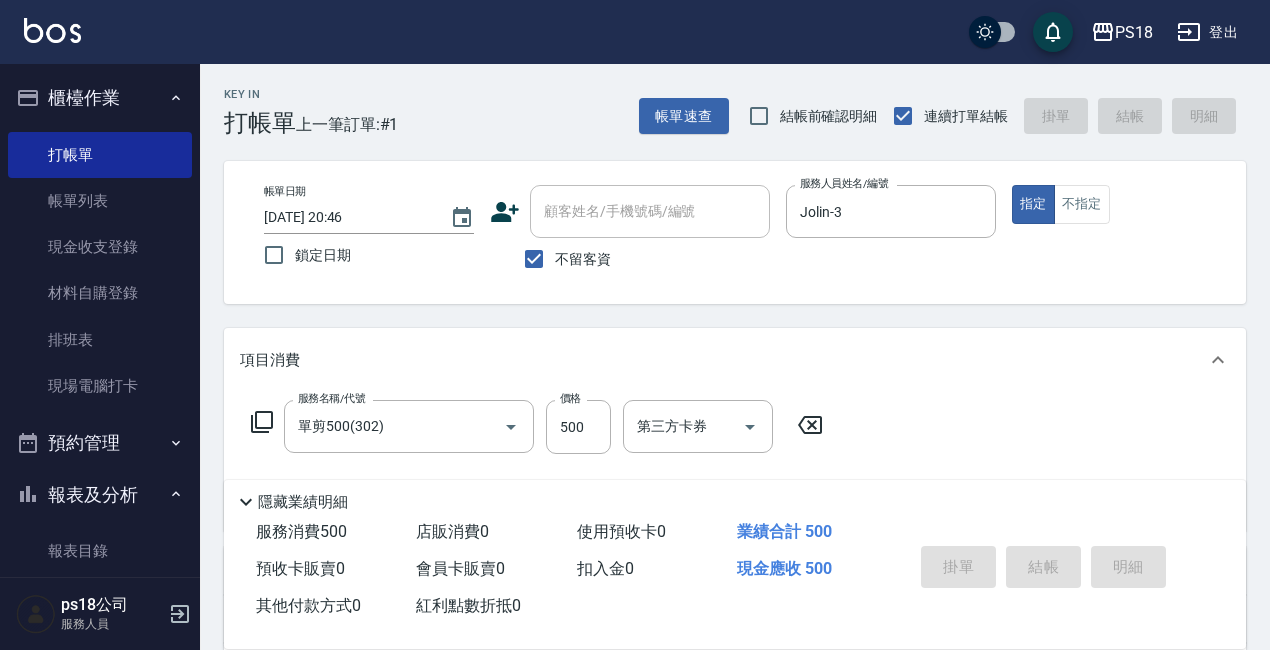 type 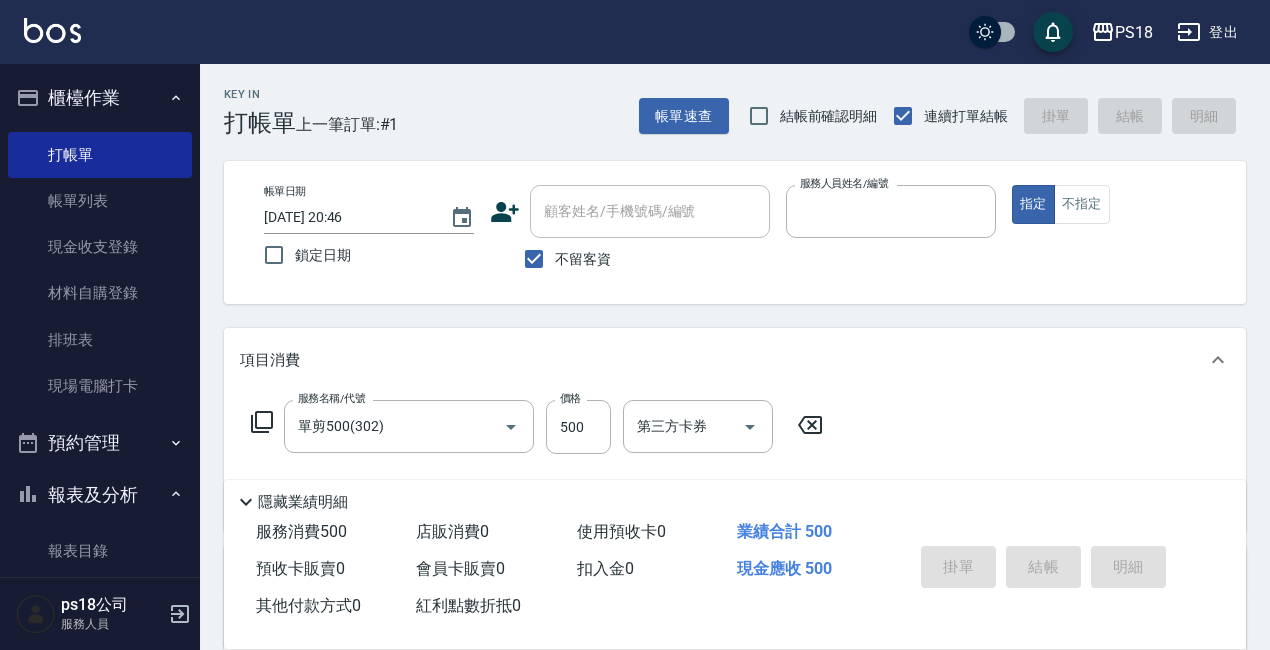 type 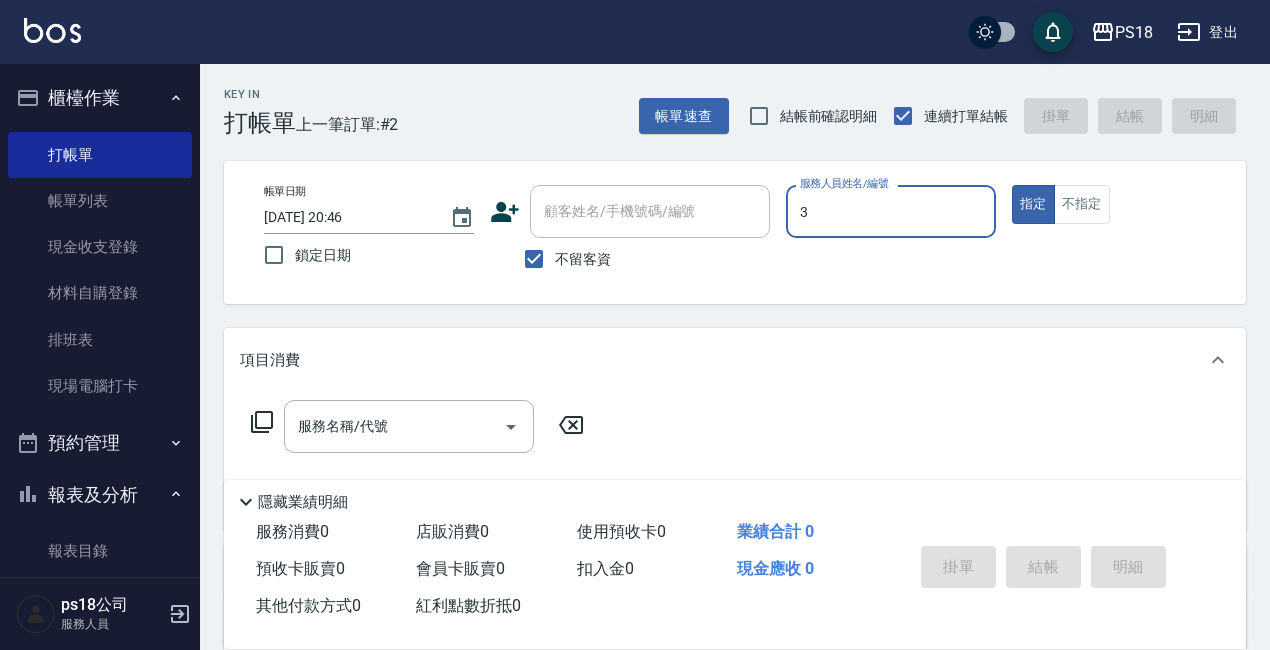 type on "Jolin-3" 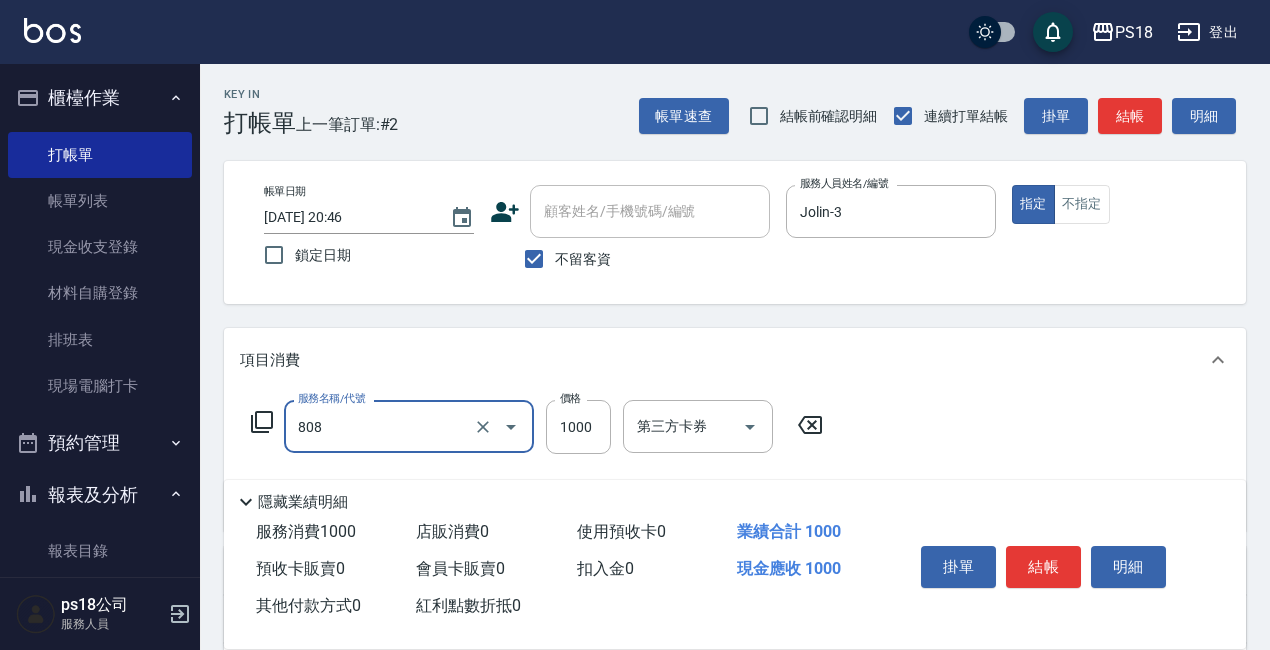 type on "髮原素頭皮1000(808)" 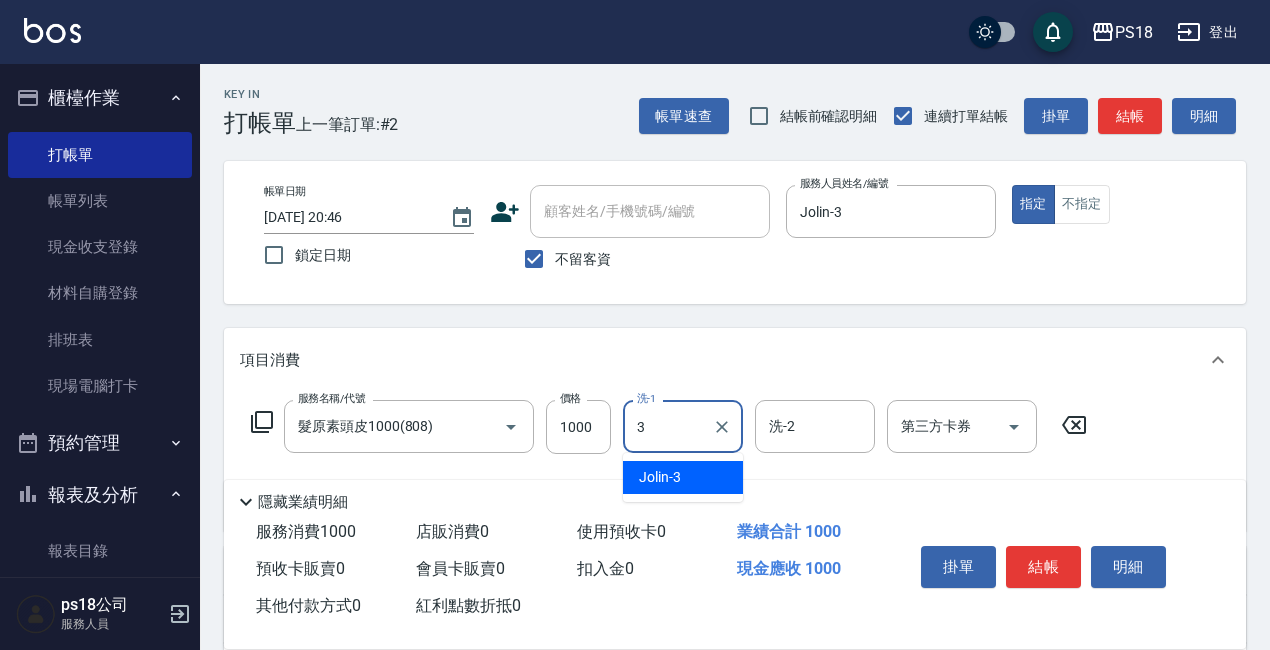 type on "Jolin-3" 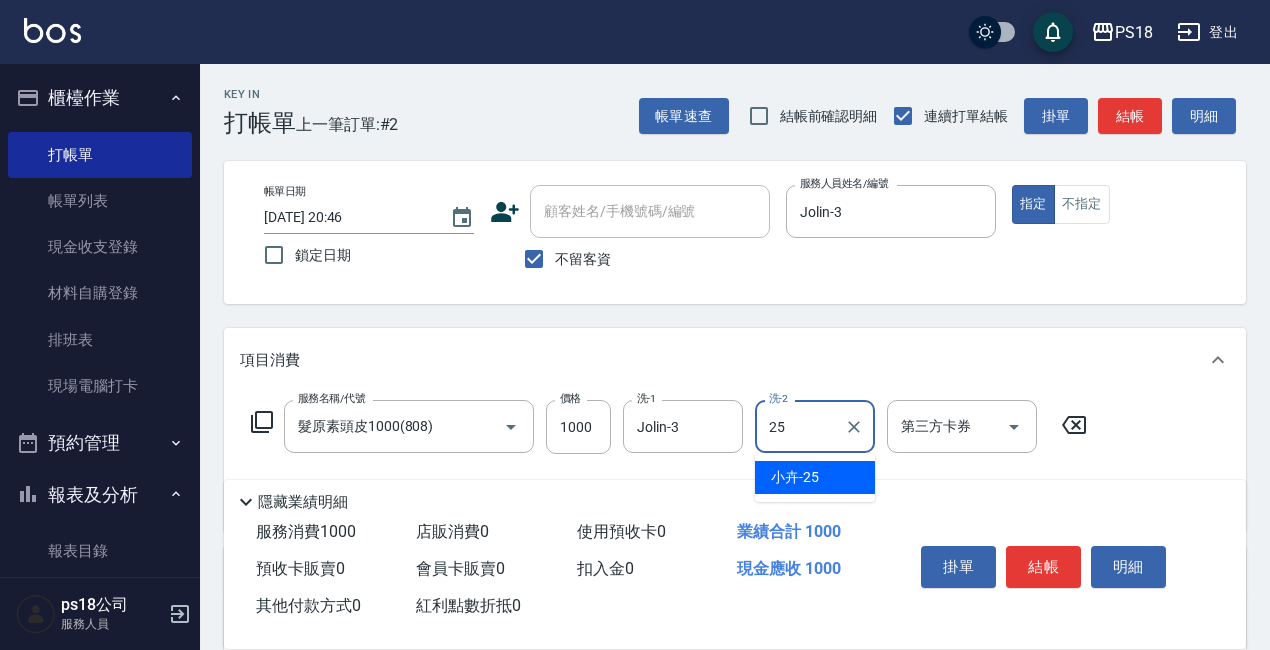 type on "小卉-25" 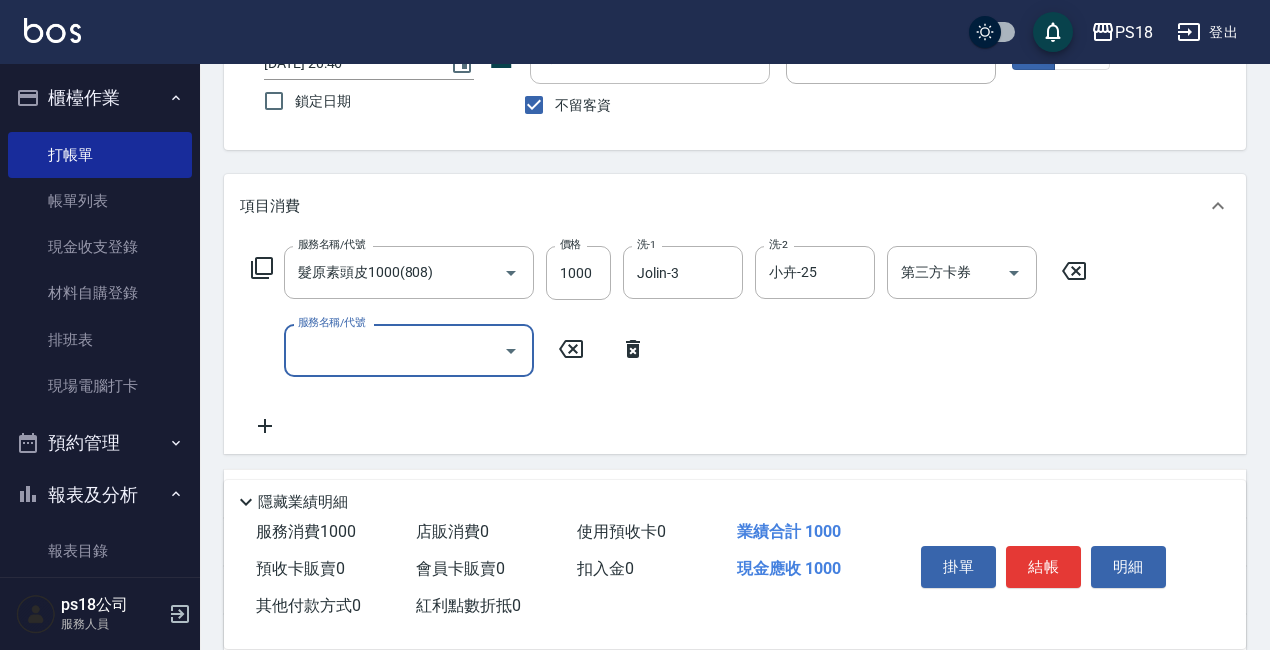 scroll, scrollTop: 358, scrollLeft: 0, axis: vertical 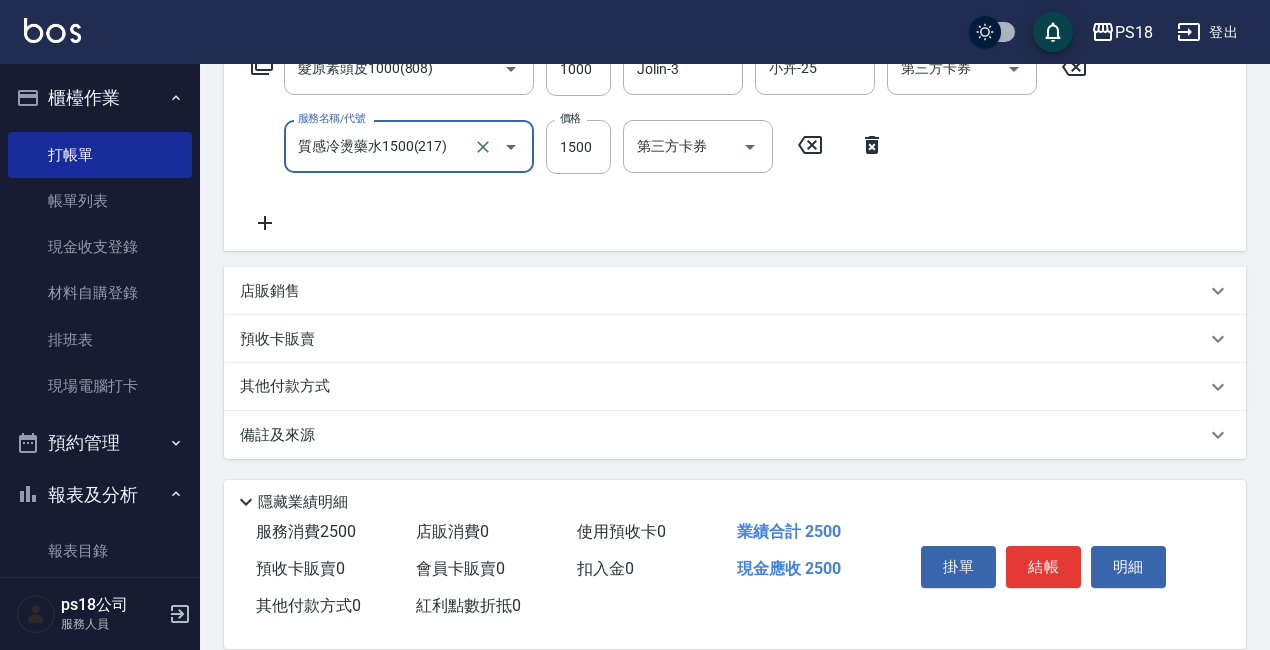 type on "質感冷燙藥水1500(217)" 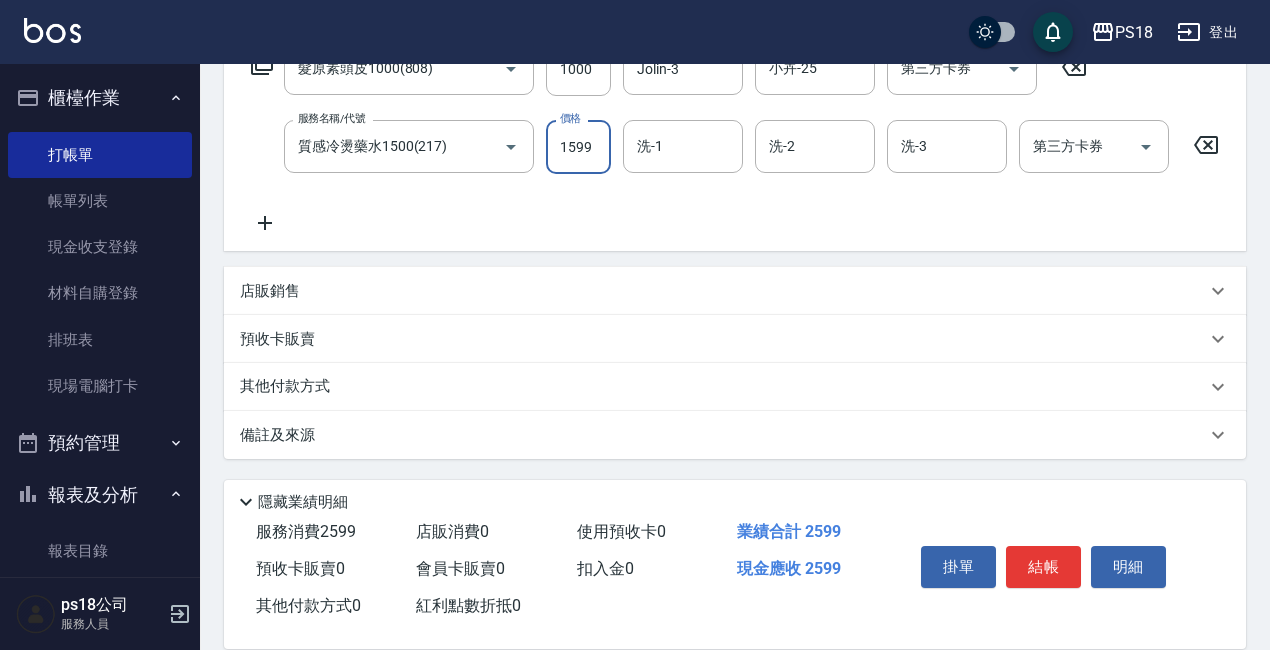 type on "1599" 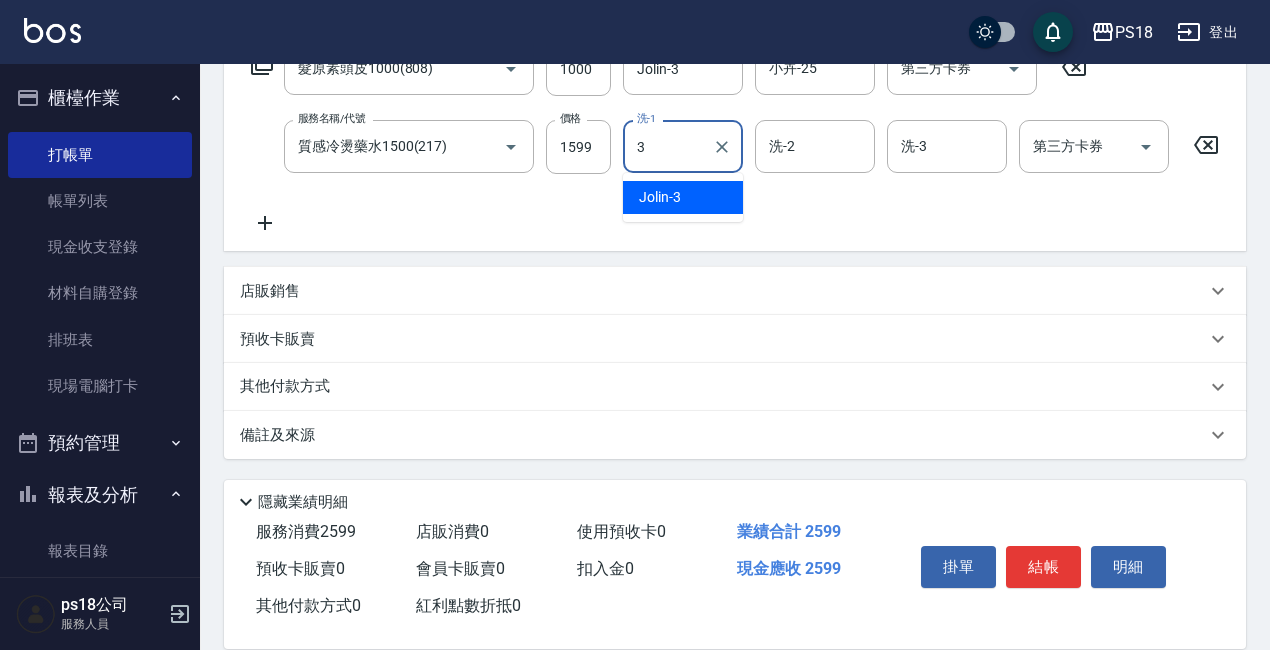 type on "Jolin-3" 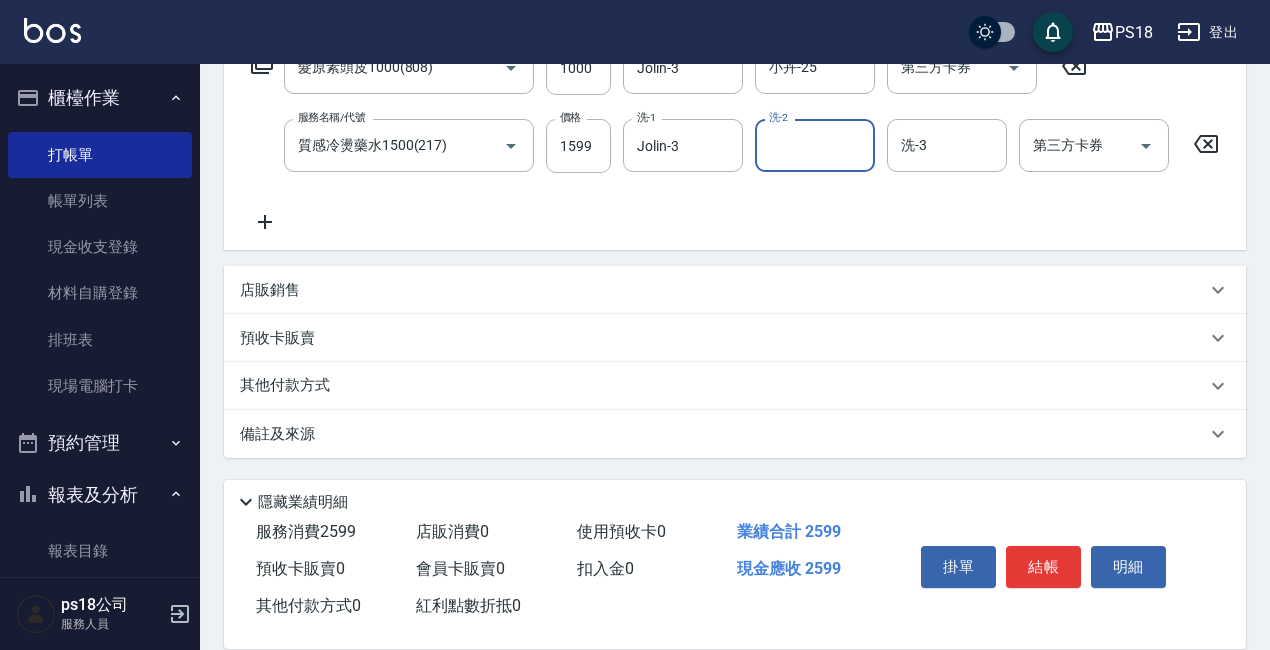 click on "備註及來源" at bounding box center (277, 434) 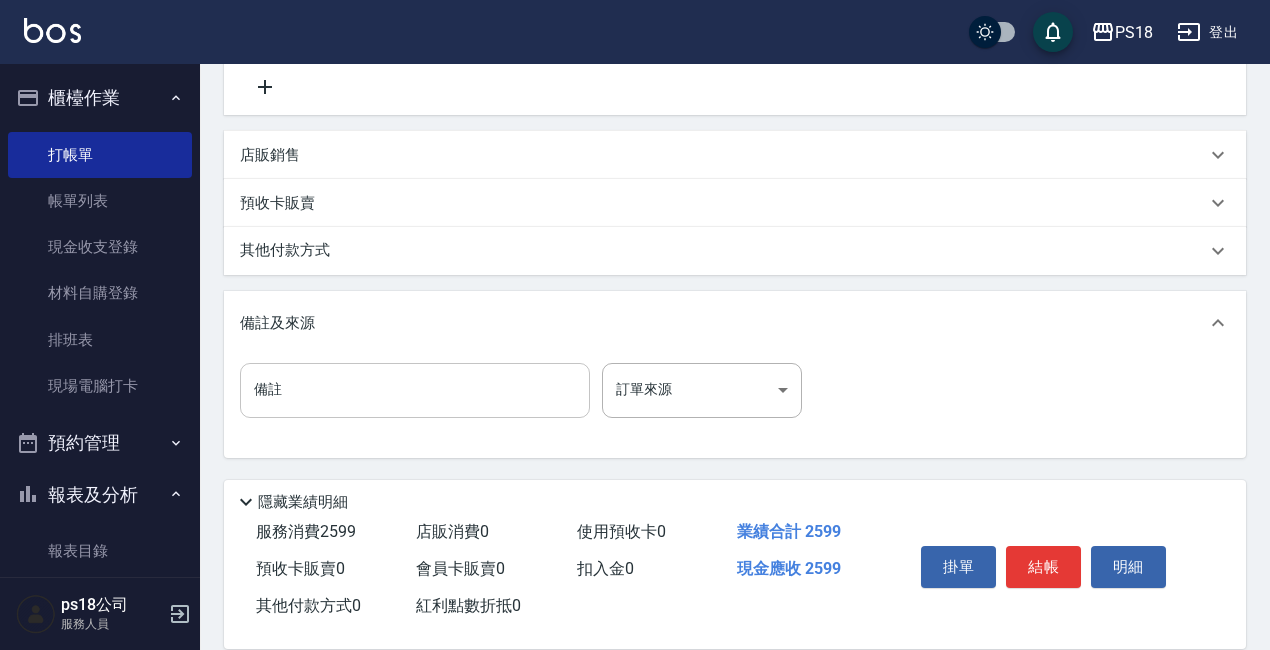 scroll, scrollTop: 504, scrollLeft: 0, axis: vertical 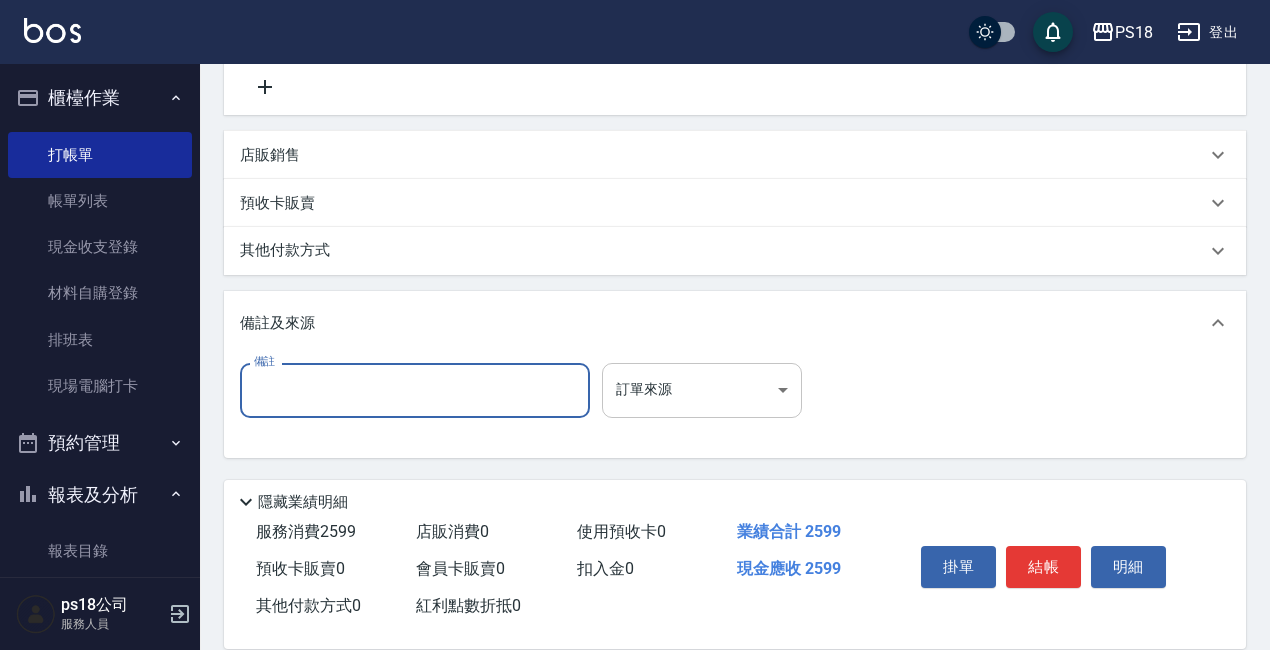 click on "PS18 登出 櫃檯作業 打帳單 帳單列表 現金收支登錄 材料自購登錄 排班表 現場電腦打卡 預約管理 預約管理 單日預約紀錄 單週預約紀錄 報表及分析 報表目錄 消費分析儀表板 店家日報表 互助日報表 互助點數明細 設計師日報表 店販抽成明細 客戶管理 客戶列表 員工及薪資 員工列表 全店打卡記錄 商品管理 商品列表 ps18公司 服務人員 Key In 打帳單 上一筆訂單:#2 帳單速查 結帳前確認明細 連續打單結帳 掛單 結帳 明細 帳單日期 [DATE] 20:46 鎖定日期 顧客姓名/手機號碼/編號 顧客姓名/手機號碼/編號 不留客資 服務人員姓名/編號 Jolin-3 服務人員姓名/編號 指定 不指定 項目消費 服務名稱/代號 髮原素頭皮1000(808) 服務名稱/代號 價格 1000 價格 洗-1 Jolin-3 洗-1 洗-2 小卉-25 洗-2 第三方卡券 第三方卡券 服務名稱/代號 質感冷燙藥水1500(217) 服務名稱/代號 價格 1599 價格 洗-1 Jolin-3" at bounding box center (635, 78) 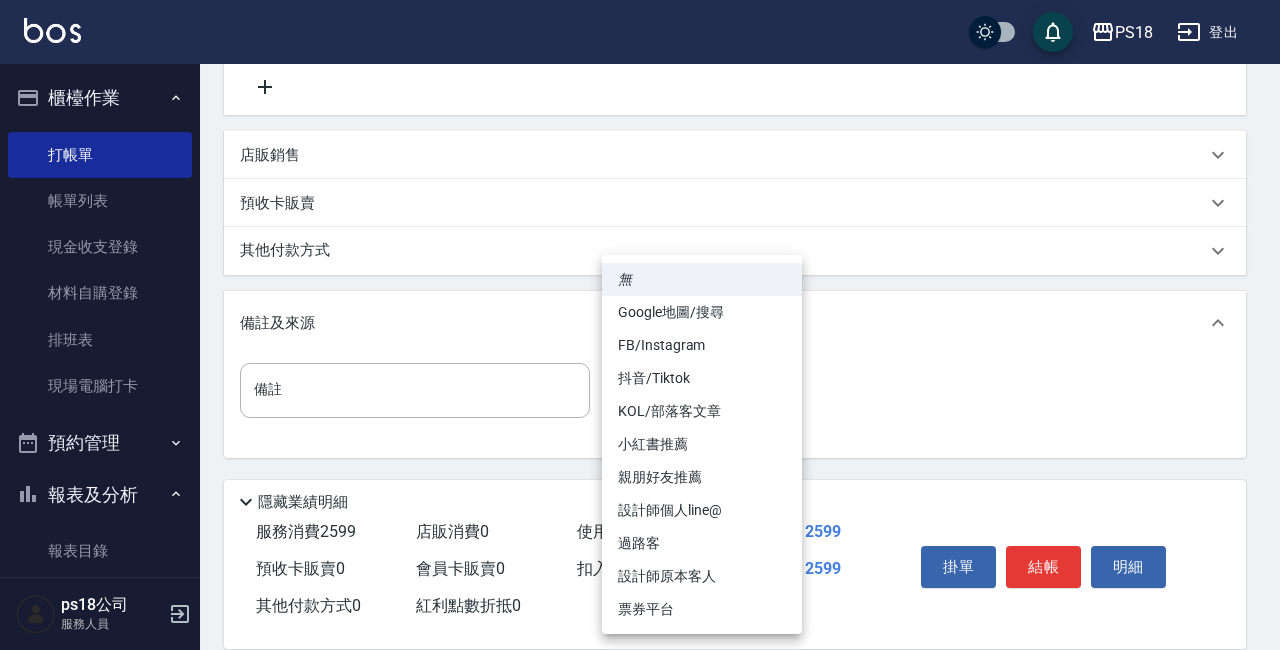 click on "FB/Instagram" at bounding box center [702, 345] 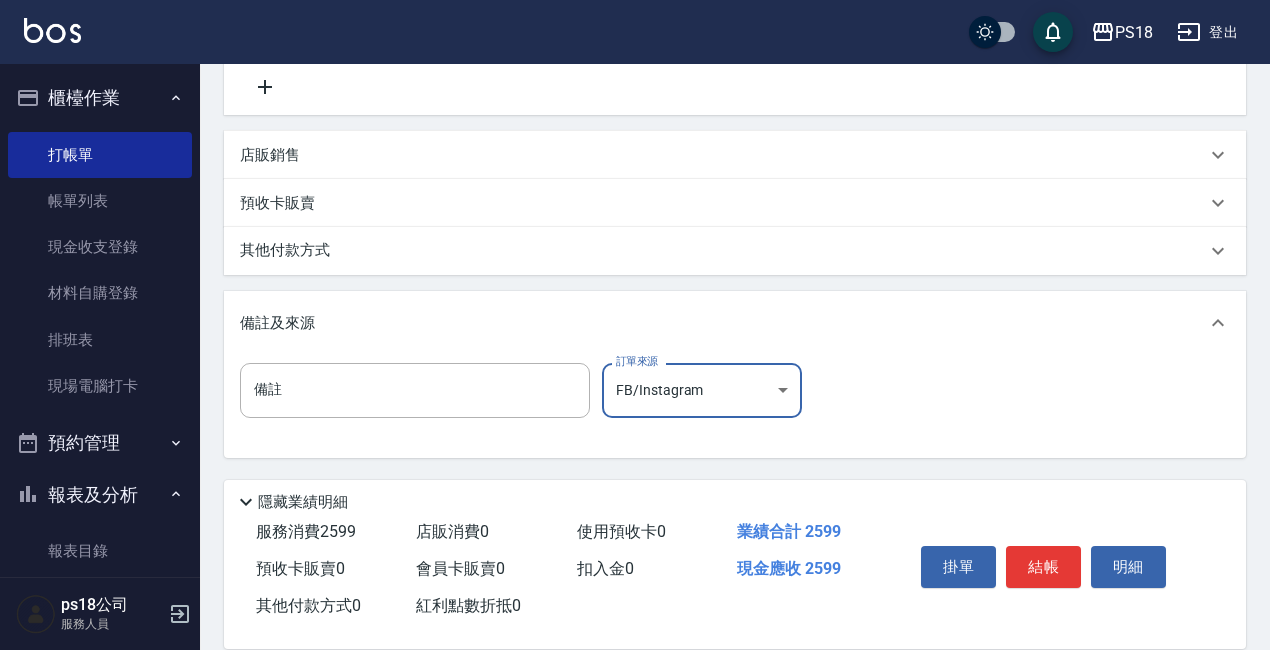 scroll, scrollTop: 511, scrollLeft: 0, axis: vertical 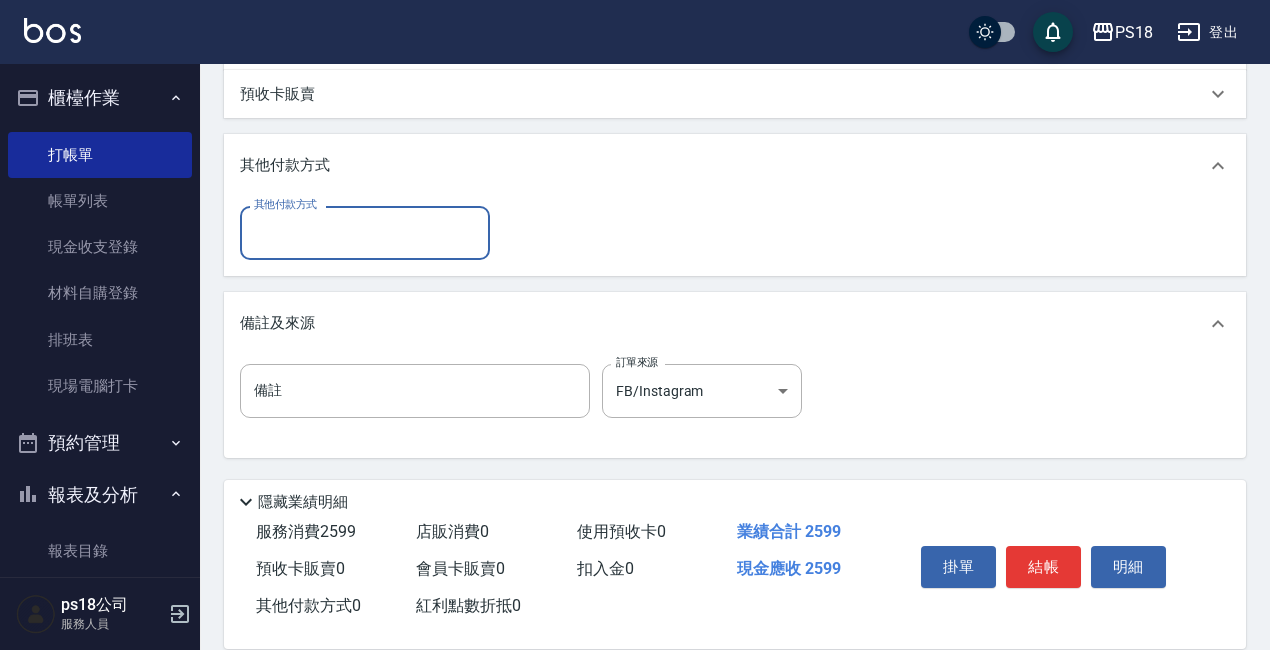drag, startPoint x: 358, startPoint y: 248, endPoint x: 366, endPoint y: 260, distance: 14.422205 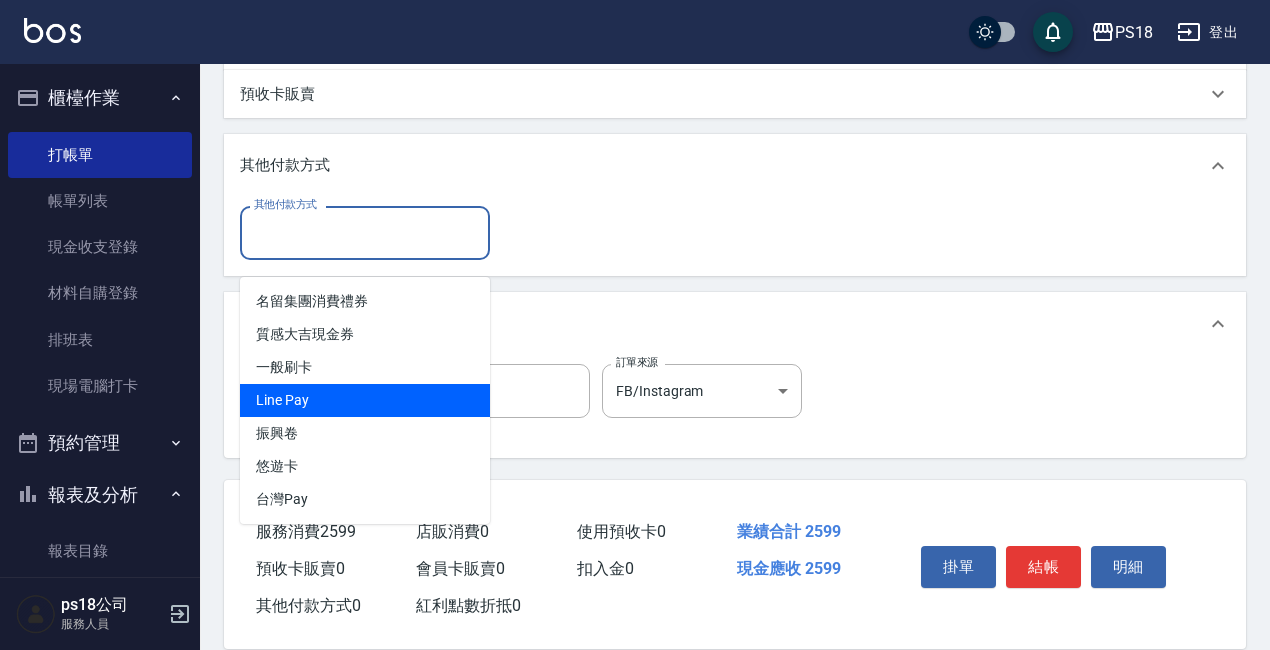 click on "Line Pay" at bounding box center [365, 400] 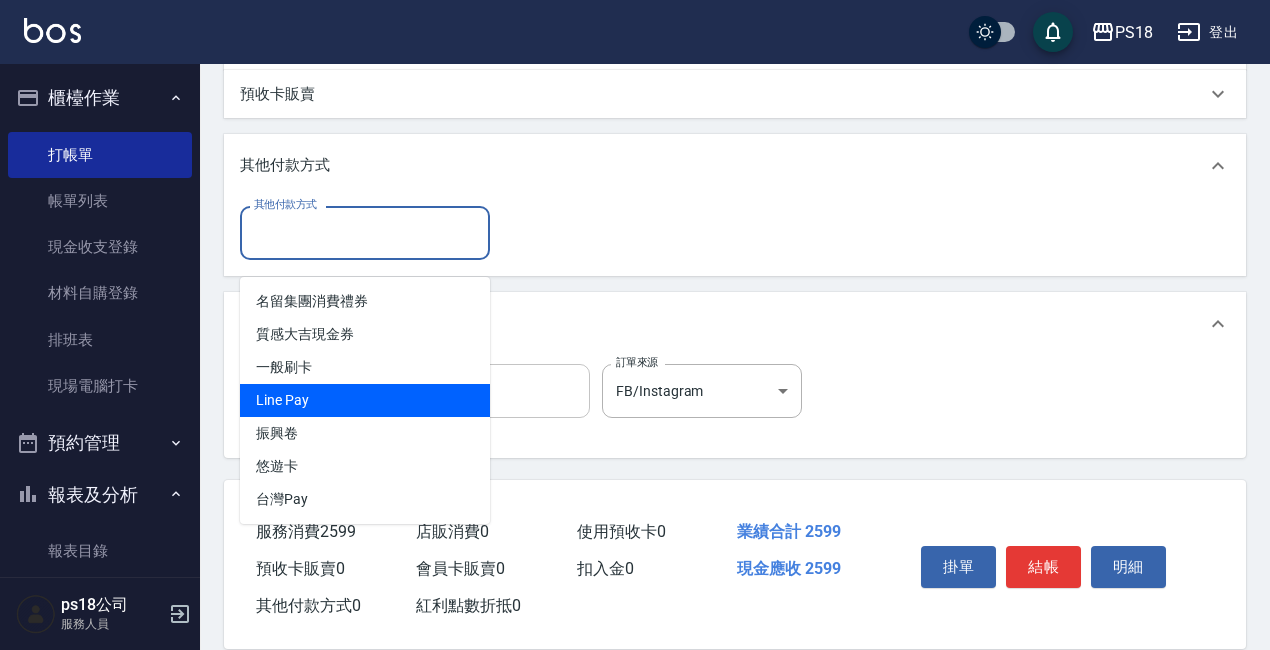 type on "Line Pay" 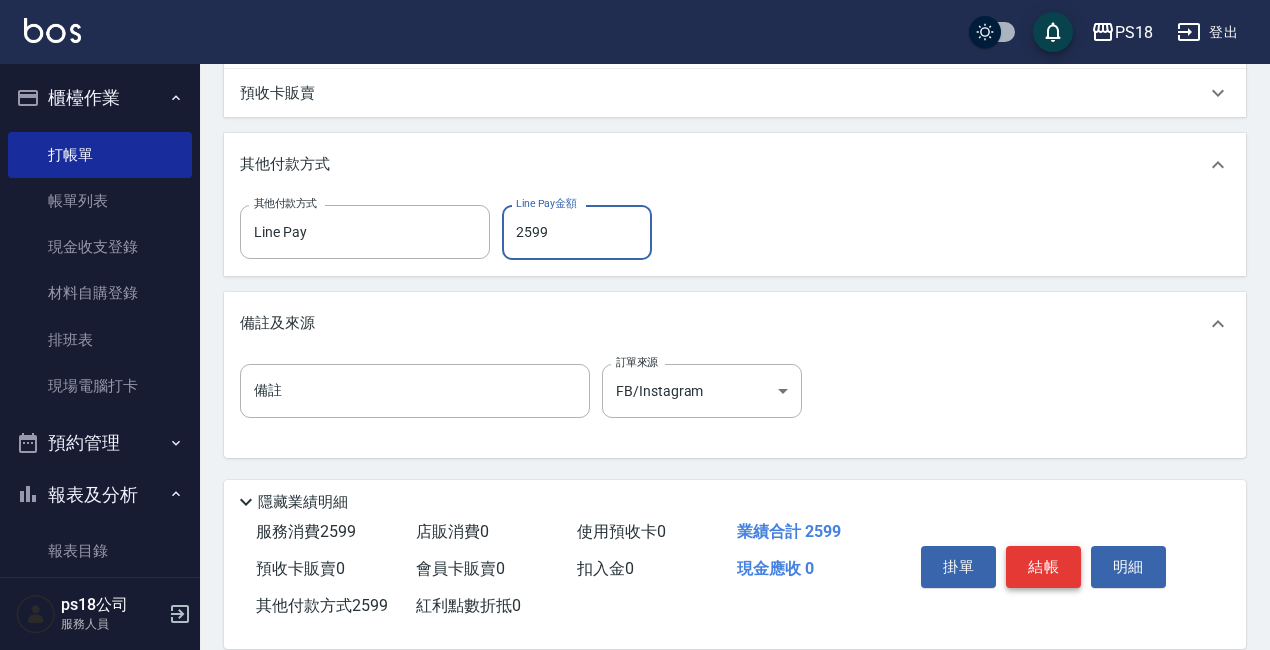 type on "2599" 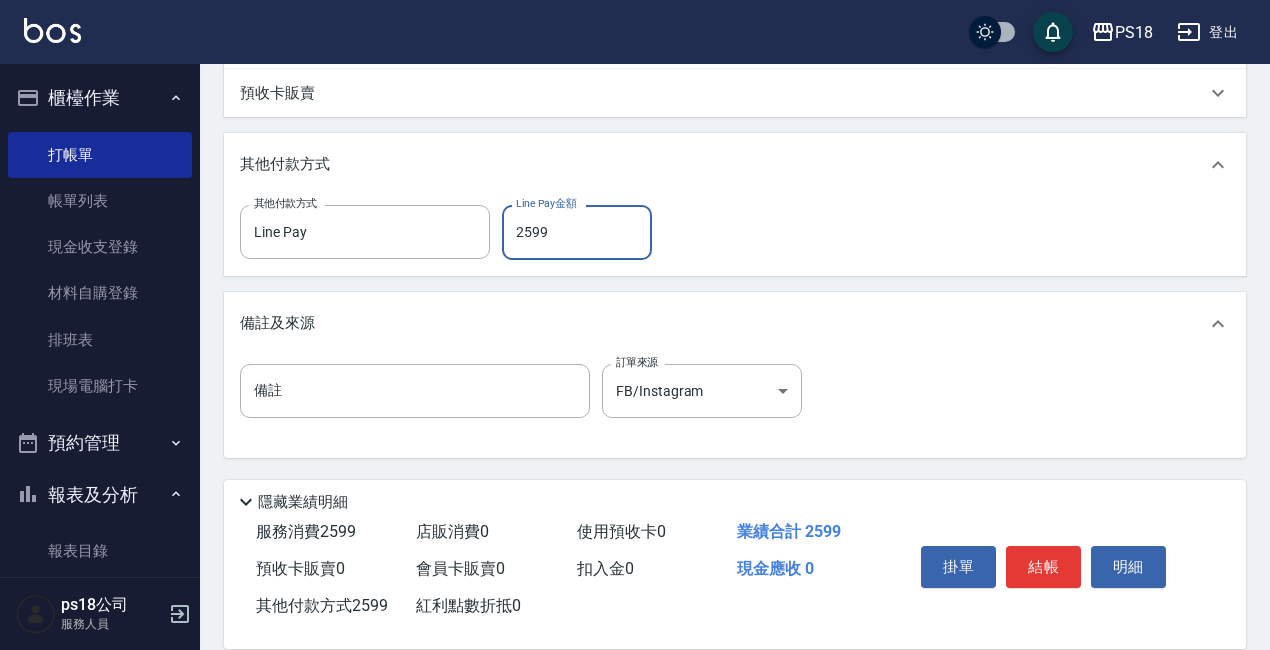 click on "結帳" at bounding box center (1043, 567) 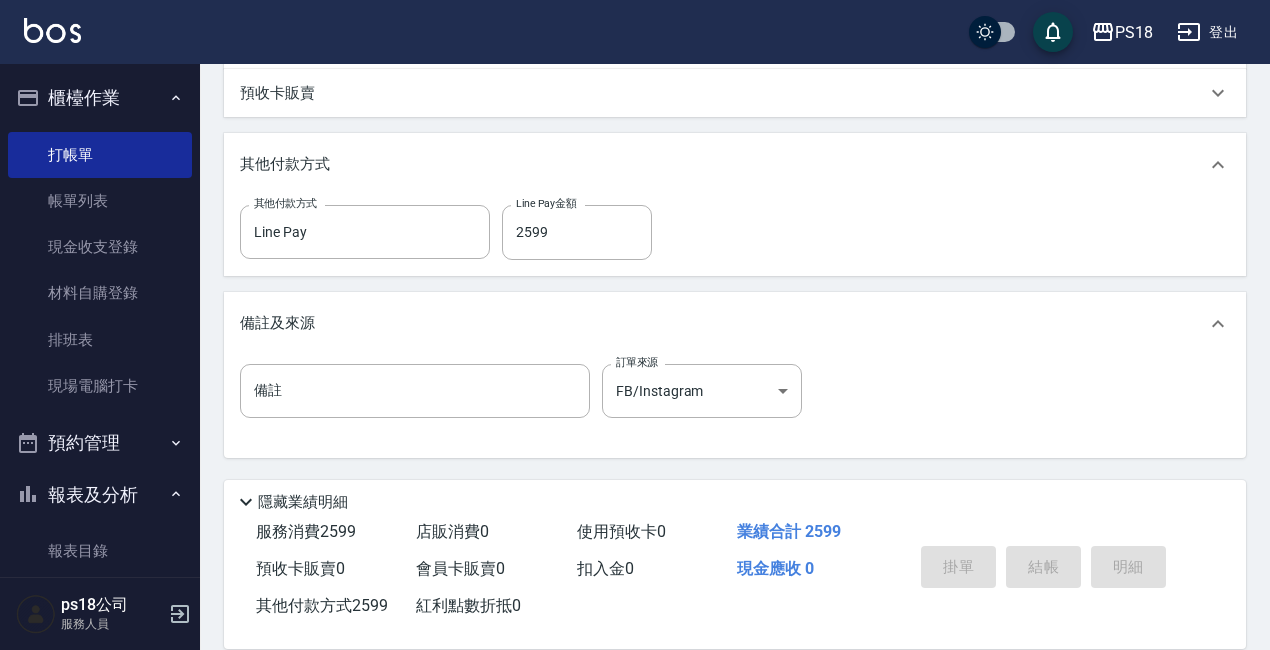 type on "[DATE] 20:47" 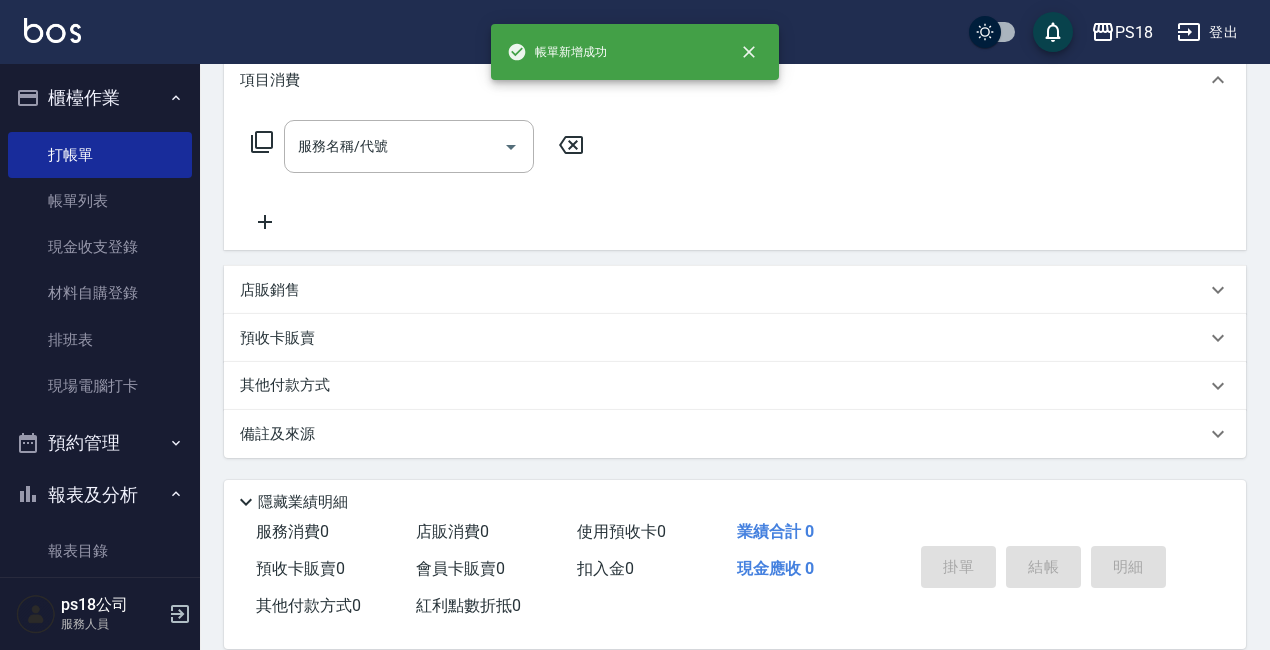 scroll, scrollTop: 0, scrollLeft: 0, axis: both 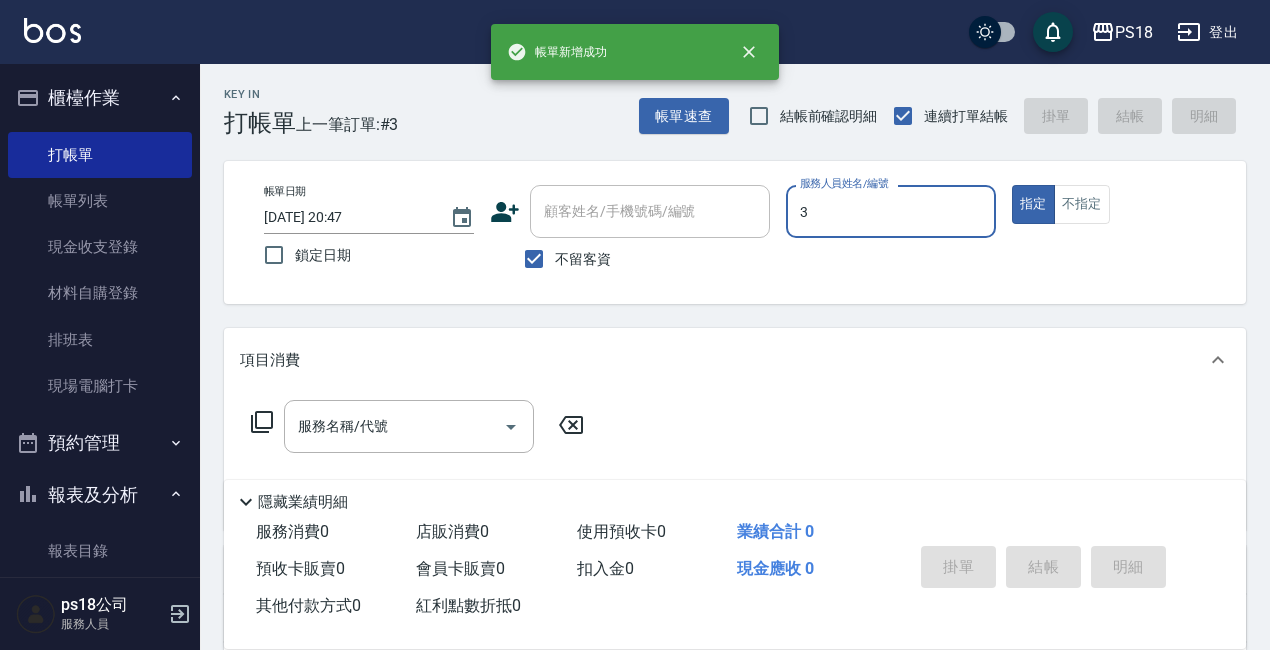 type on "Jolin-3" 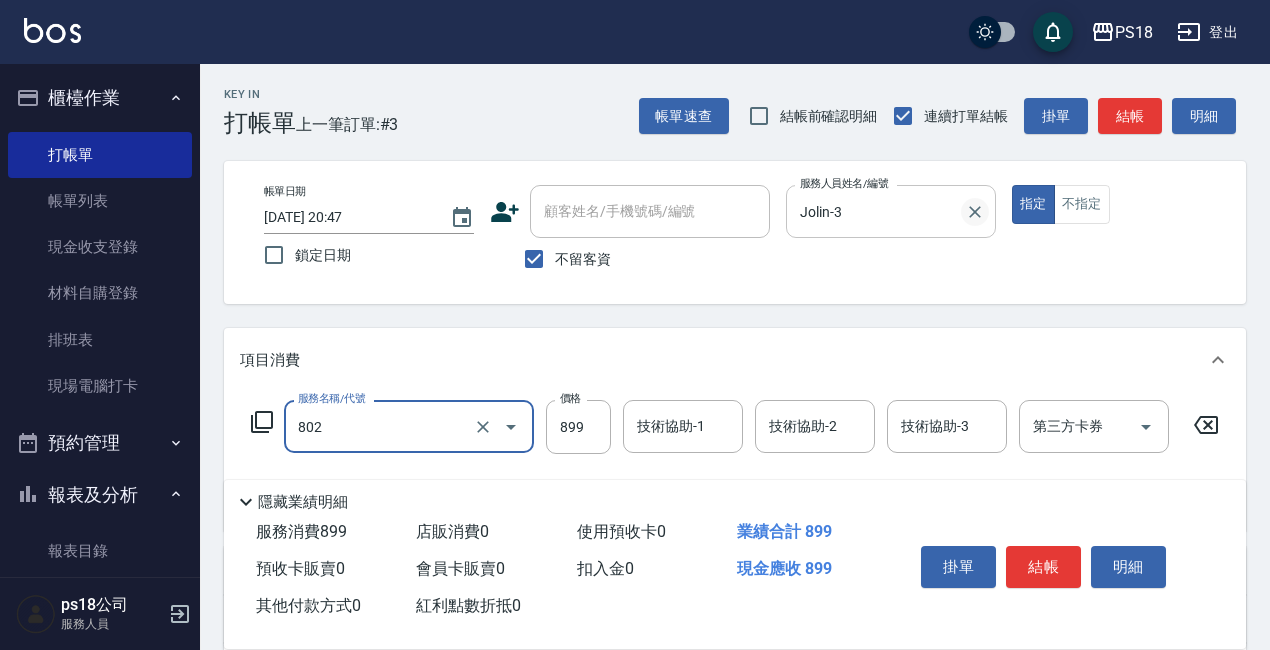 type on "舒壓洗899(802)" 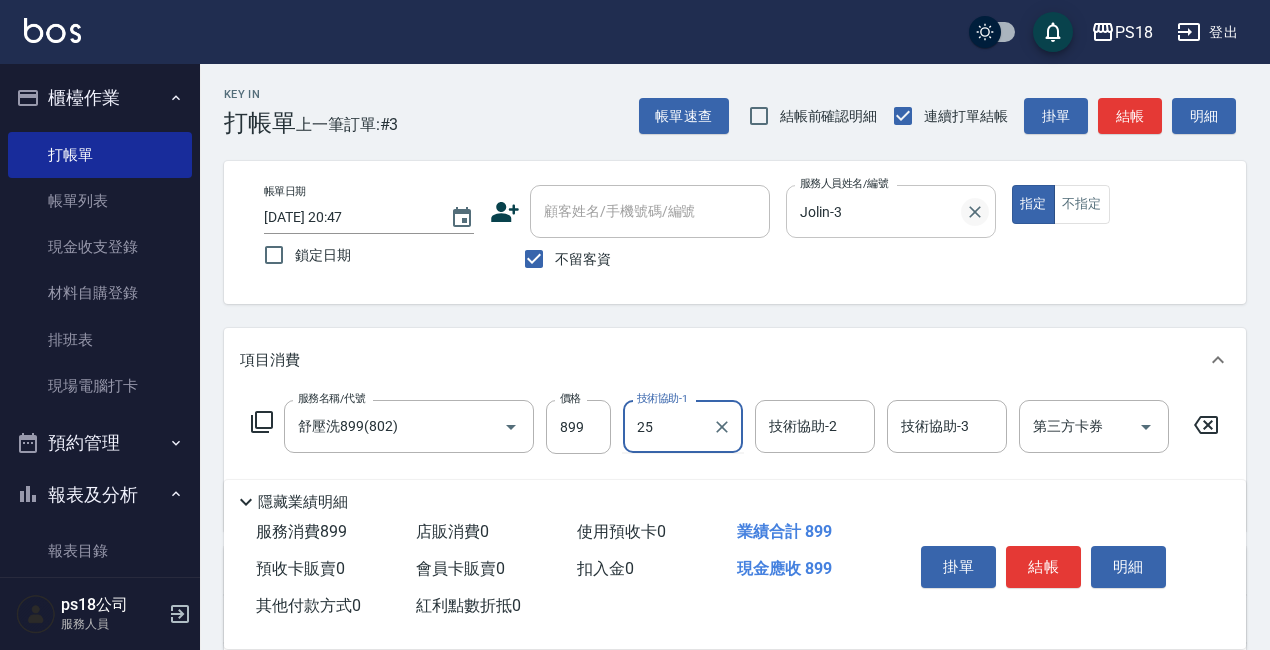 type on "小卉-25" 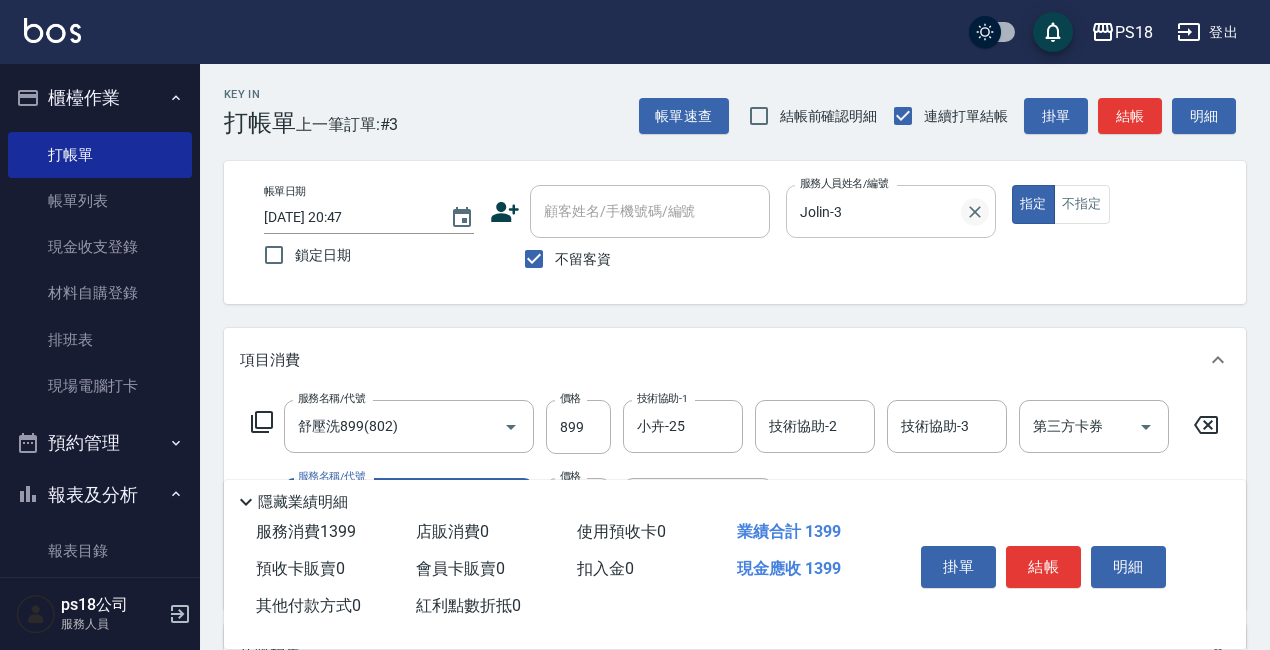 type on "單剪500(302)" 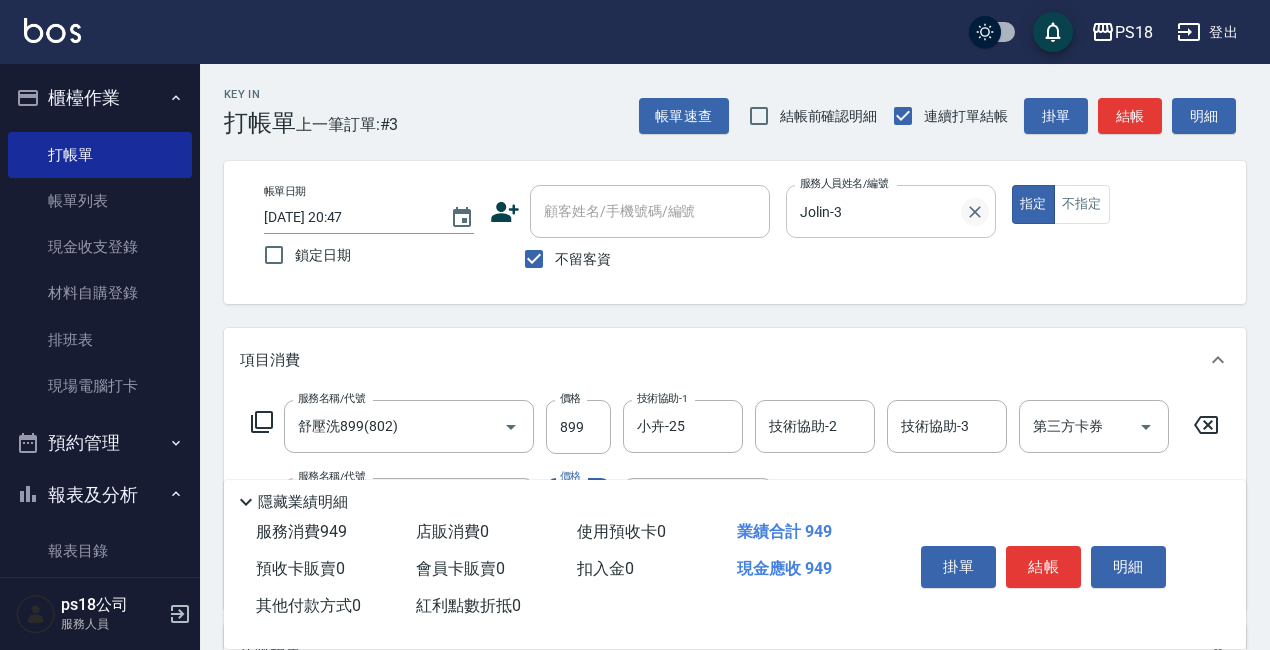 type on "500" 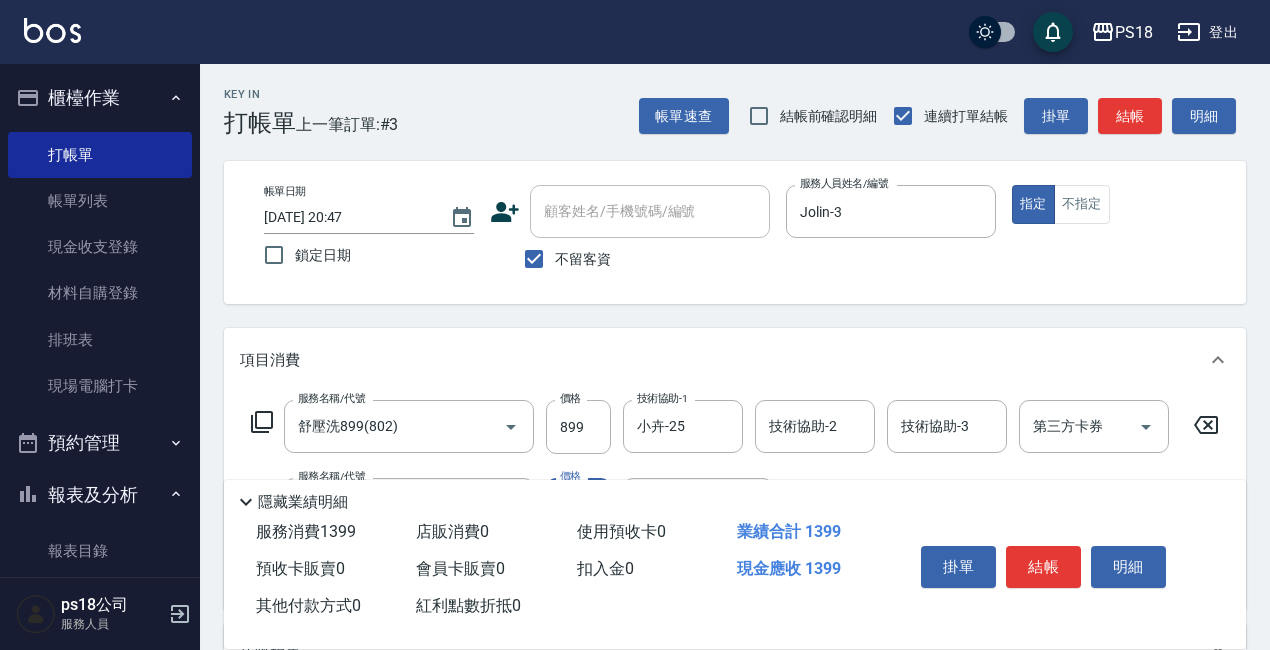 click on "結帳" at bounding box center (1130, 116) 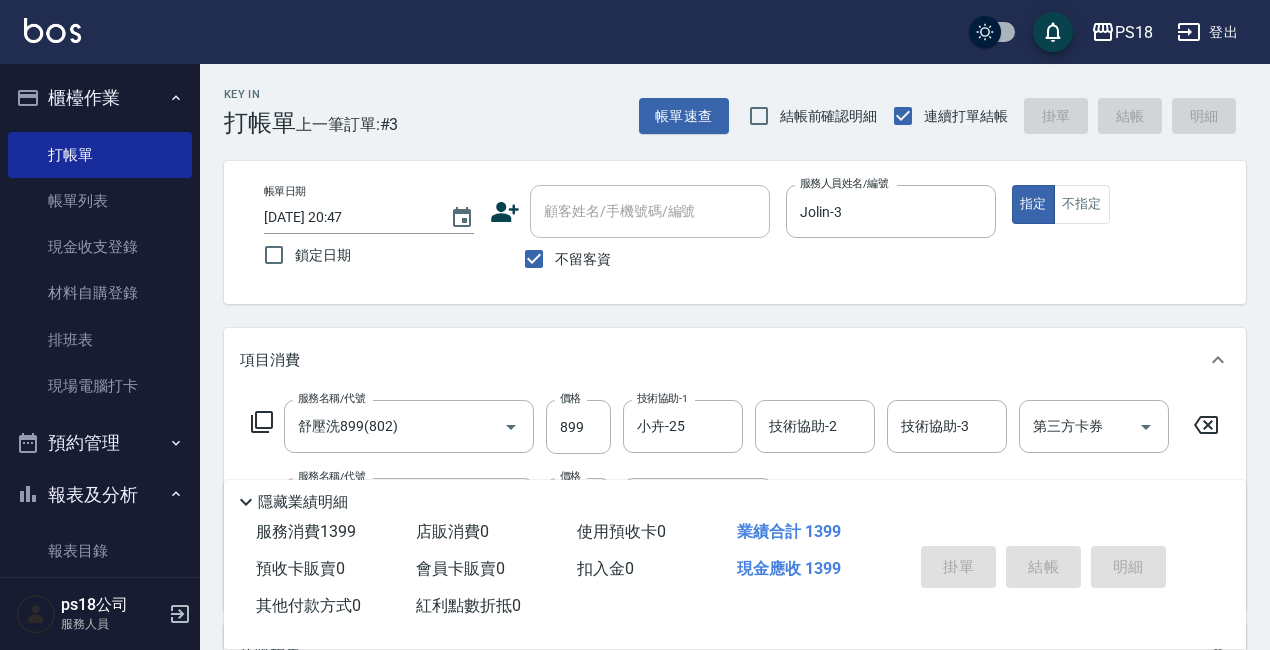 type 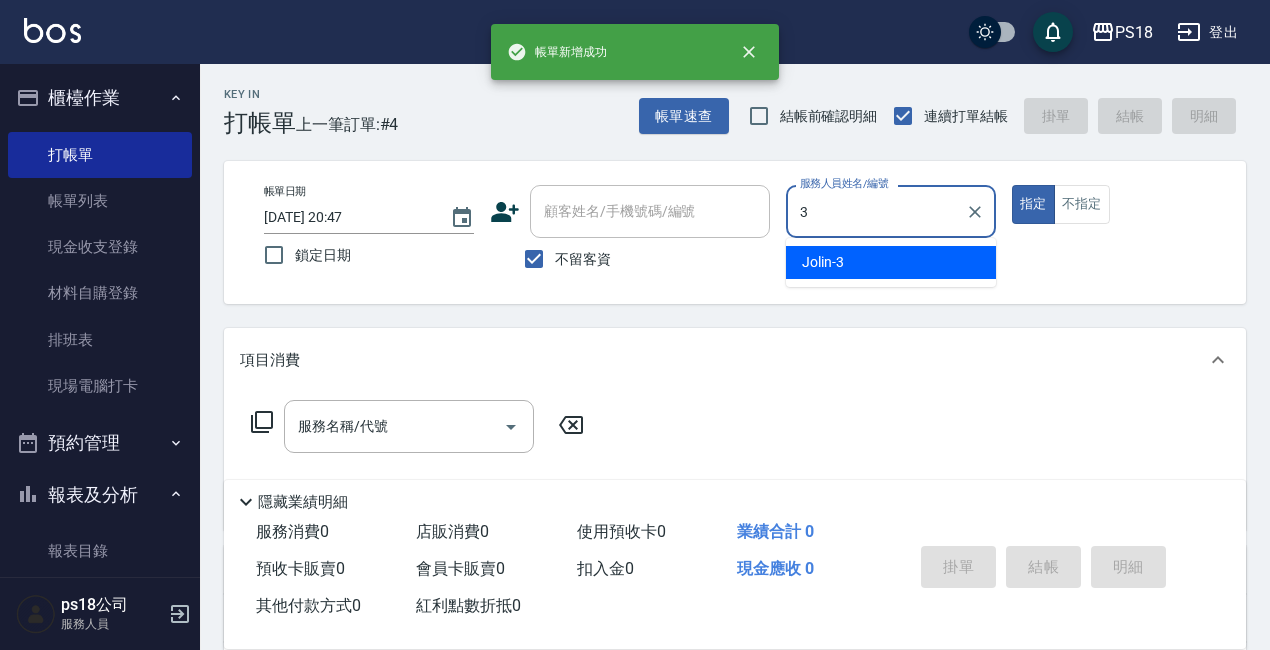 type on "Jolin-3" 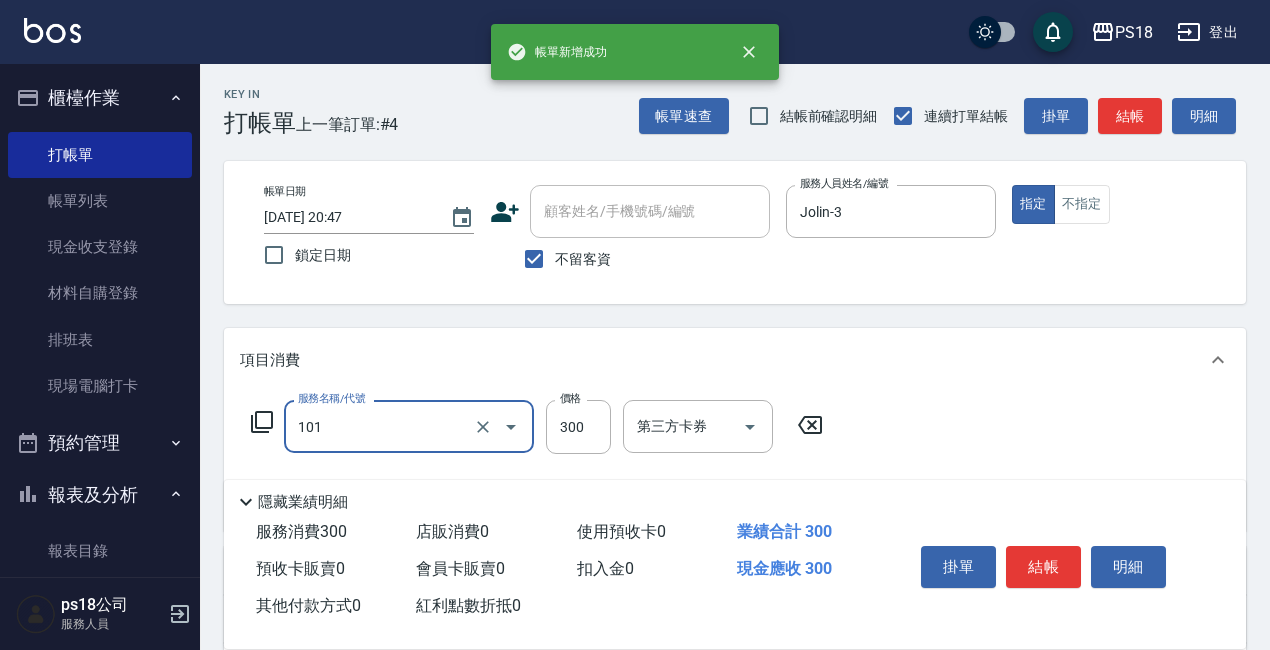type on "洗髮300(101)" 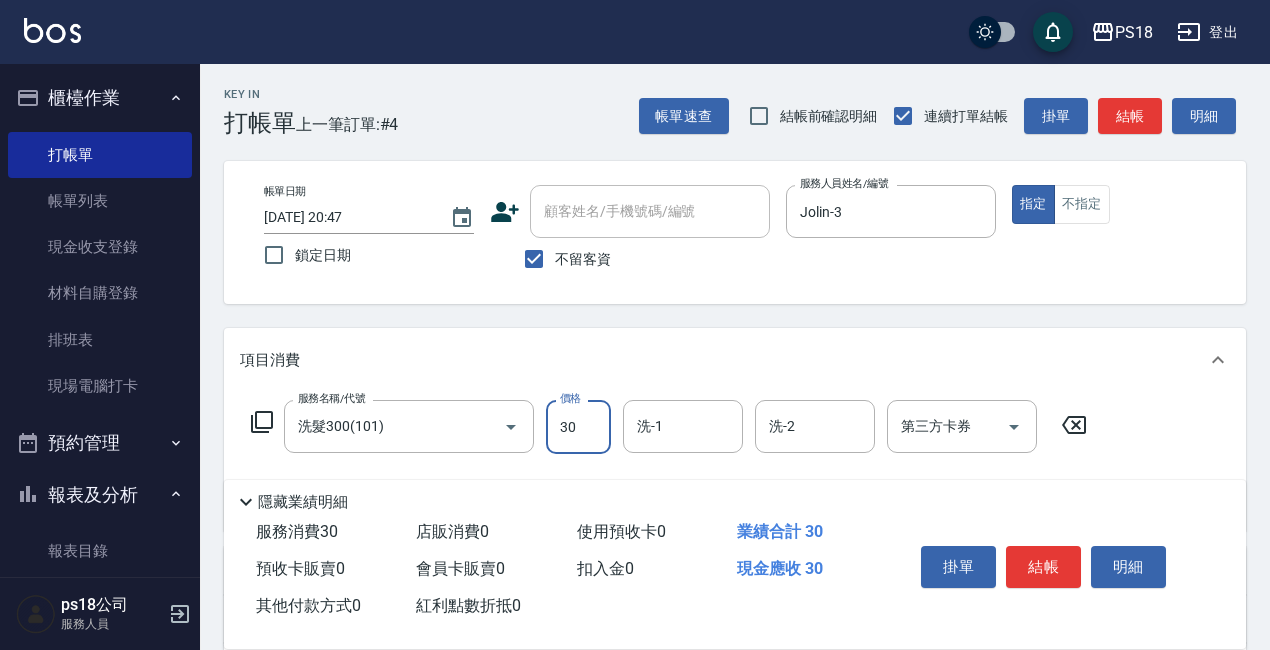 type on "300" 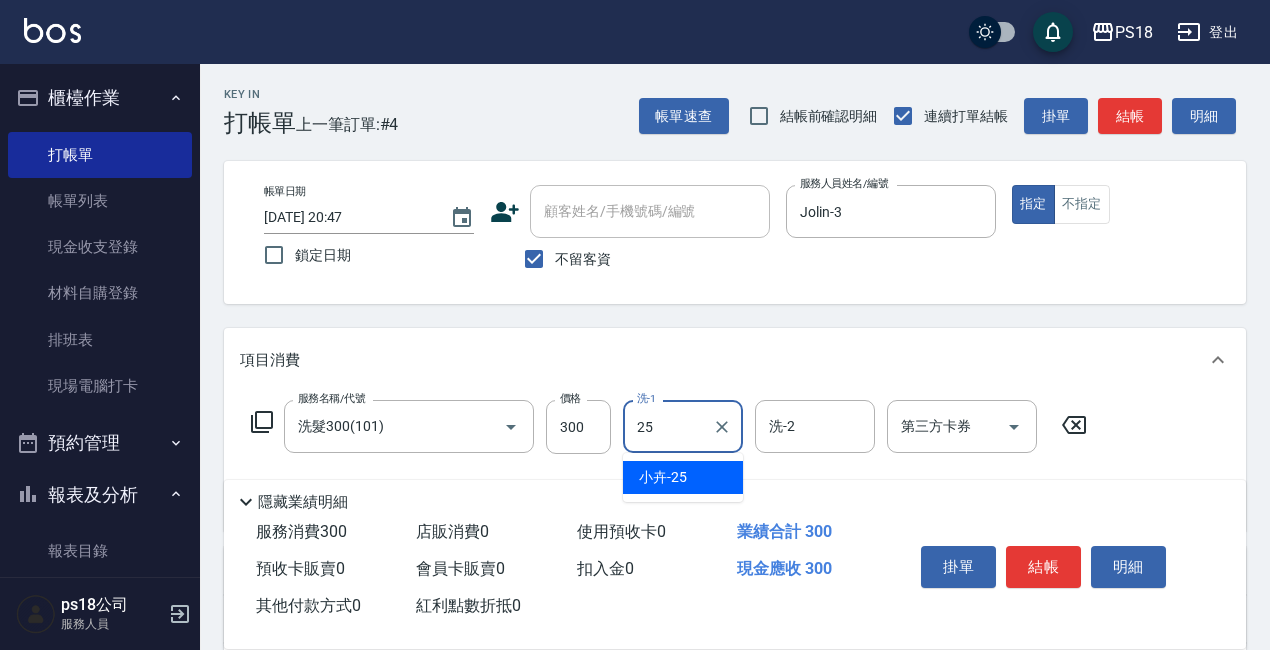 type on "小卉-25" 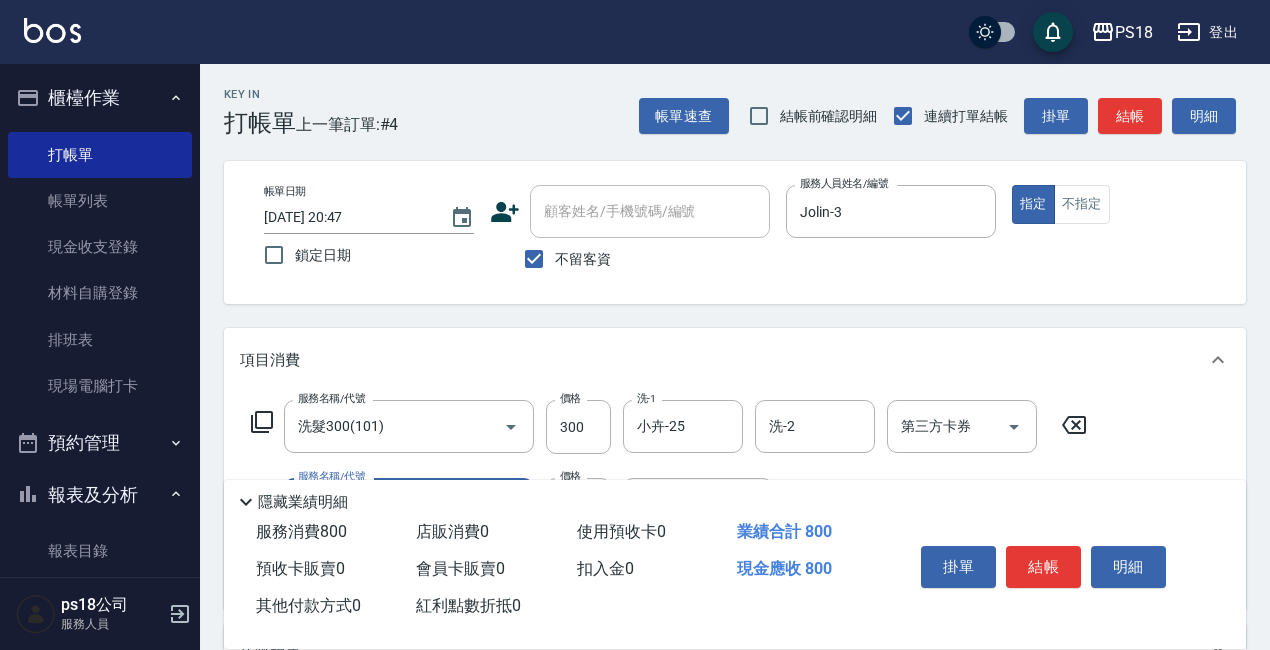 type on "單剪500(302)" 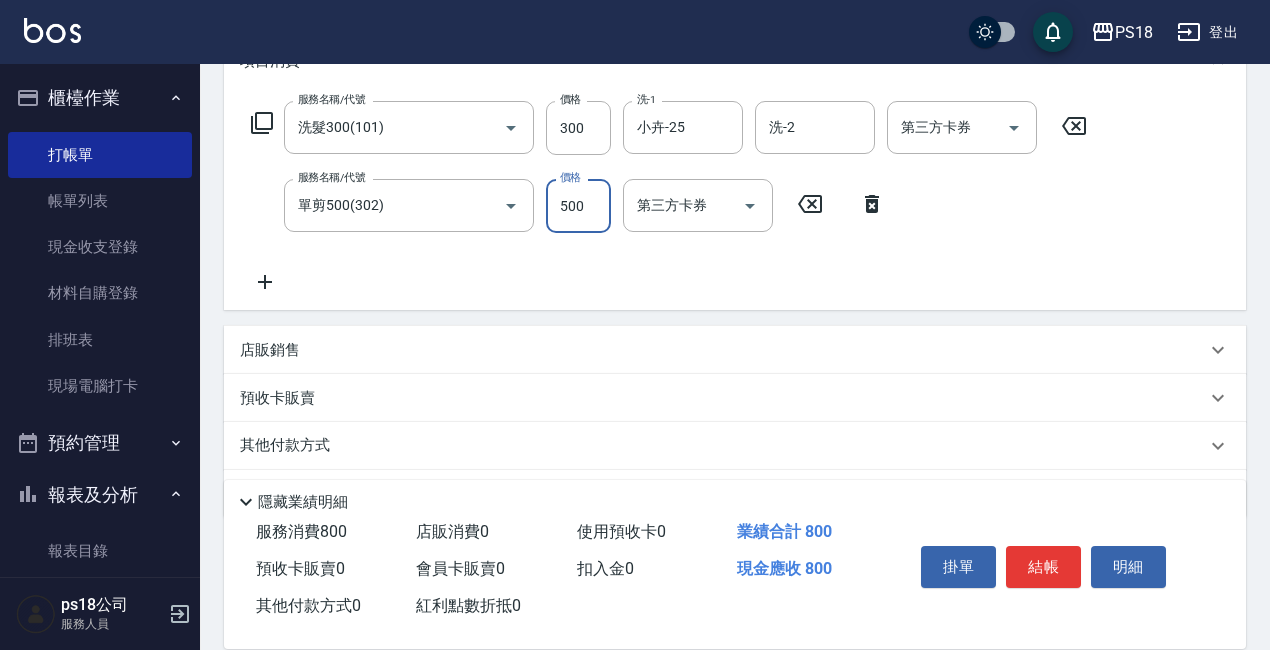 scroll, scrollTop: 300, scrollLeft: 0, axis: vertical 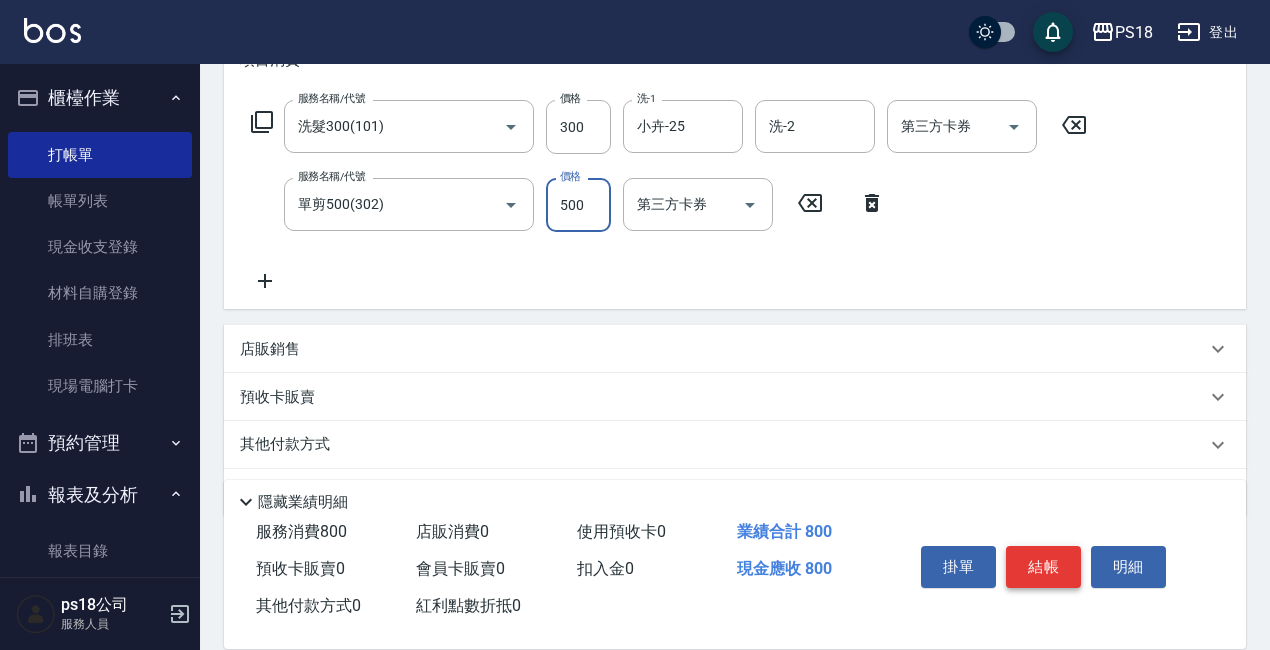 click on "結帳" at bounding box center (1043, 567) 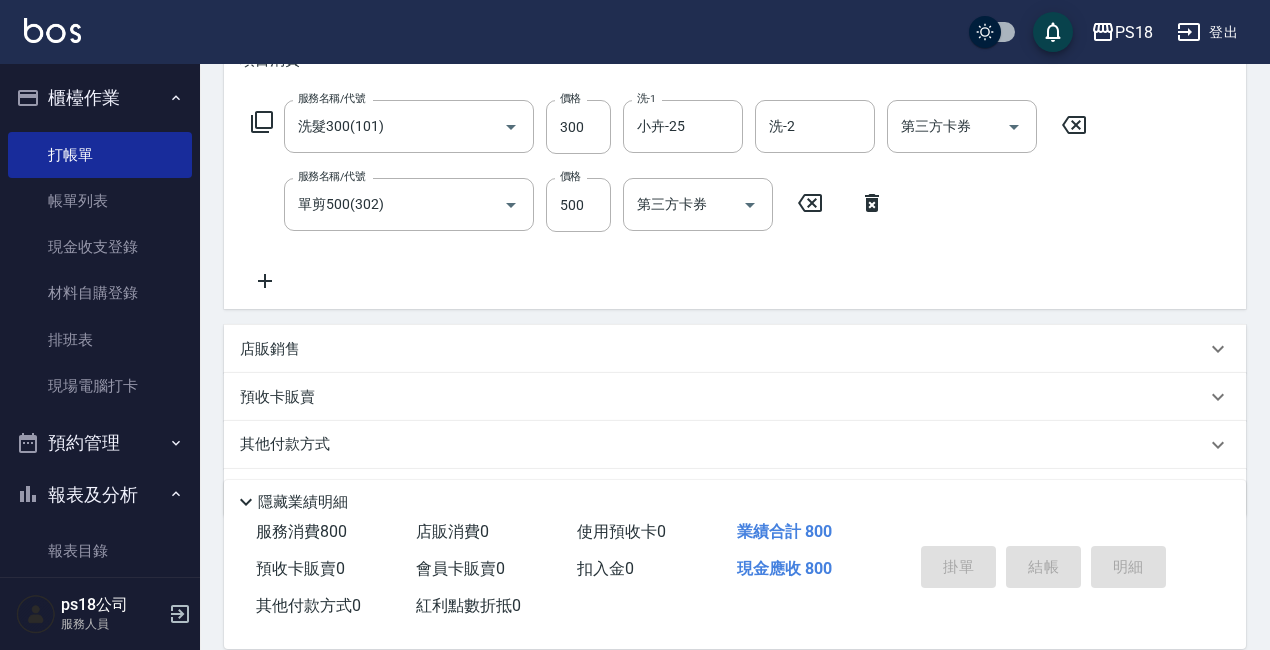 type 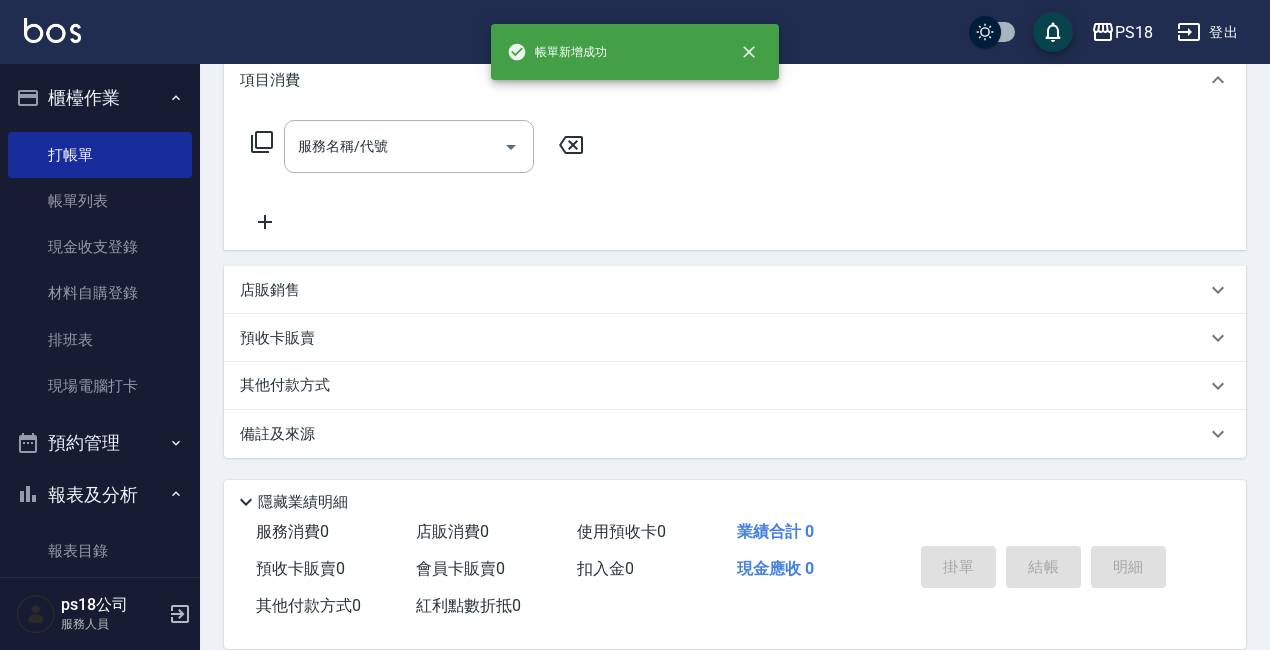 scroll, scrollTop: 0, scrollLeft: 0, axis: both 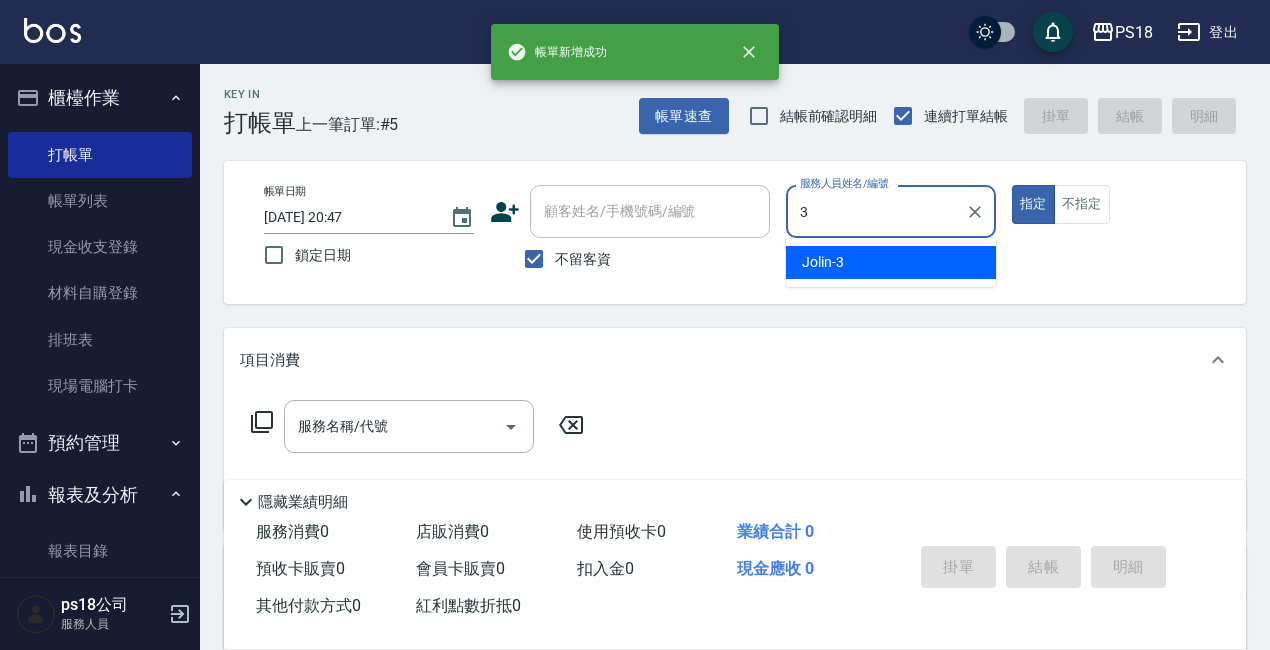 type on "Jolin-3" 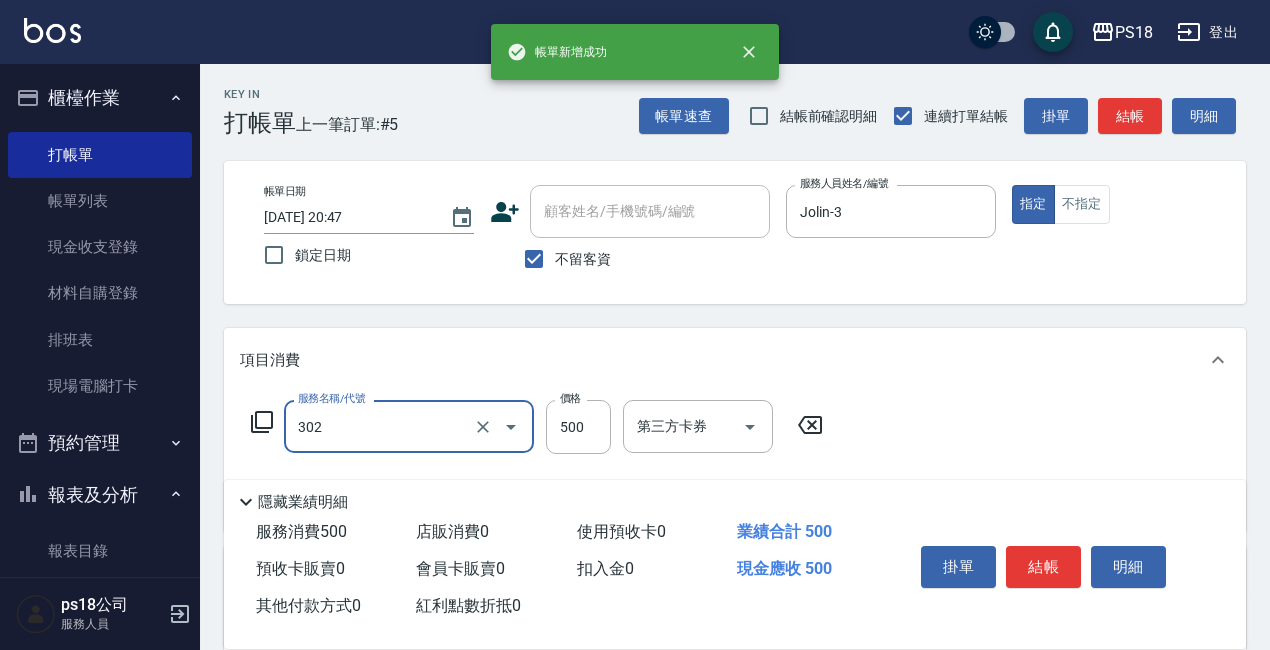 type on "單剪500(302)" 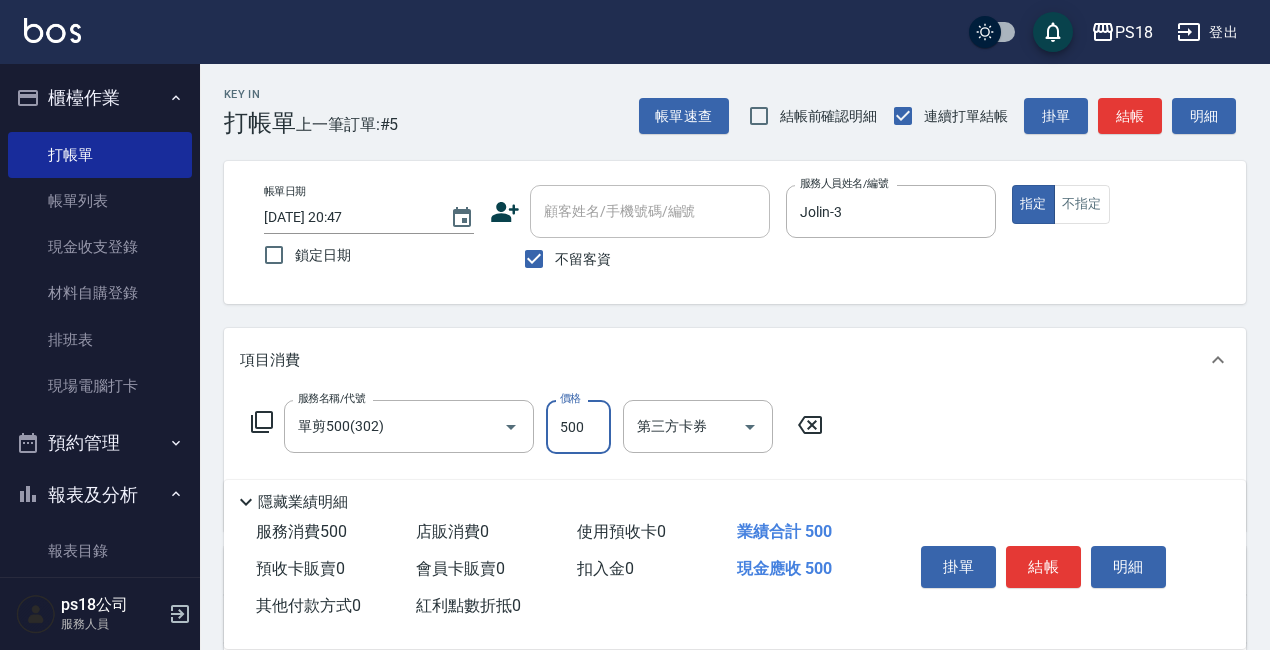 drag, startPoint x: 1142, startPoint y: 113, endPoint x: 1114, endPoint y: 133, distance: 34.4093 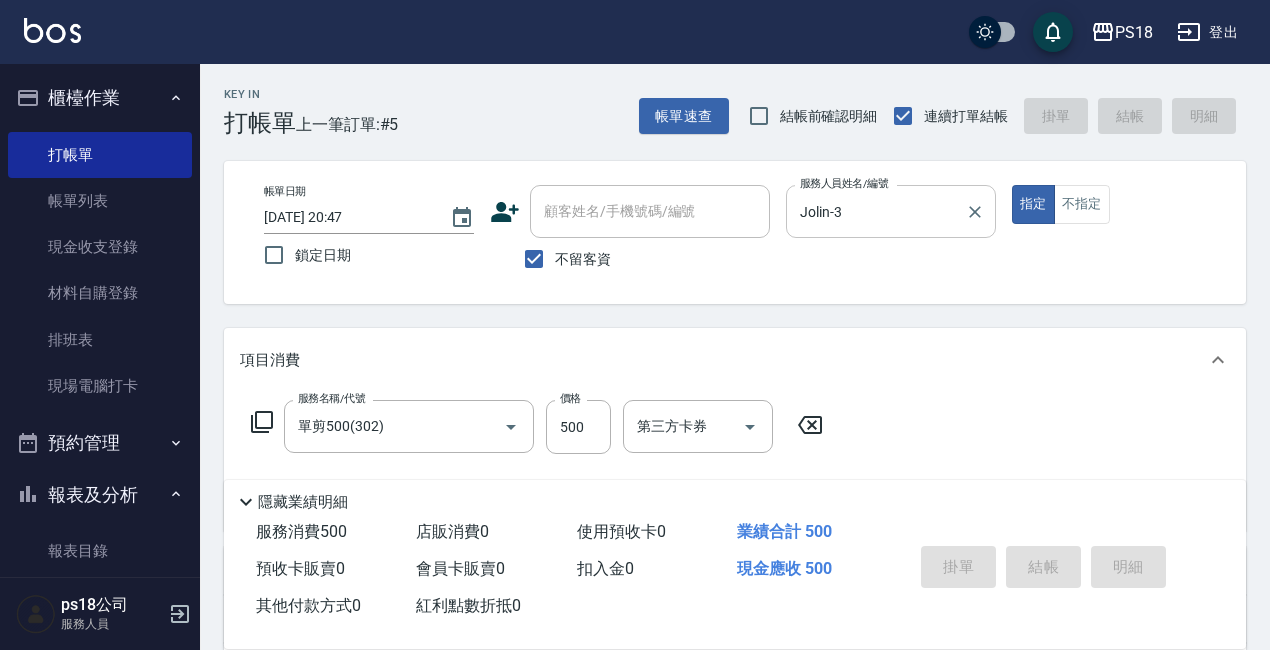 type on "[DATE] 20:48" 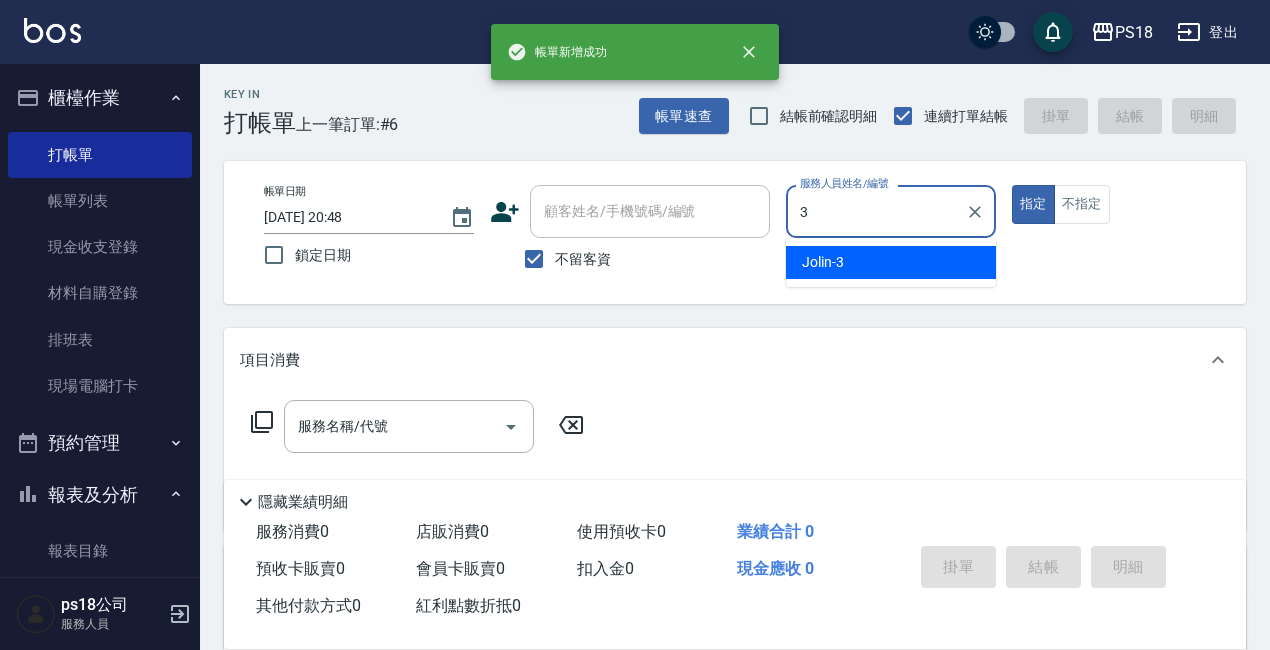 type on "Jolin-3" 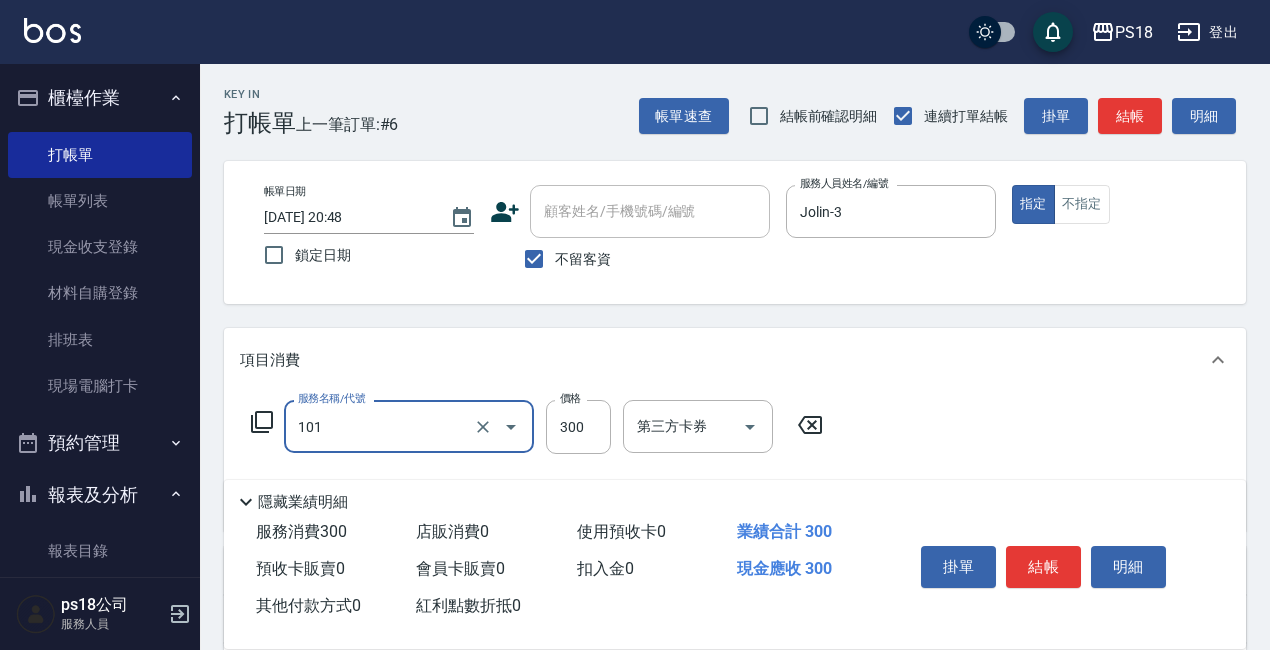 type on "洗髮300(101)" 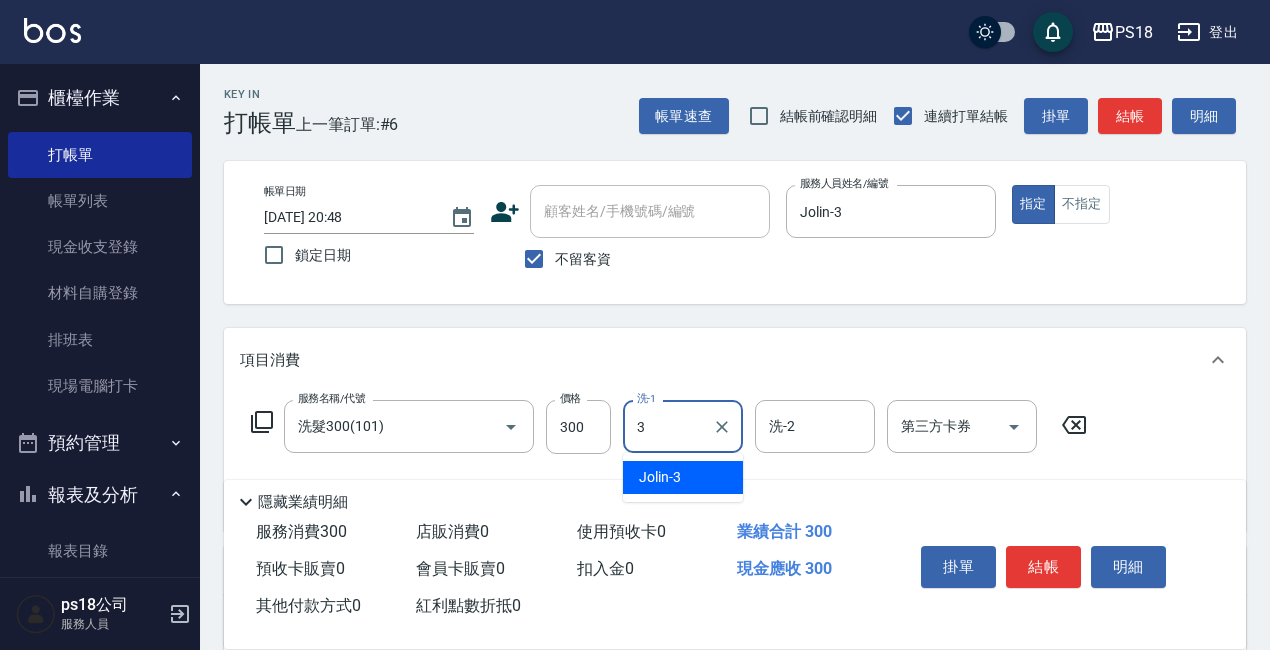 type on "Jolin-3" 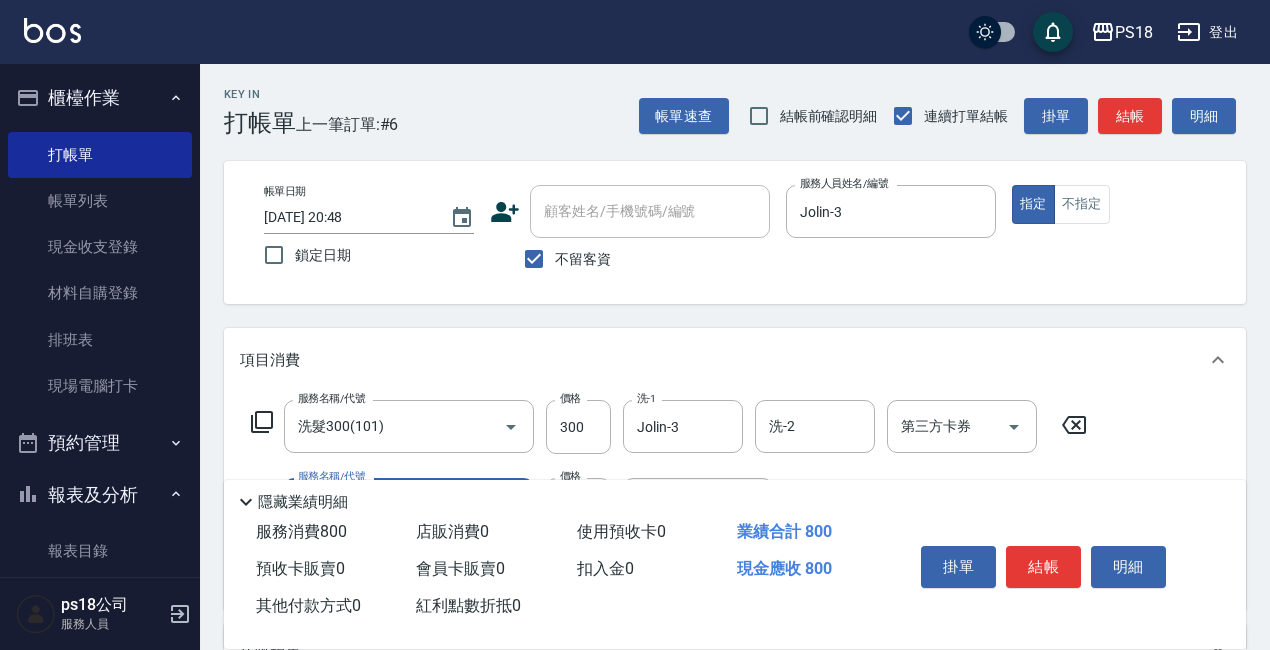 type on "單剪500(302)" 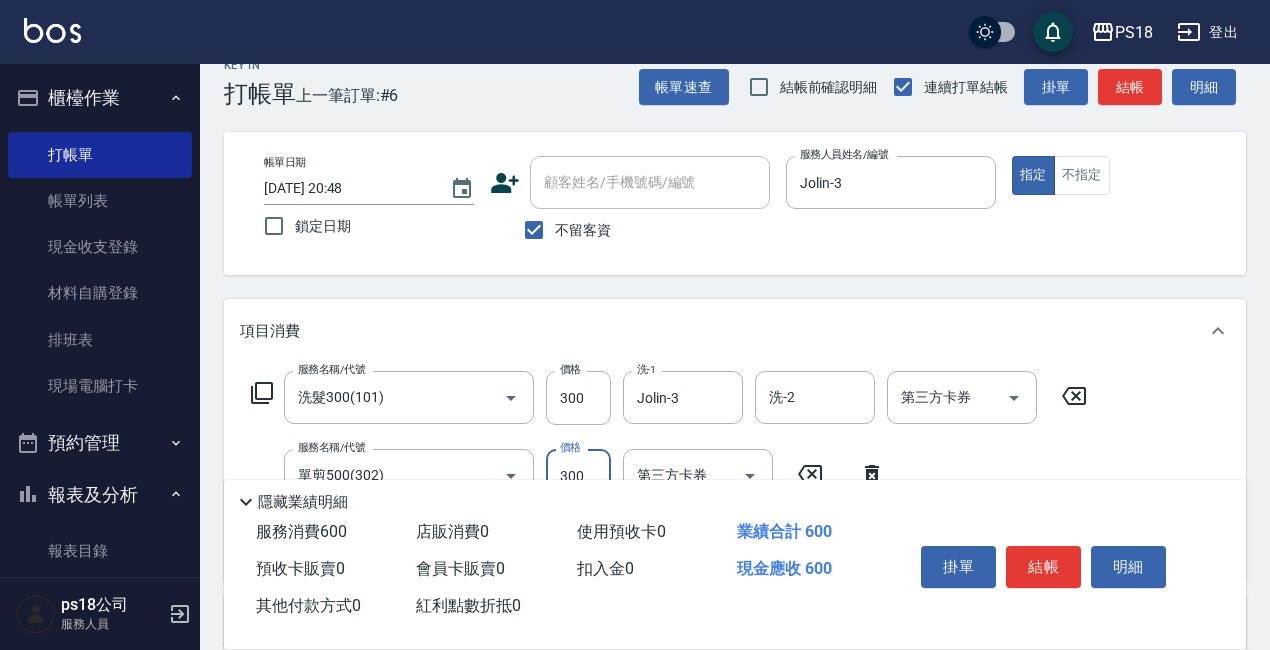 scroll, scrollTop: 0, scrollLeft: 0, axis: both 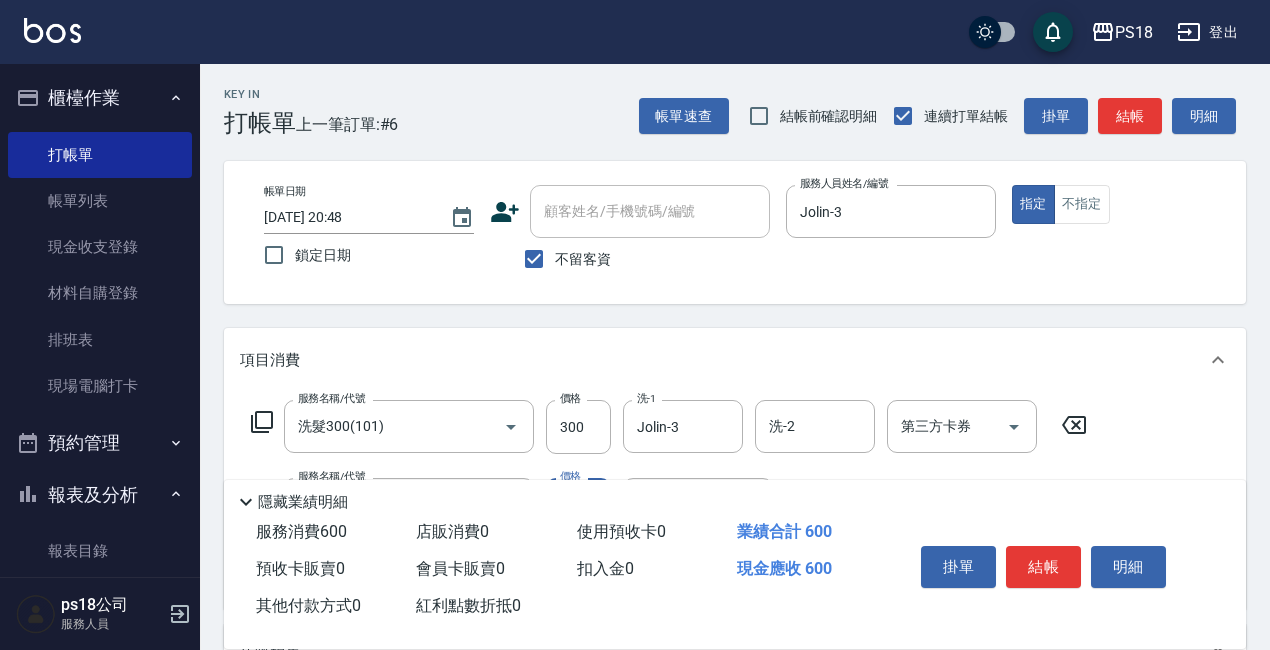 type on "300" 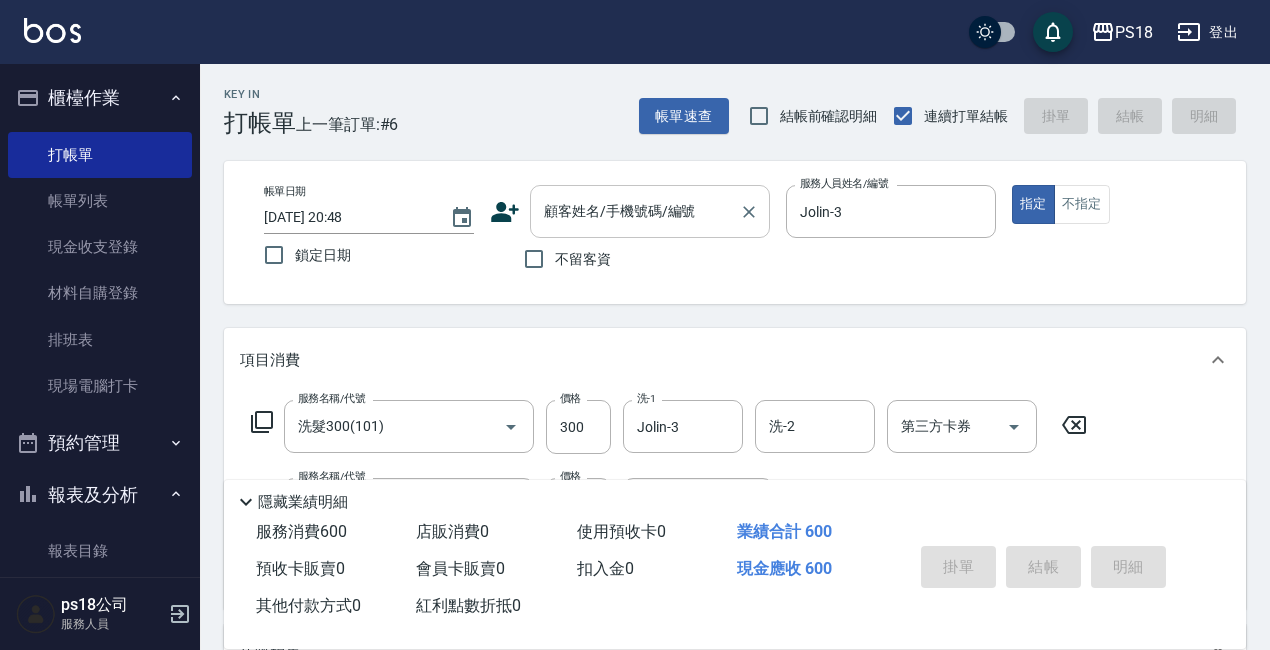 click on "顧客姓名/手機號碼/編號" at bounding box center (635, 211) 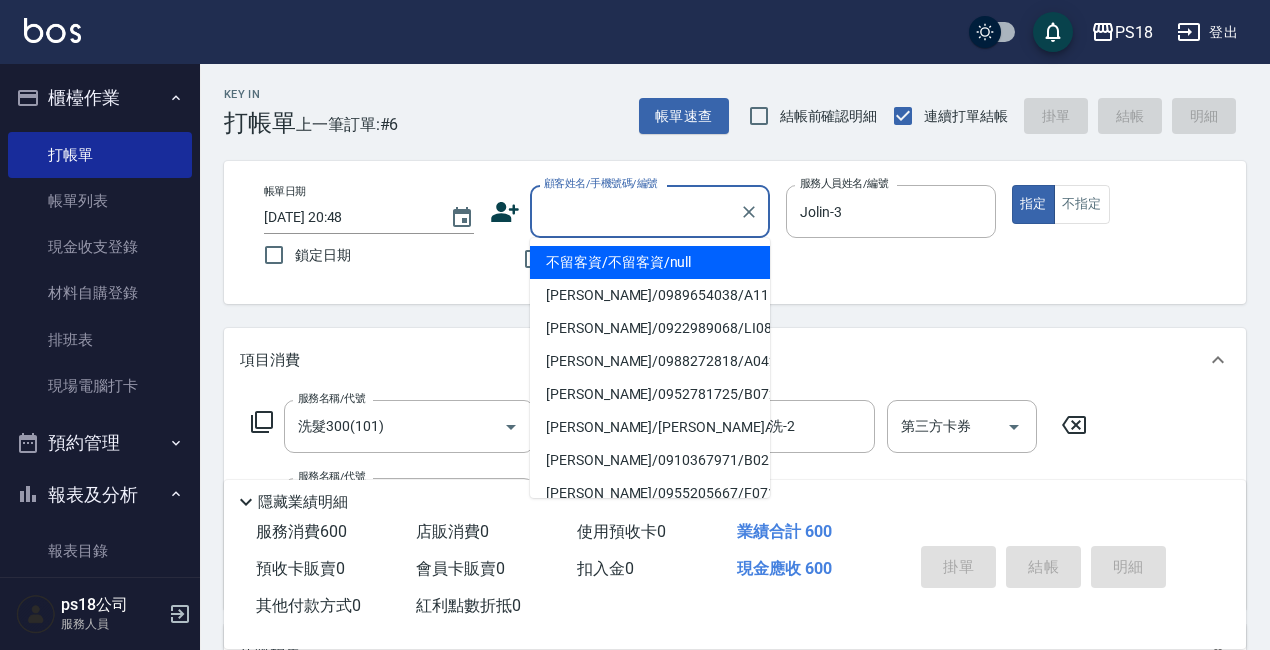 type on "＿" 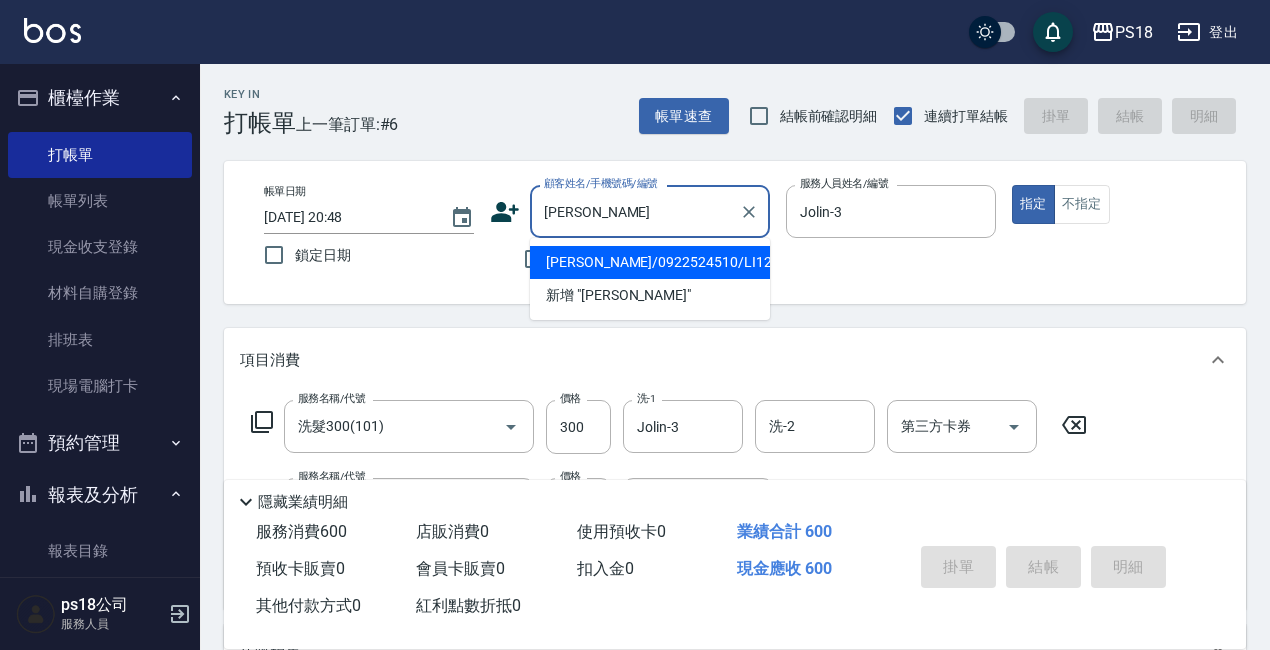 click on "[PERSON_NAME]/0922524510/LI120411" at bounding box center (650, 262) 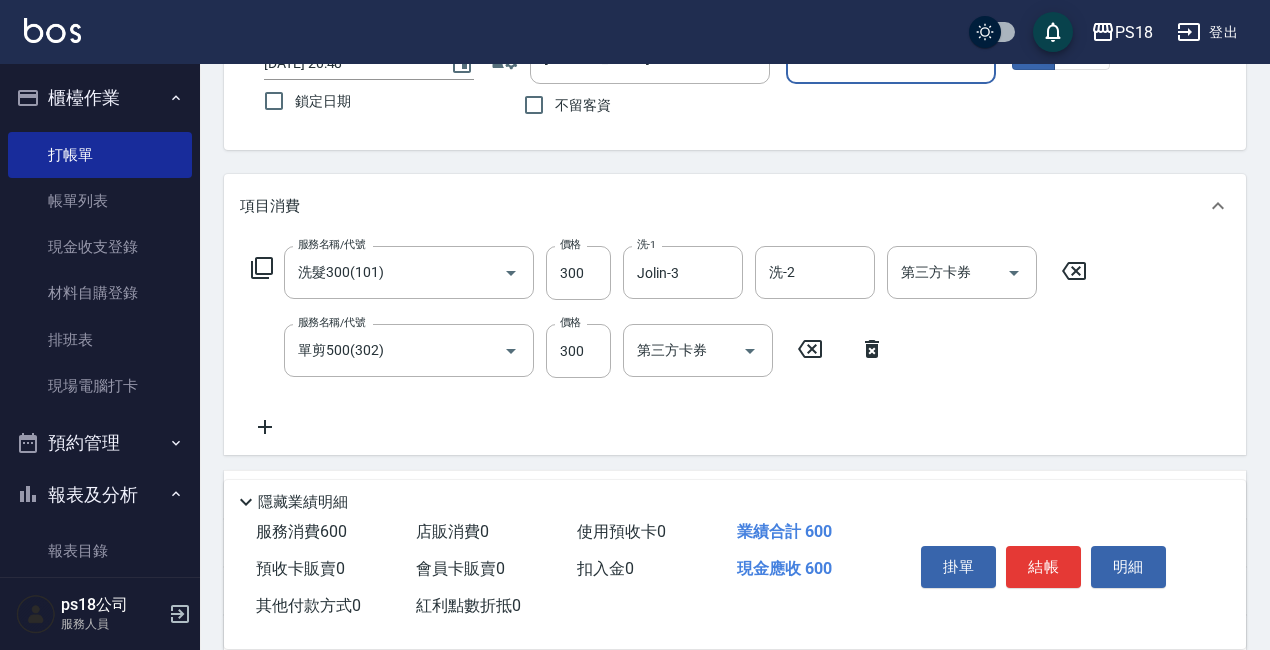 scroll, scrollTop: 400, scrollLeft: 0, axis: vertical 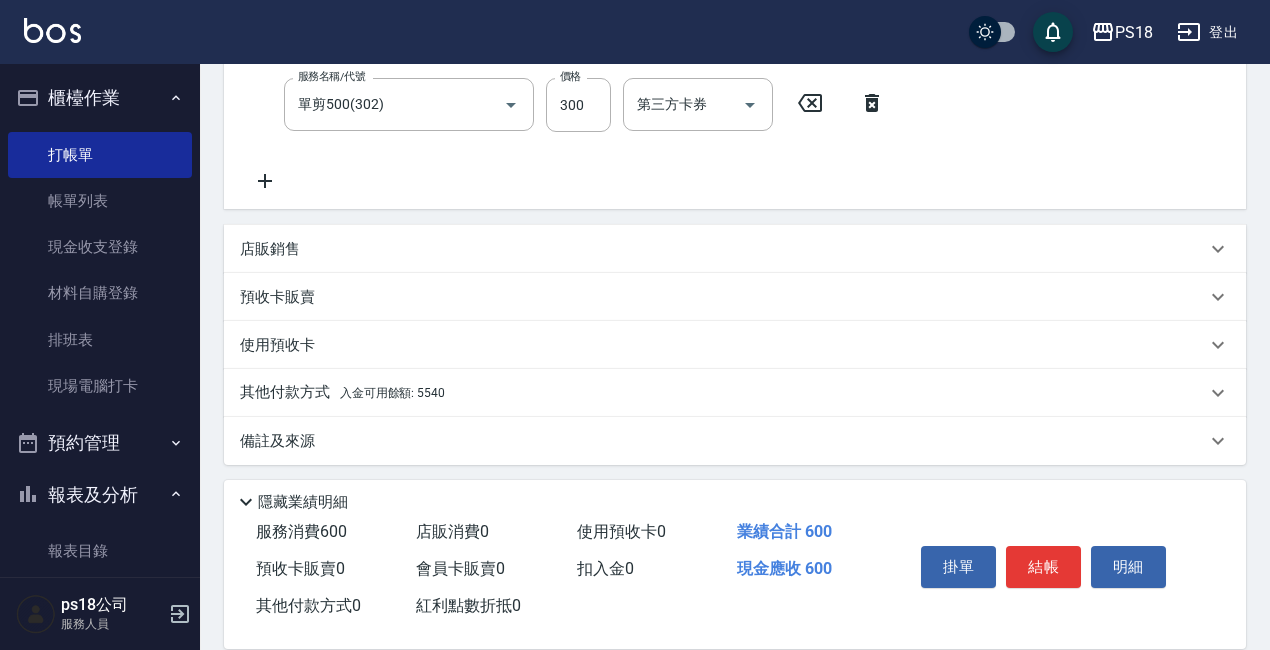 click on "入金可用餘額: 5540" at bounding box center [392, 393] 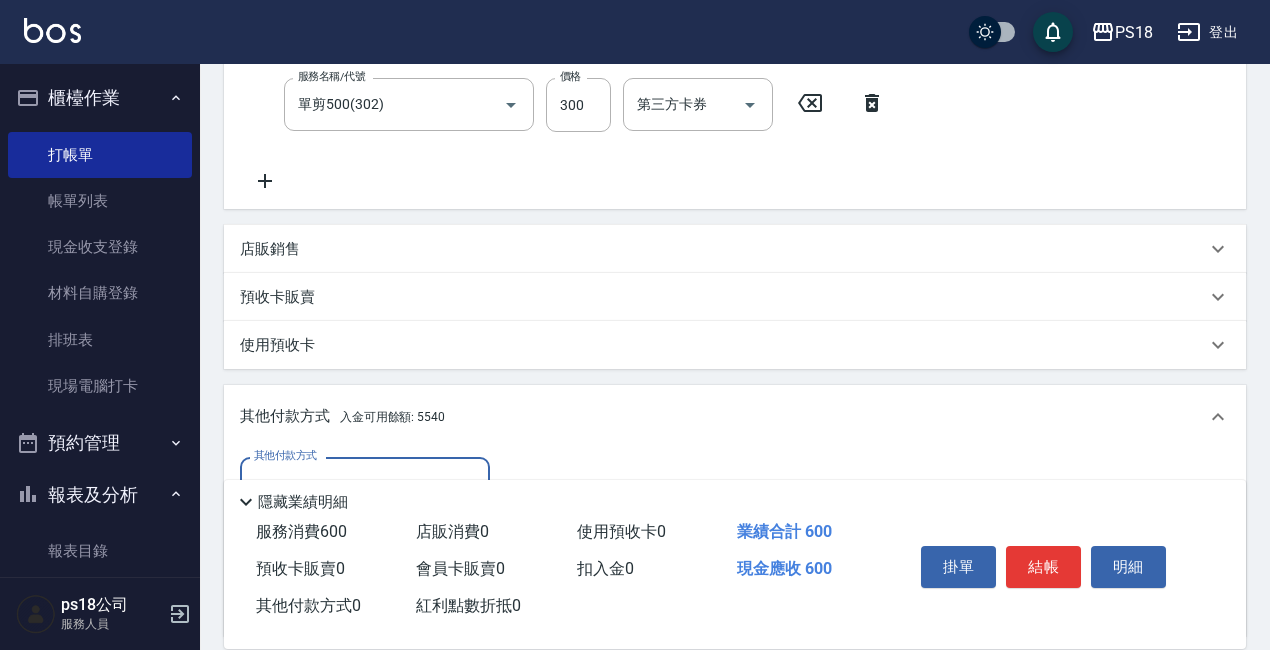 scroll, scrollTop: 35, scrollLeft: 0, axis: vertical 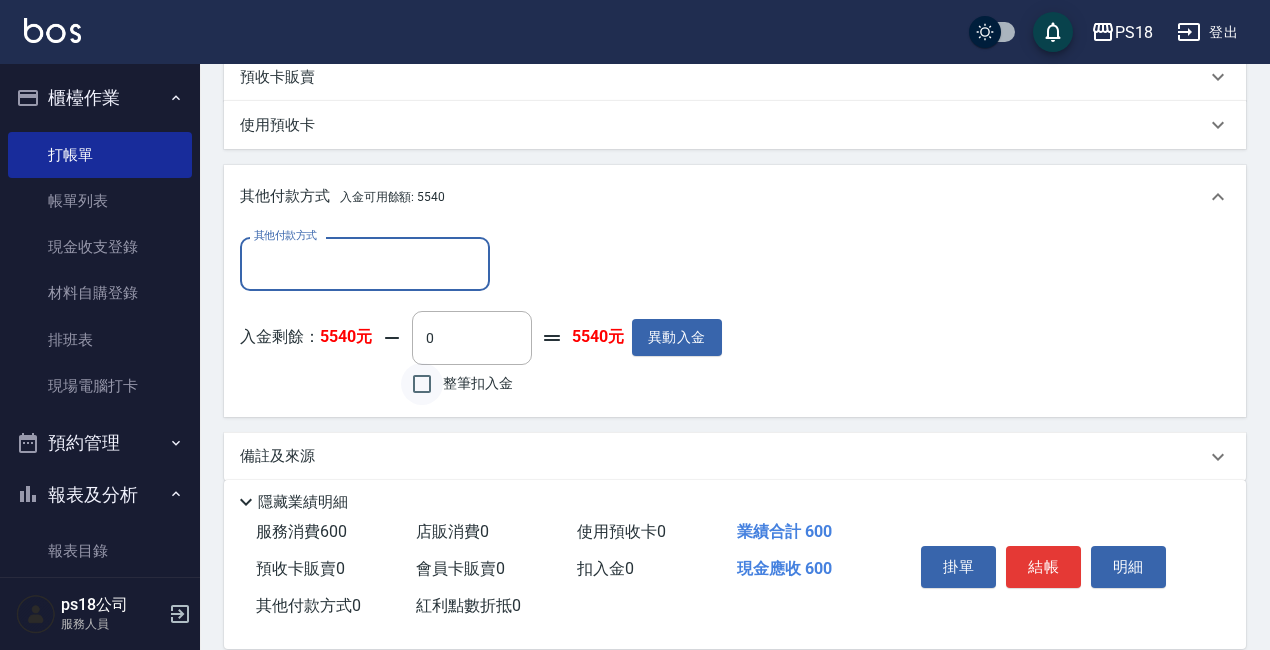 click on "整筆扣入金" at bounding box center [422, 384] 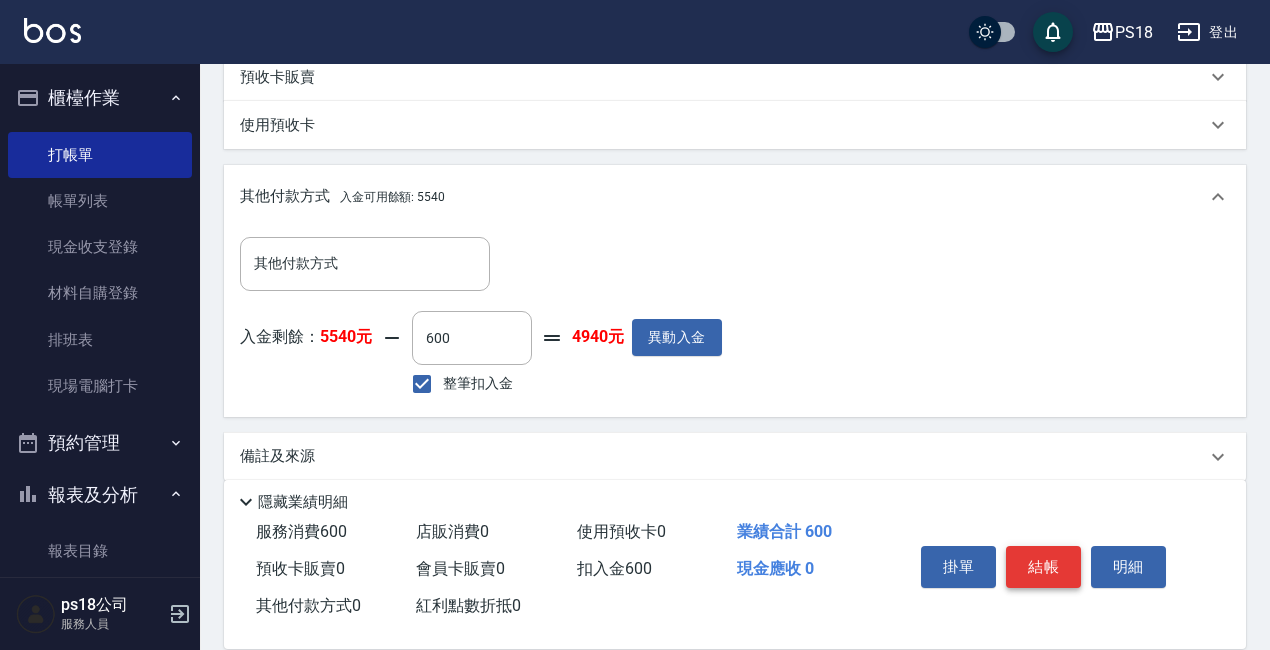 click on "結帳" at bounding box center [1043, 567] 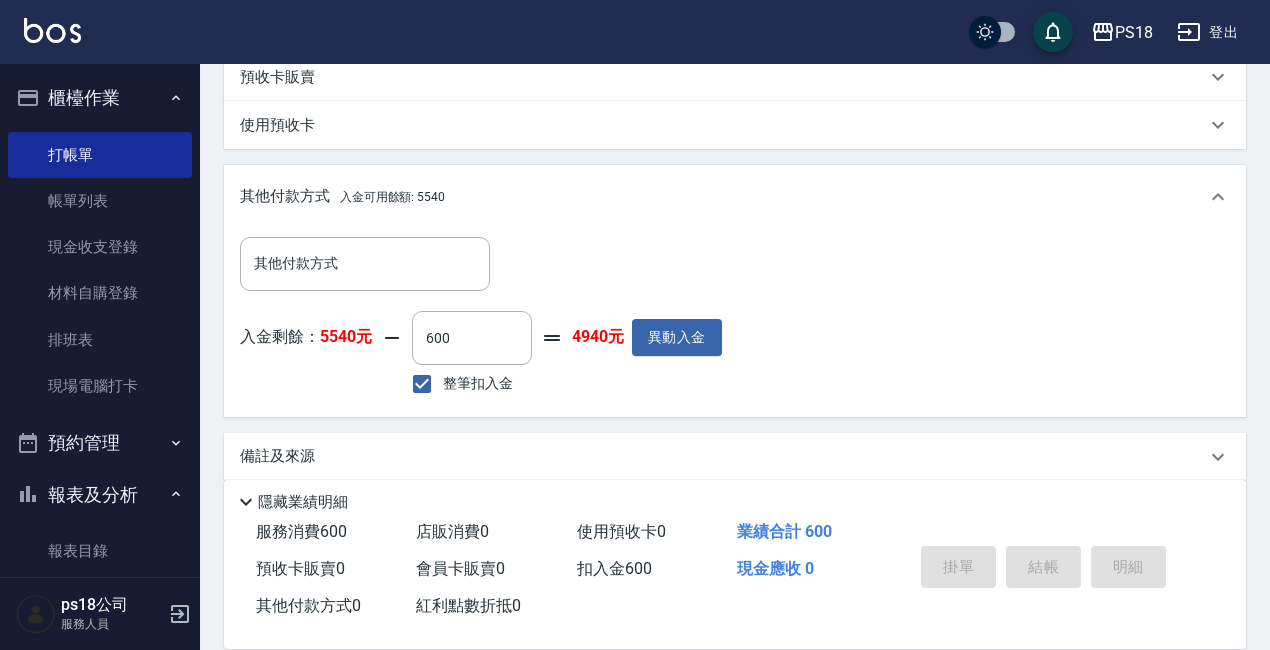 type on "[DATE] 20:49" 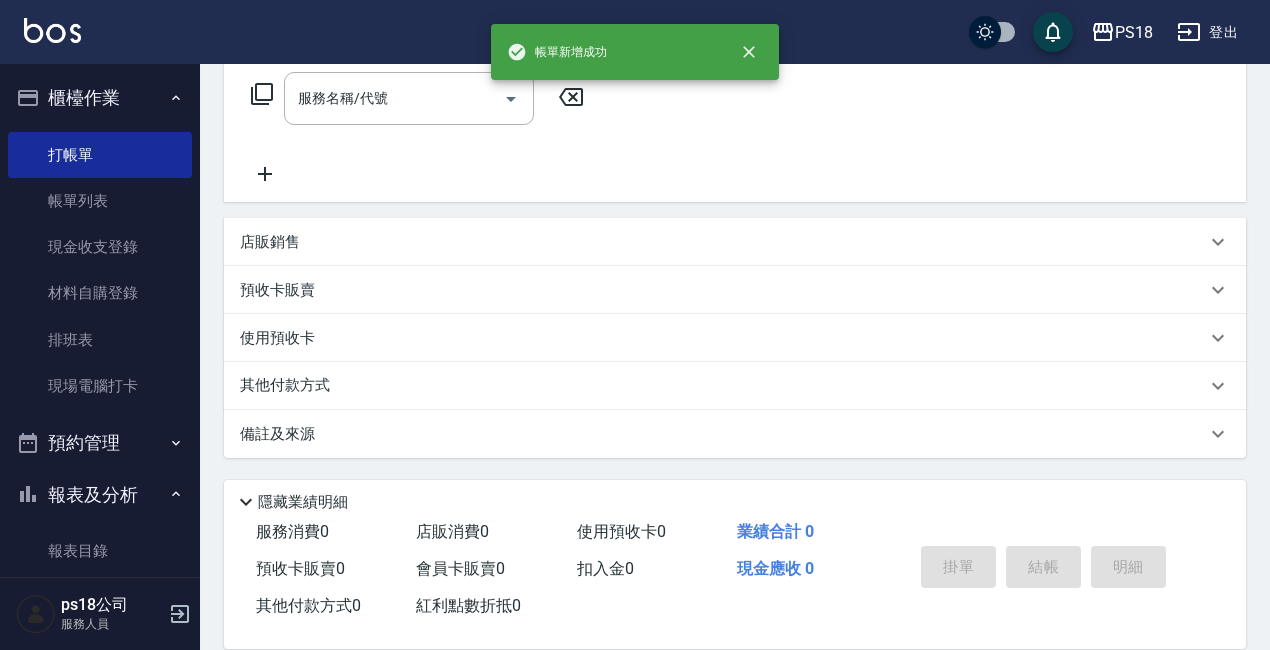 scroll, scrollTop: 0, scrollLeft: 0, axis: both 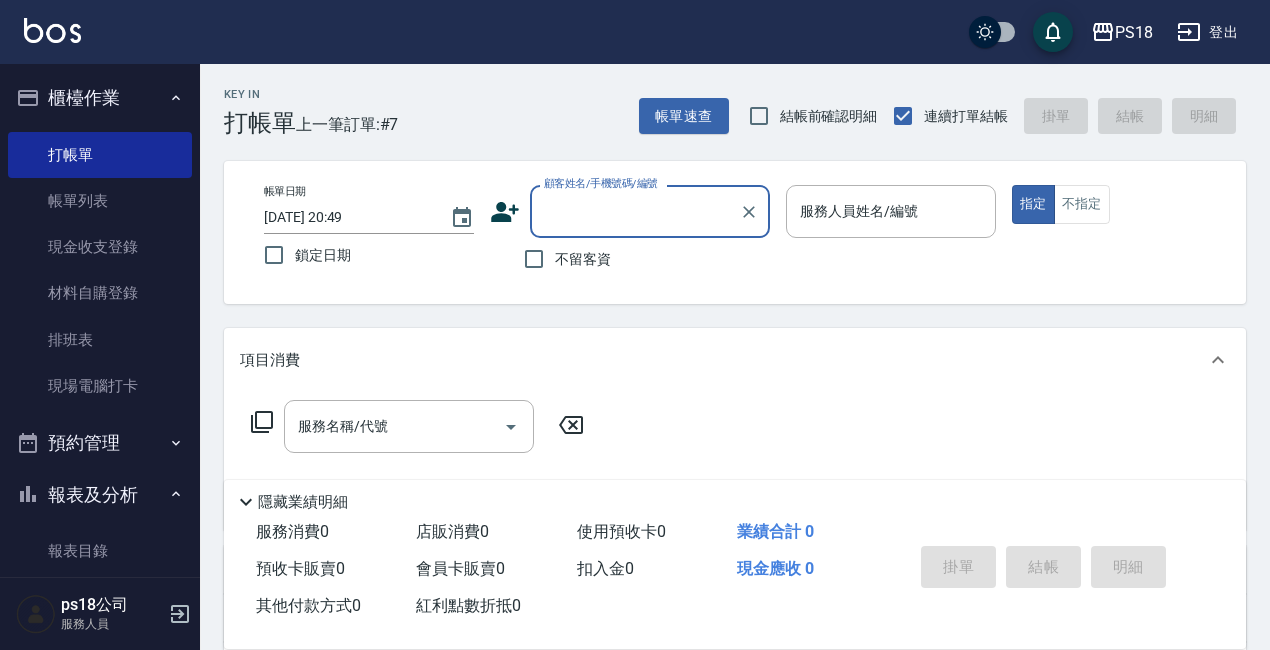 click on "不留客資" at bounding box center [583, 259] 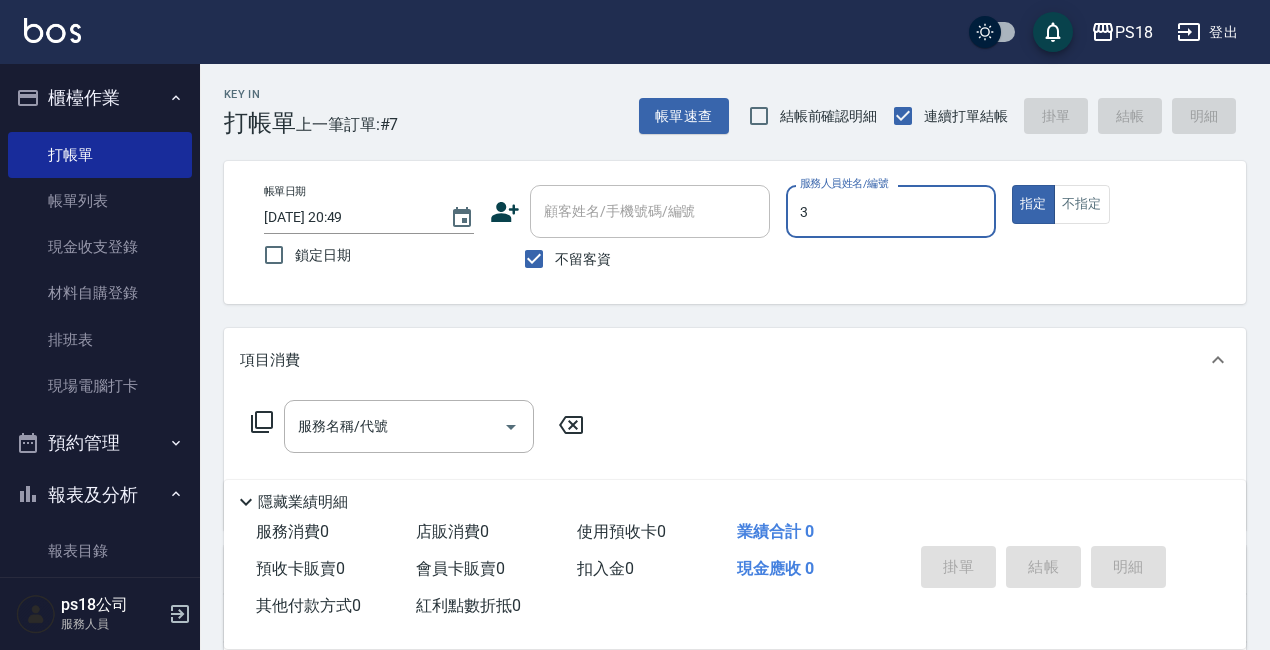 type on "Jolin-3" 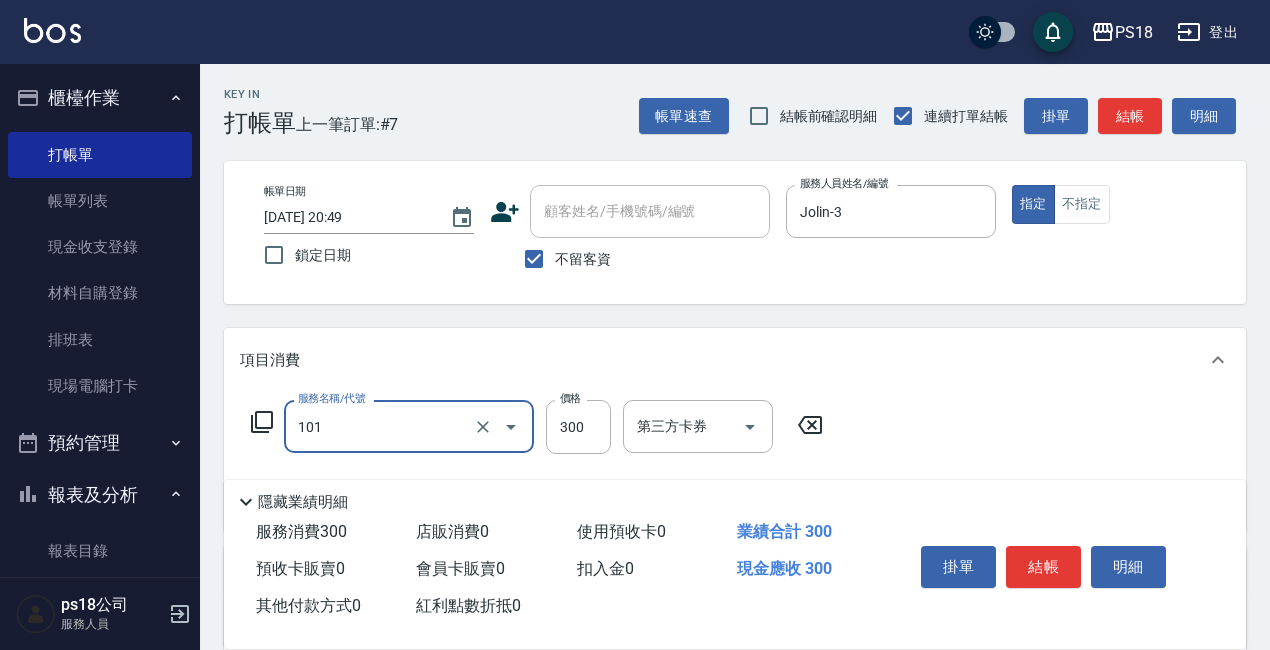type on "洗髮300(101)" 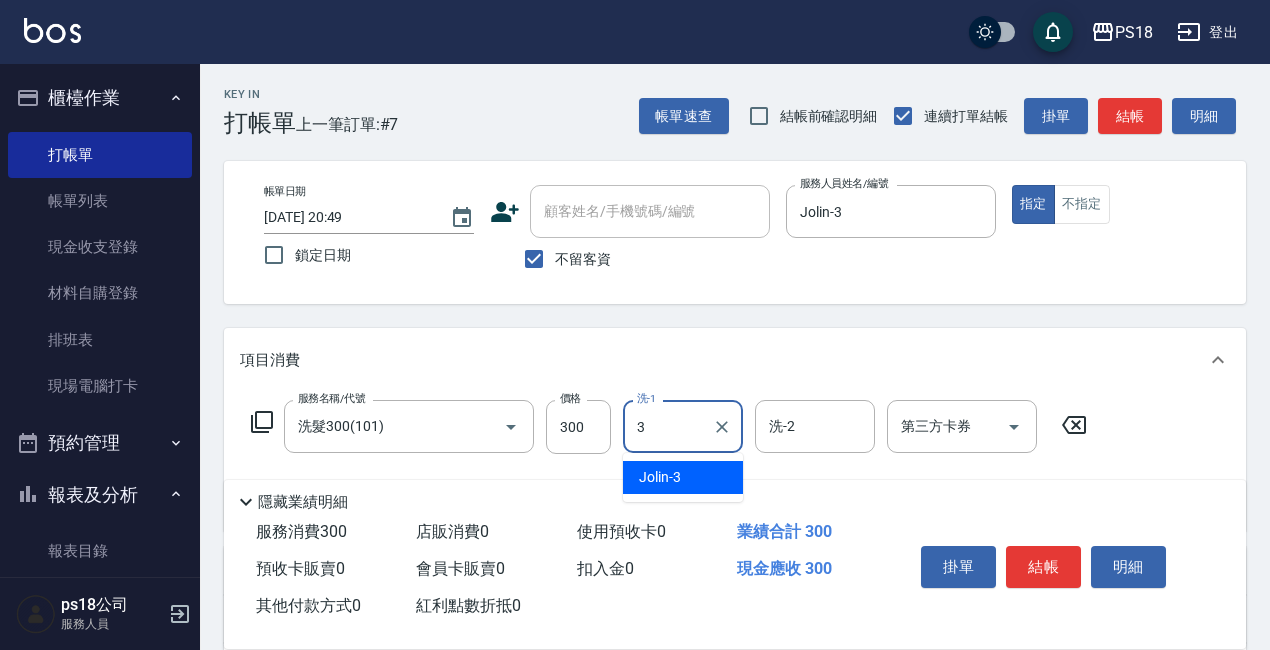 type on "Jolin-3" 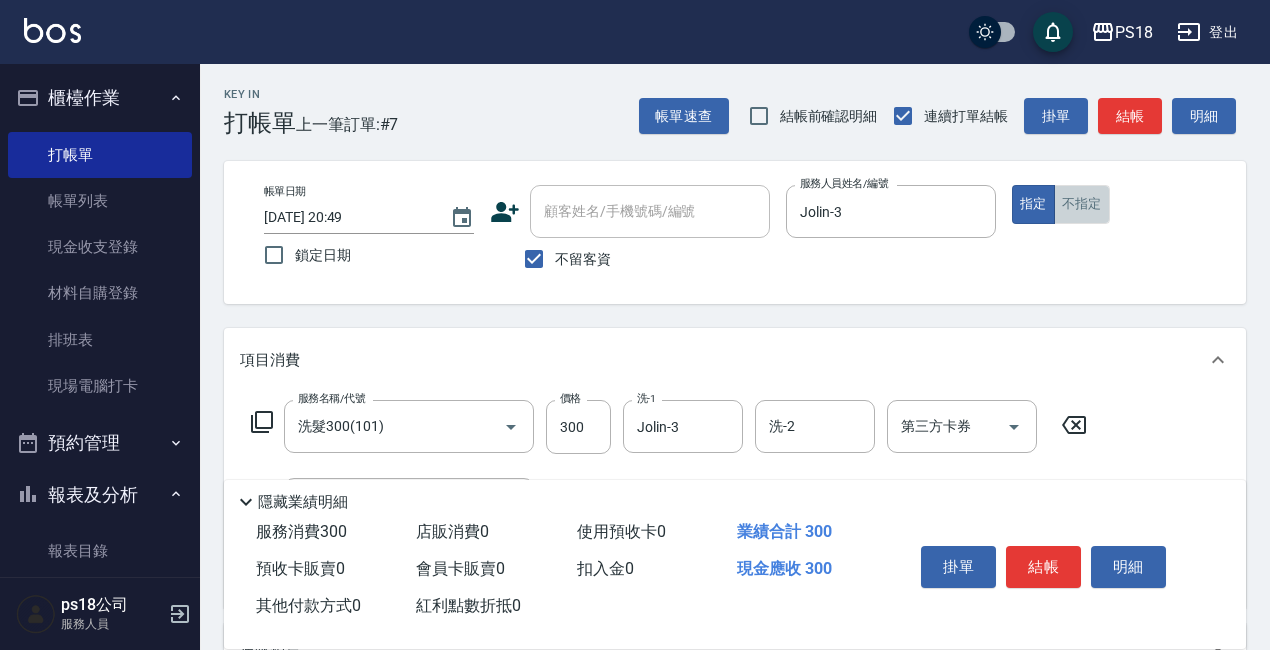 drag, startPoint x: 1080, startPoint y: 196, endPoint x: 949, endPoint y: 239, distance: 137.87675 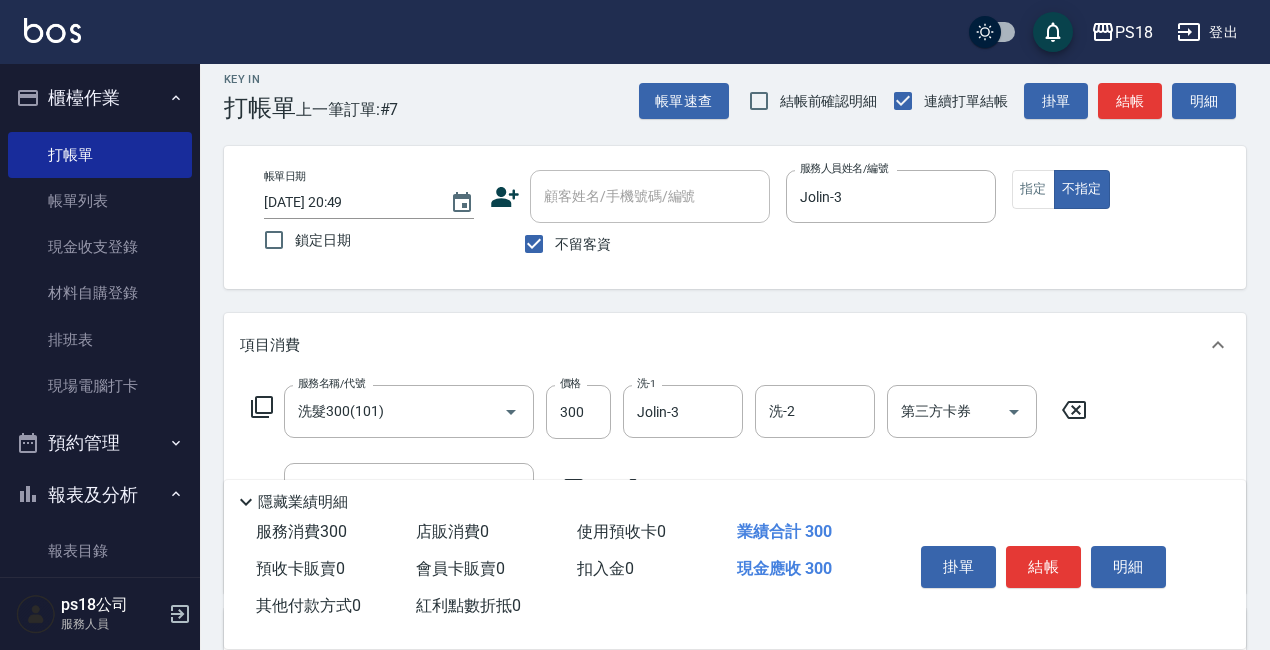 scroll, scrollTop: 300, scrollLeft: 0, axis: vertical 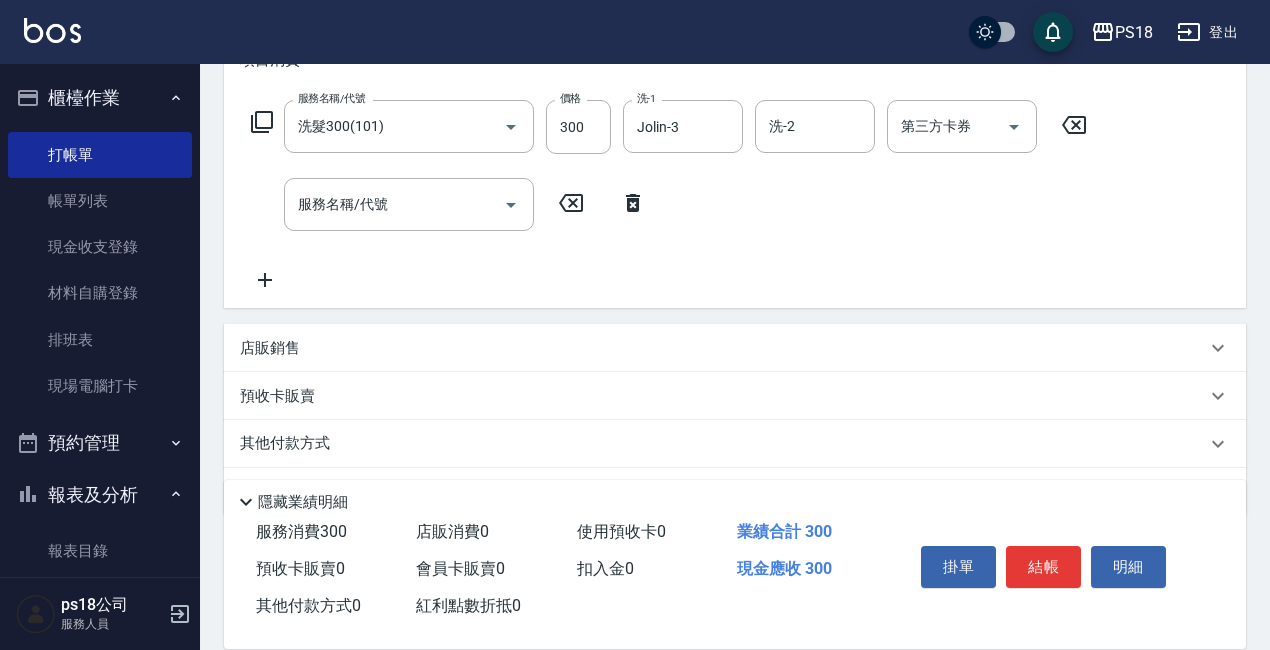 click on "店販銷售" at bounding box center (723, 348) 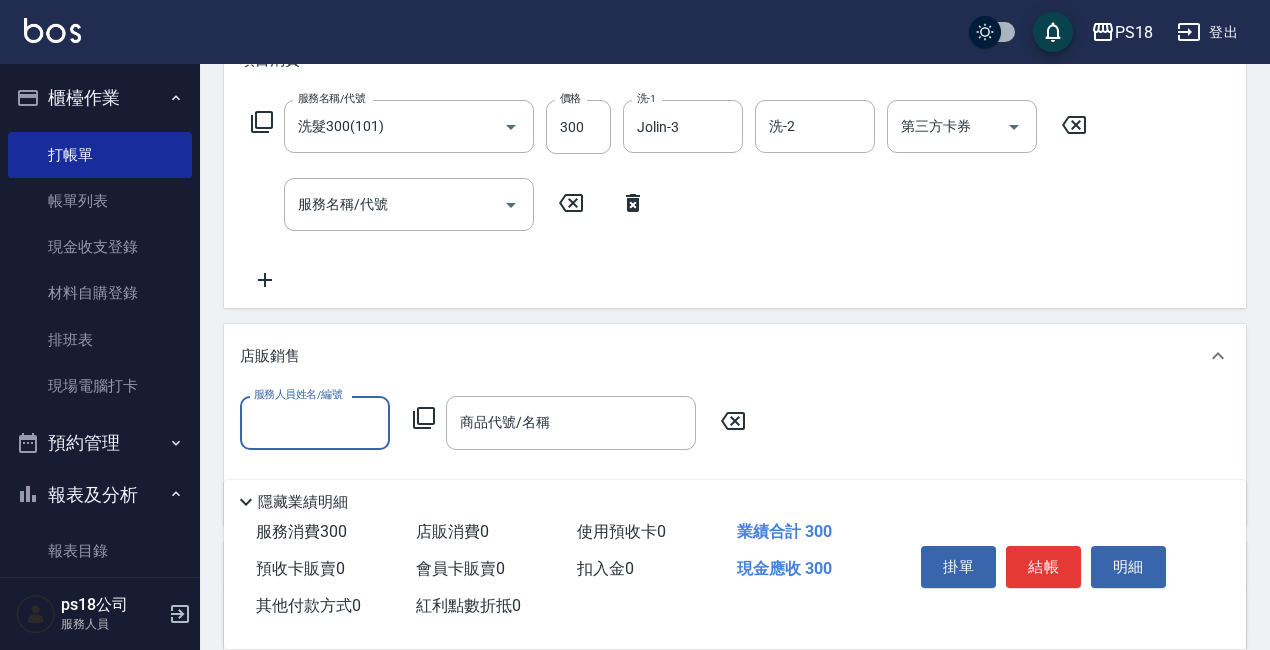 scroll, scrollTop: 0, scrollLeft: 0, axis: both 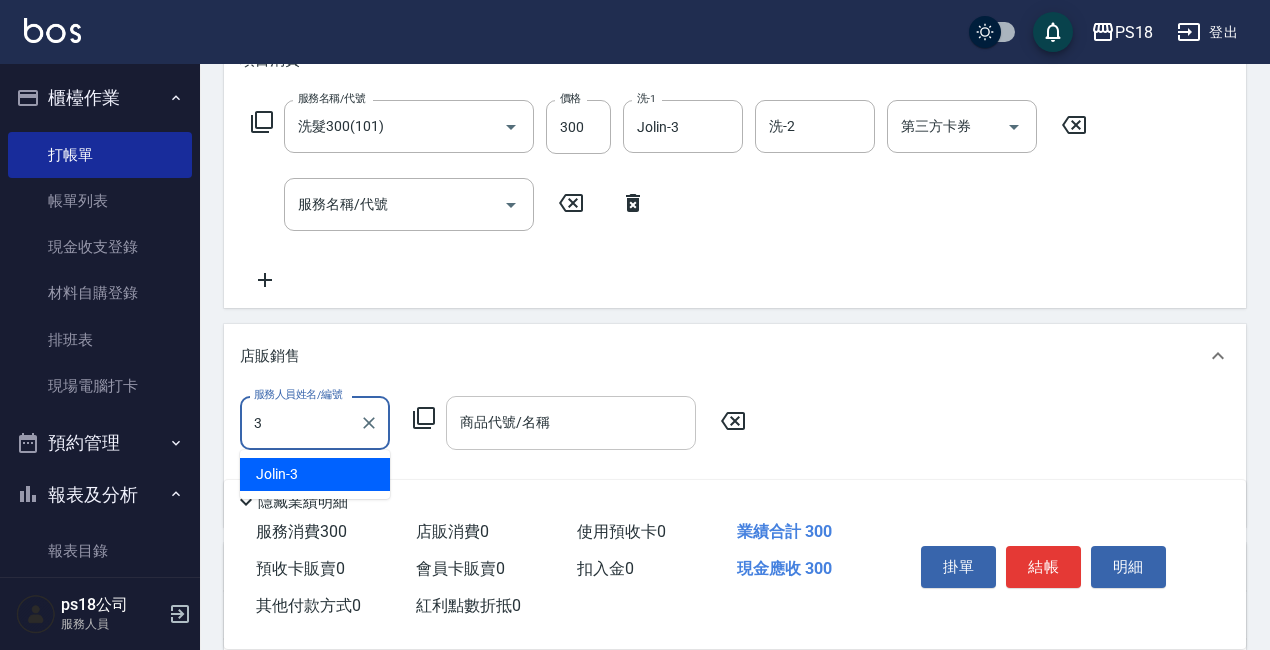 type on "Jolin-3" 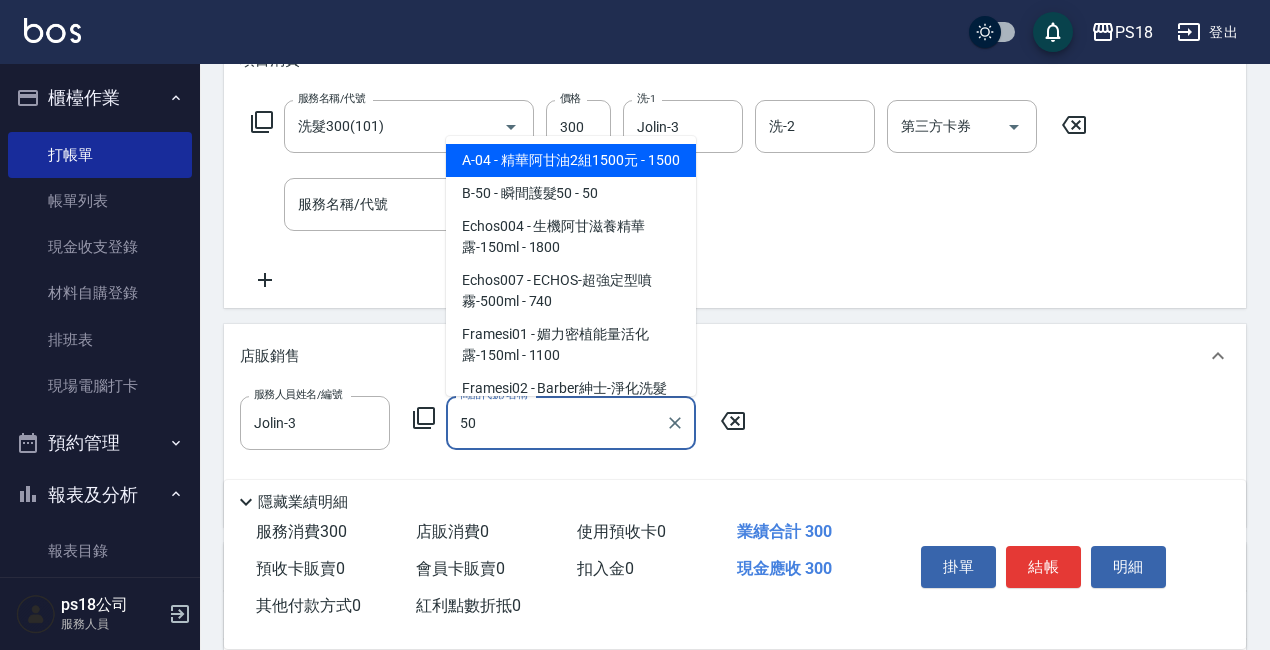 type on "精華阿甘油2組1500元" 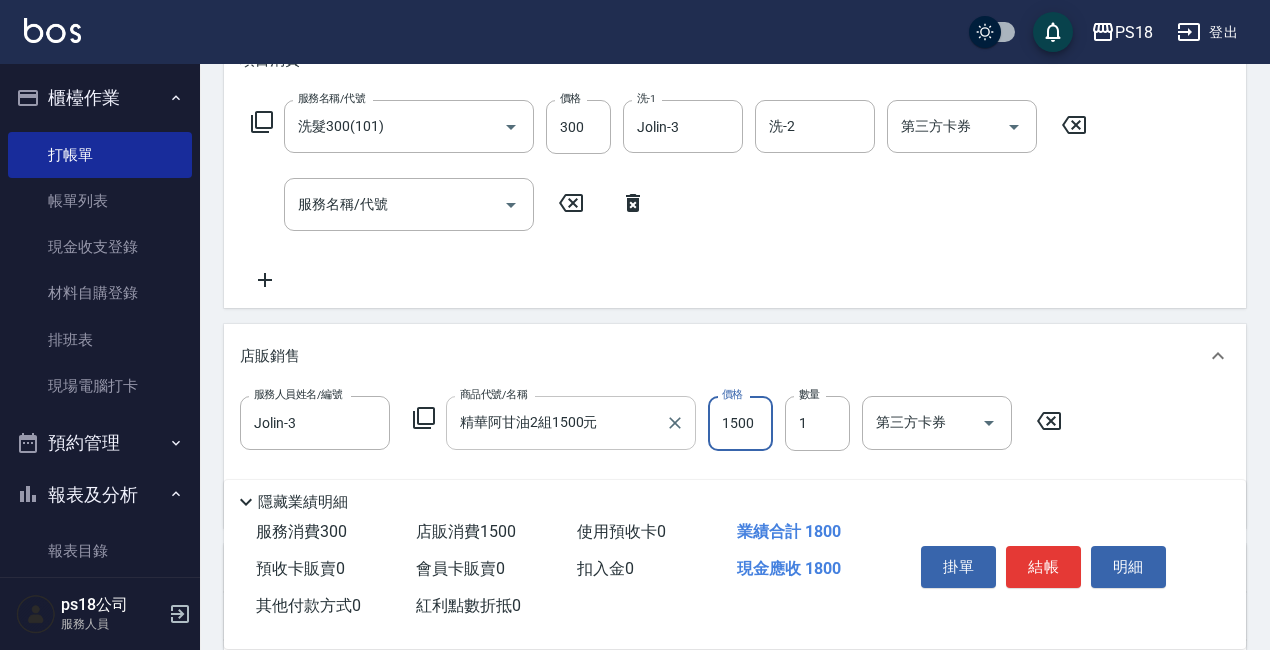 click on "精華阿甘油2組1500元 商品代號/名稱" at bounding box center (571, 422) 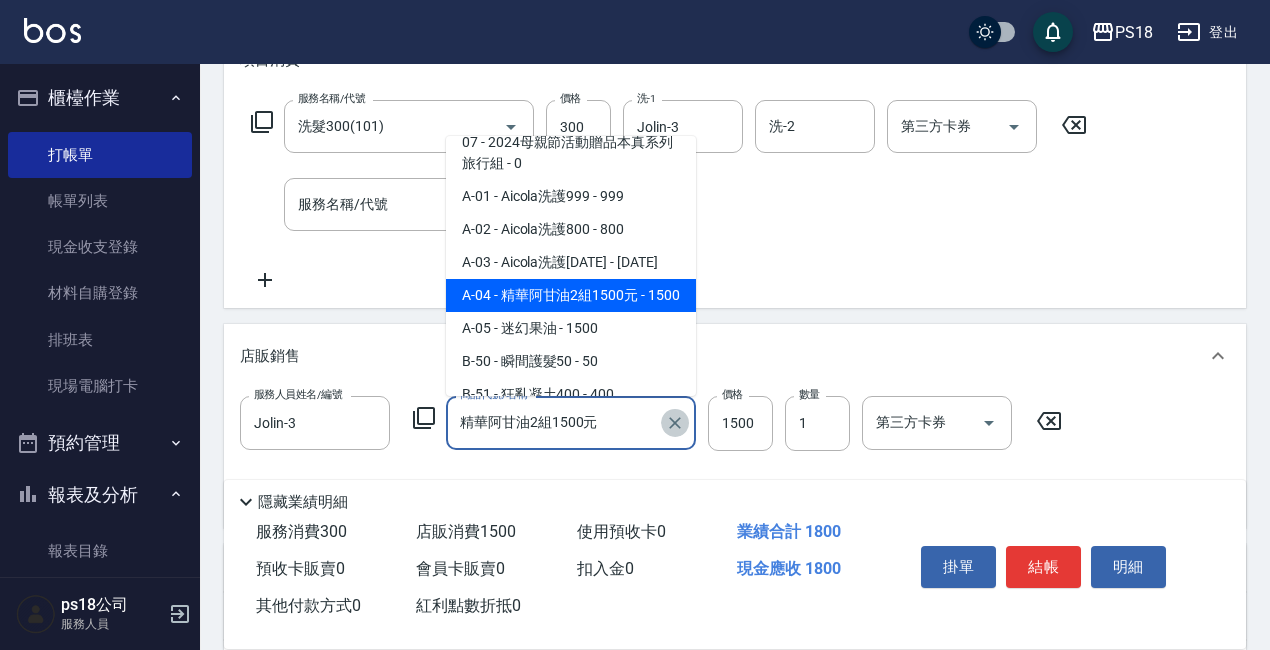 click at bounding box center [675, 423] 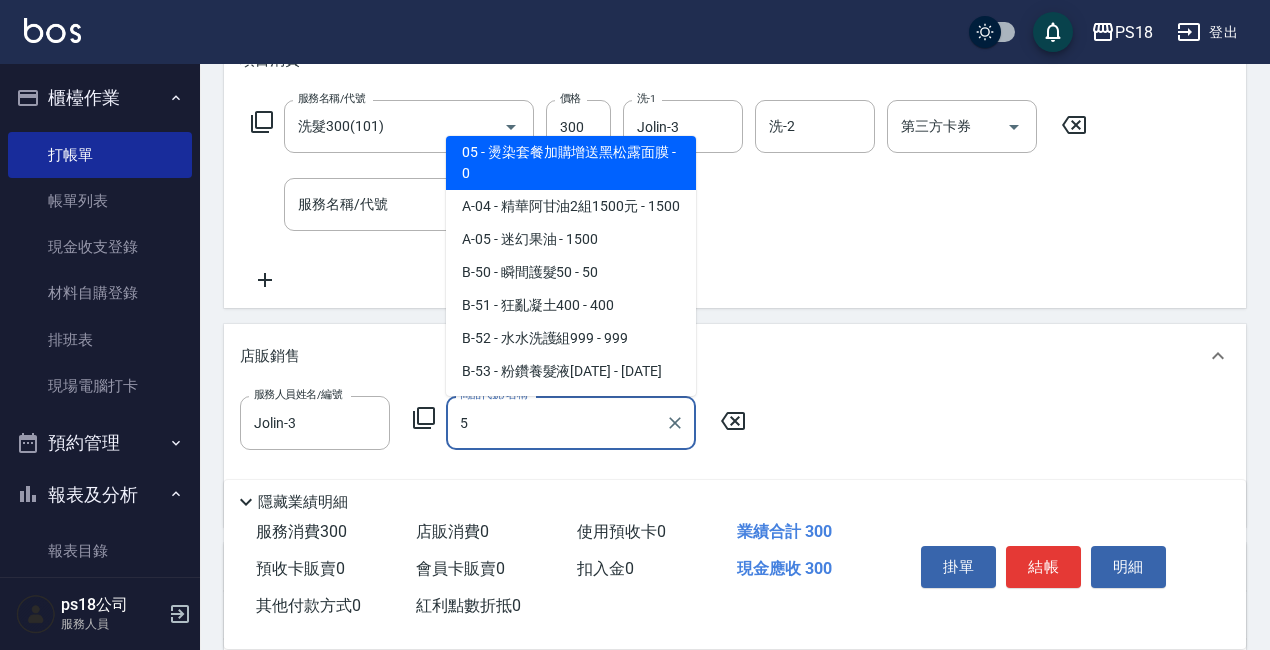 scroll, scrollTop: 0, scrollLeft: 0, axis: both 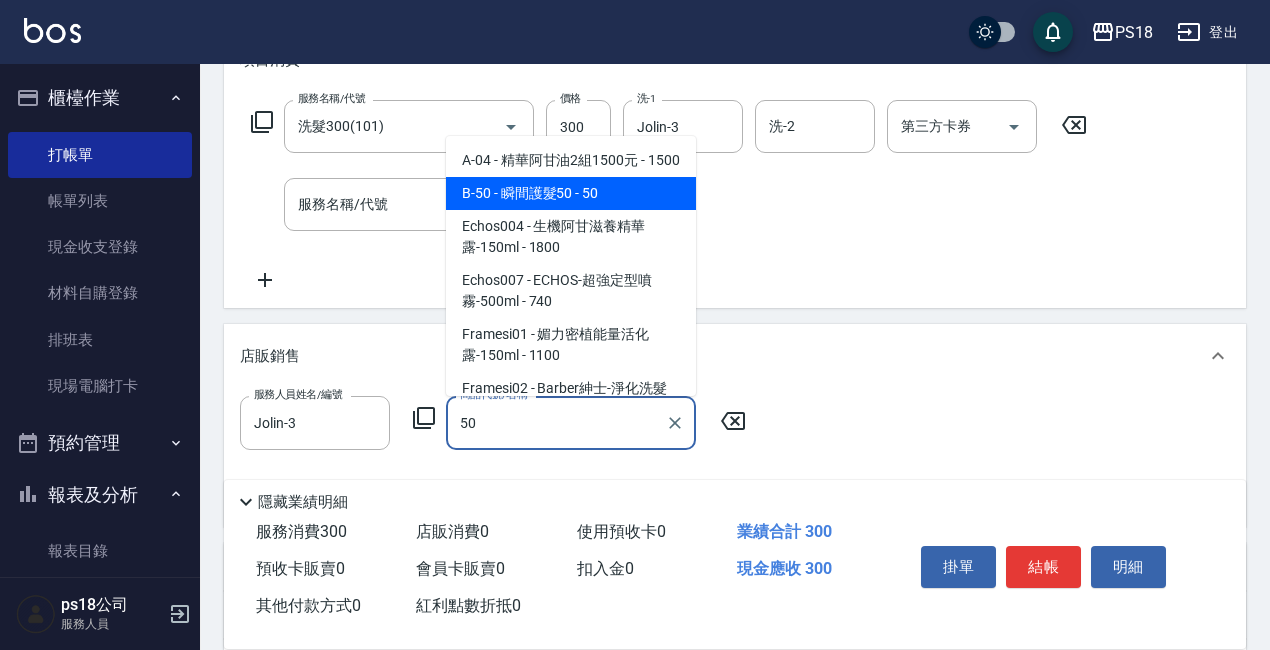 type on "瞬間護髮50" 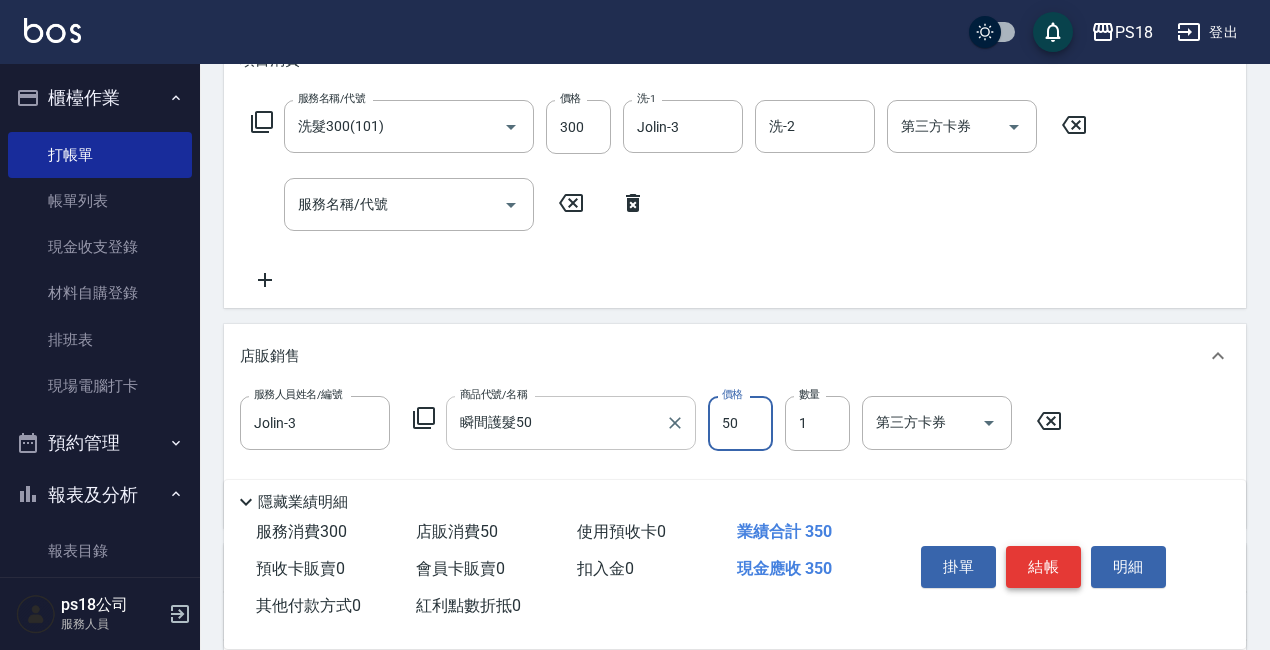 click on "結帳" at bounding box center (1043, 567) 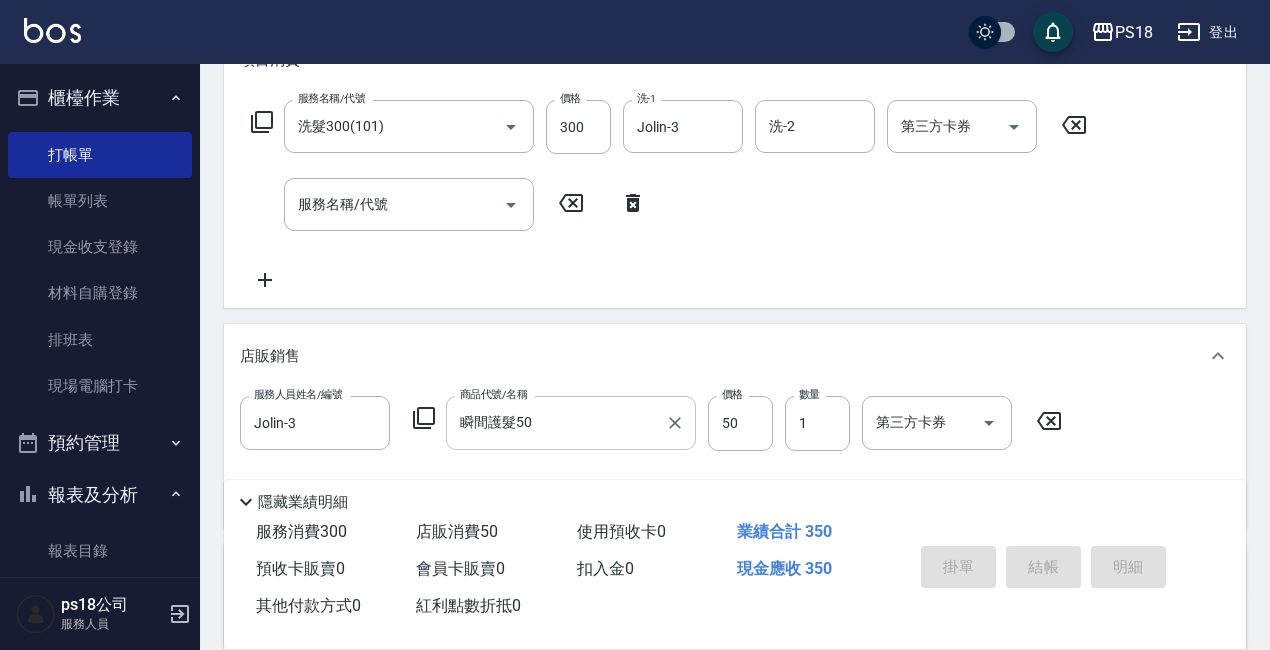 type 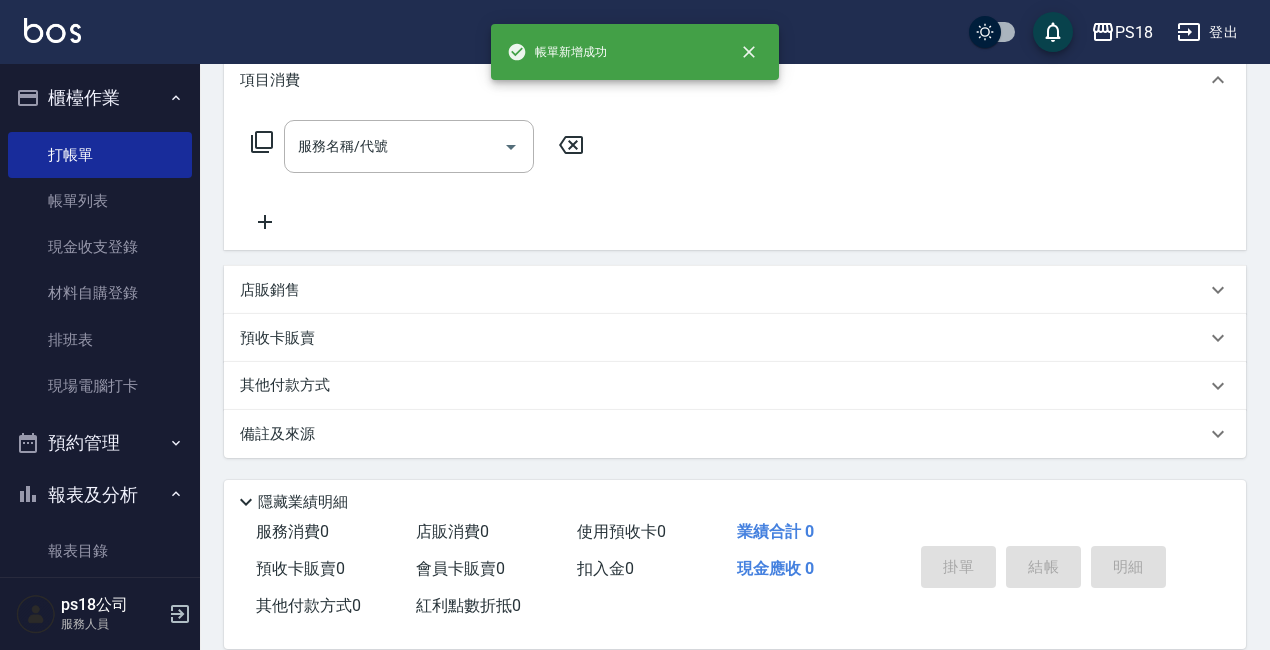 scroll, scrollTop: 0, scrollLeft: 0, axis: both 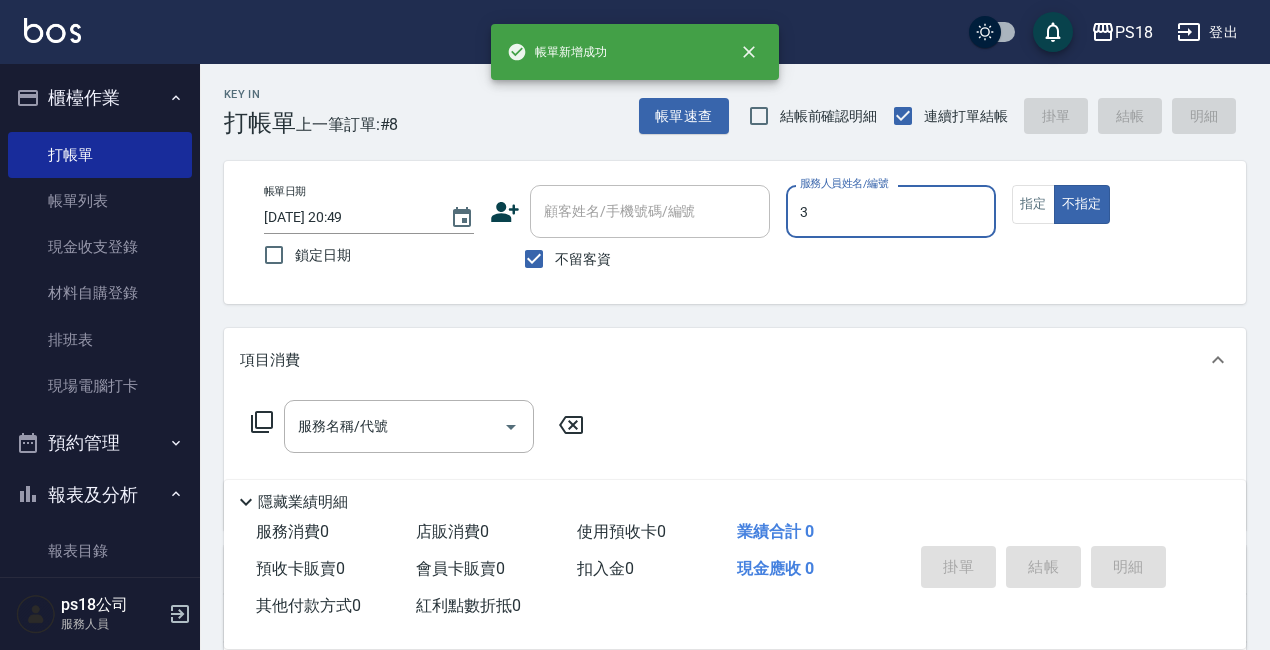 type on "Jolin-3" 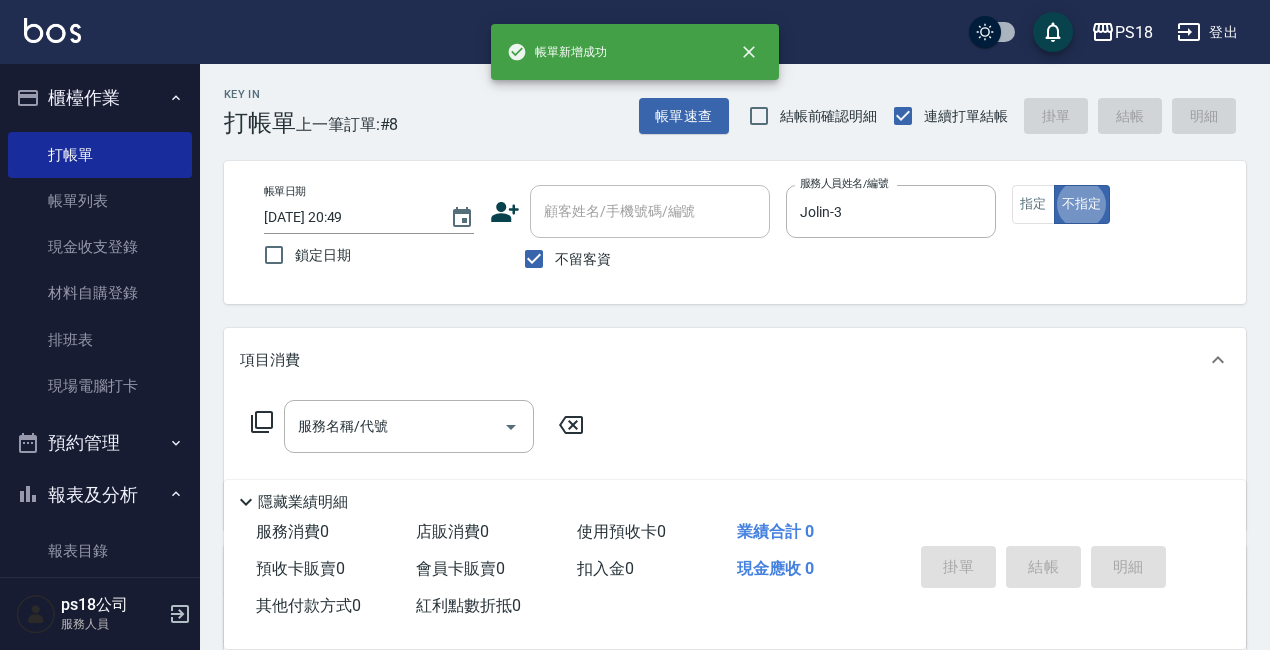 type on "false" 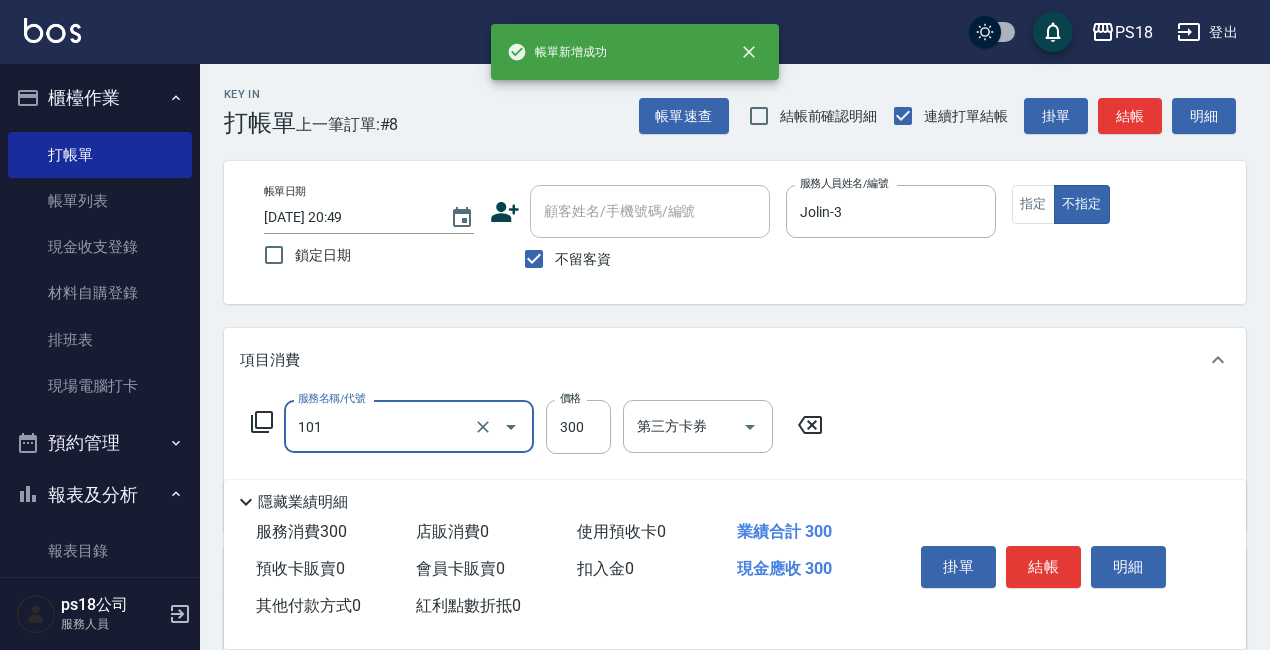 type on "洗髮300(101)" 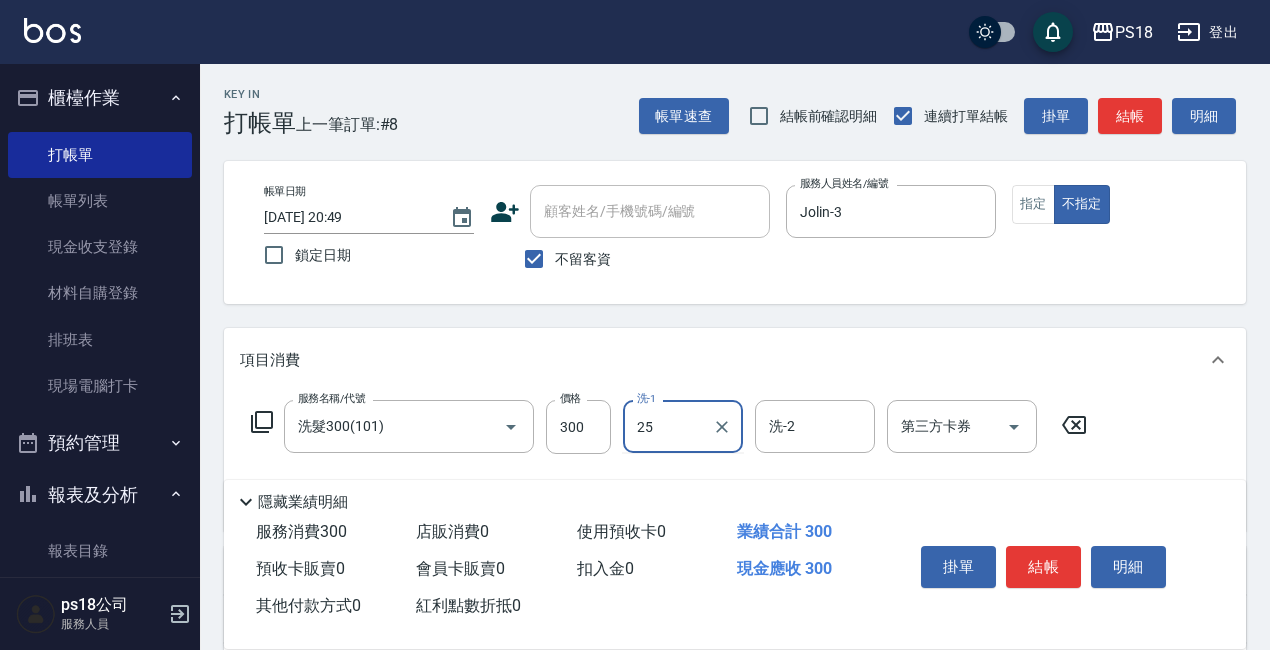 type on "小卉-25" 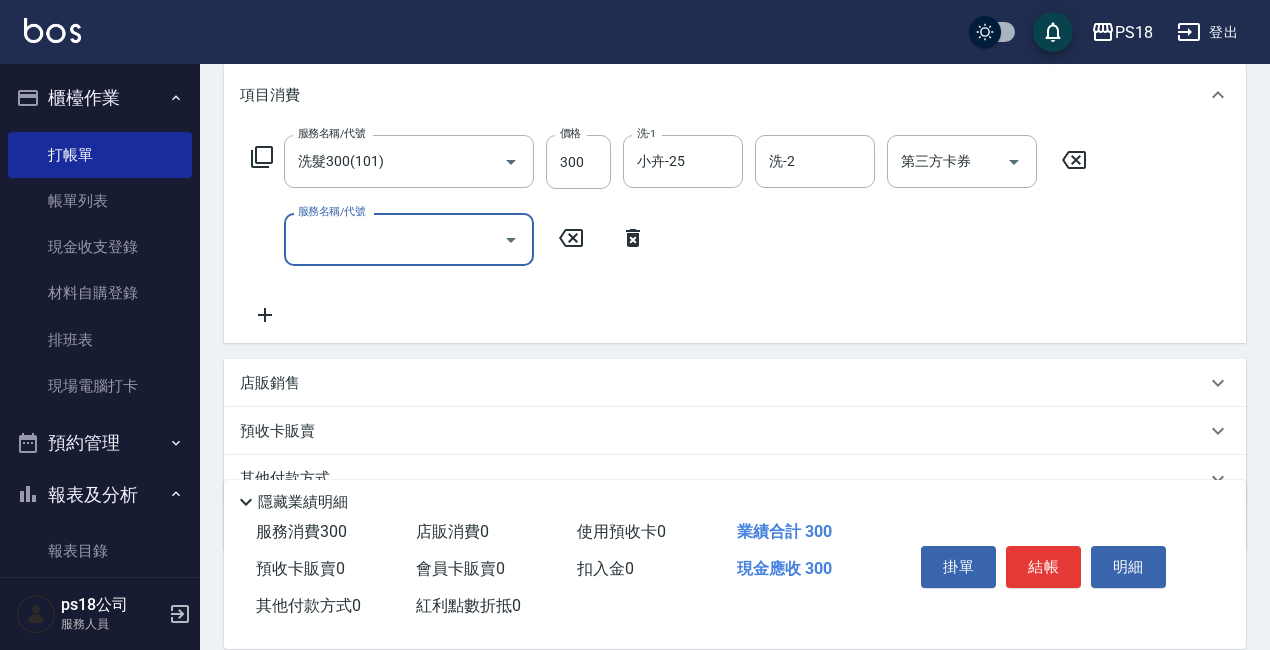 scroll, scrollTop: 300, scrollLeft: 0, axis: vertical 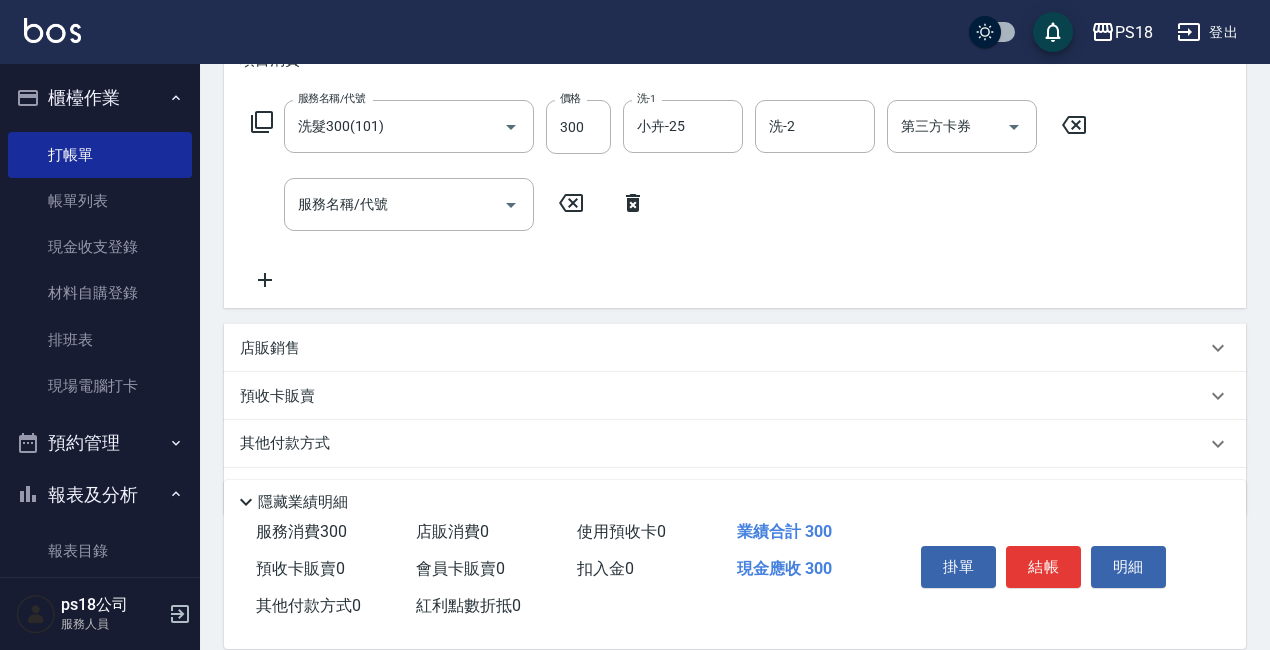 drag, startPoint x: 397, startPoint y: 347, endPoint x: 445, endPoint y: 459, distance: 121.85237 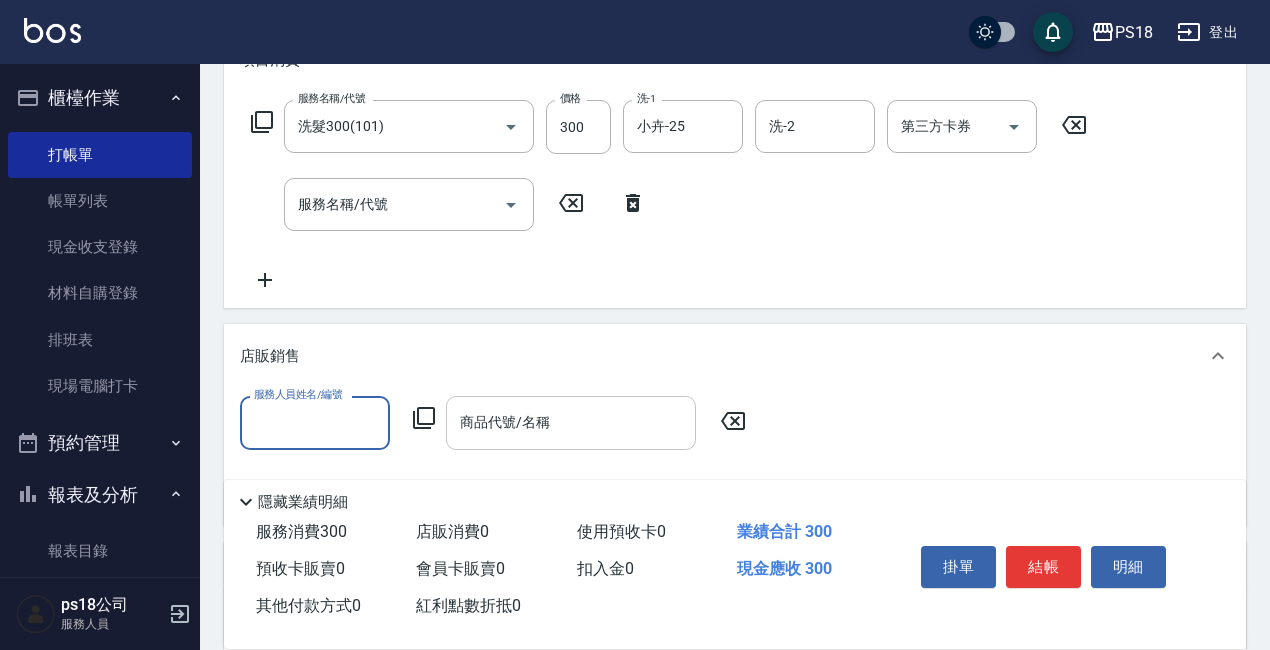 scroll, scrollTop: 0, scrollLeft: 0, axis: both 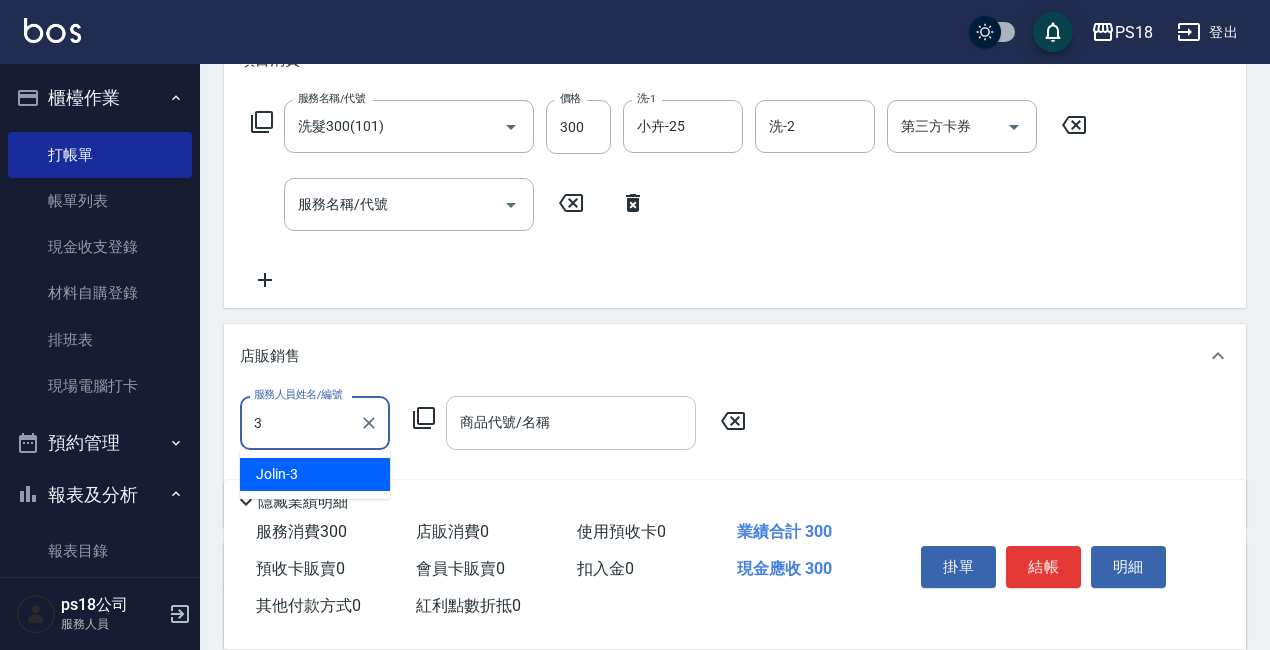 type on "Jolin-3" 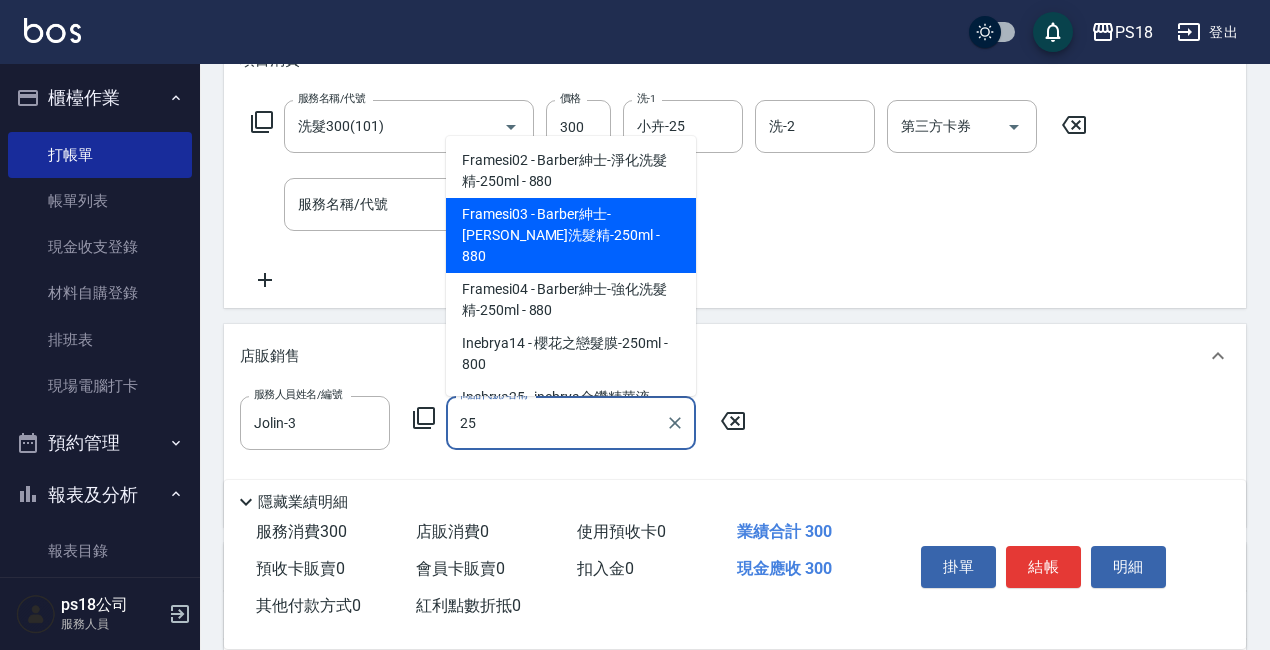 type on "2" 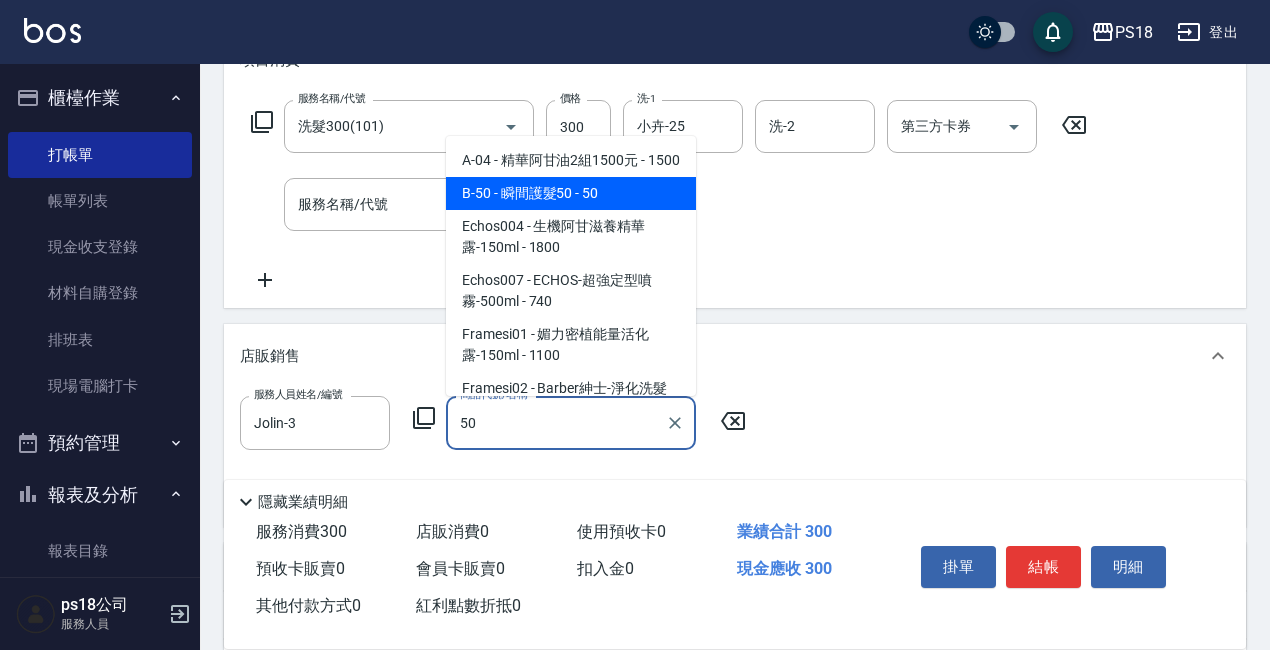 type on "瞬間護髮50" 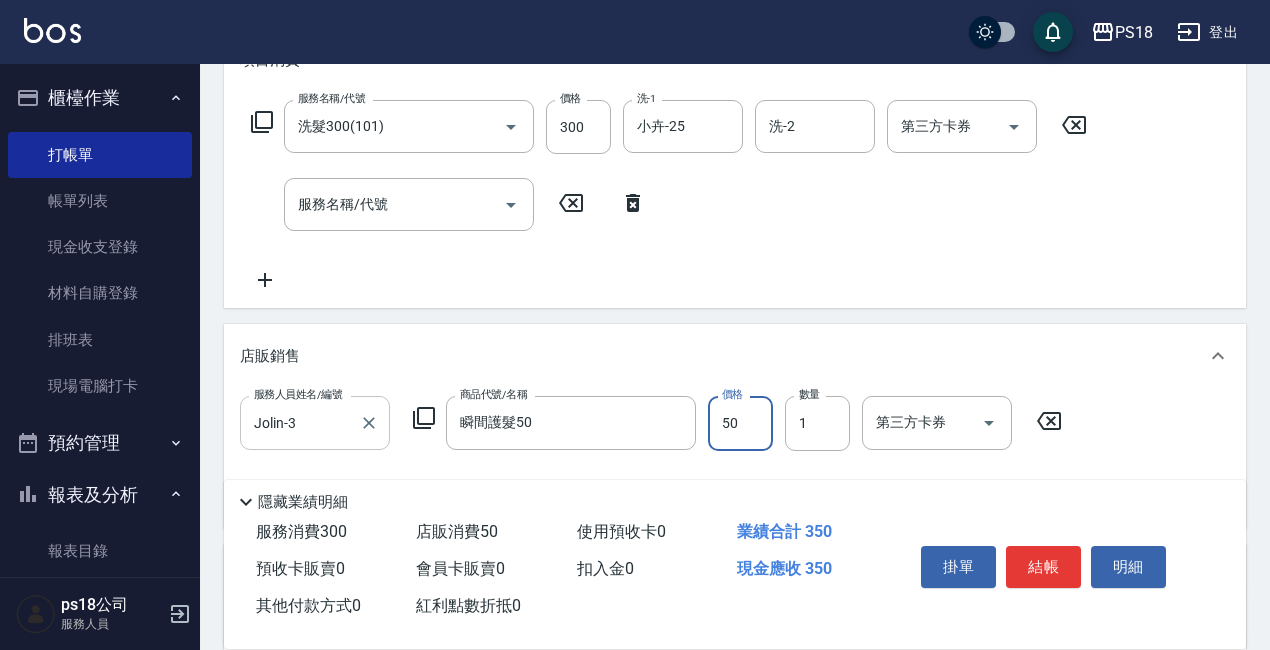 click at bounding box center [369, 423] 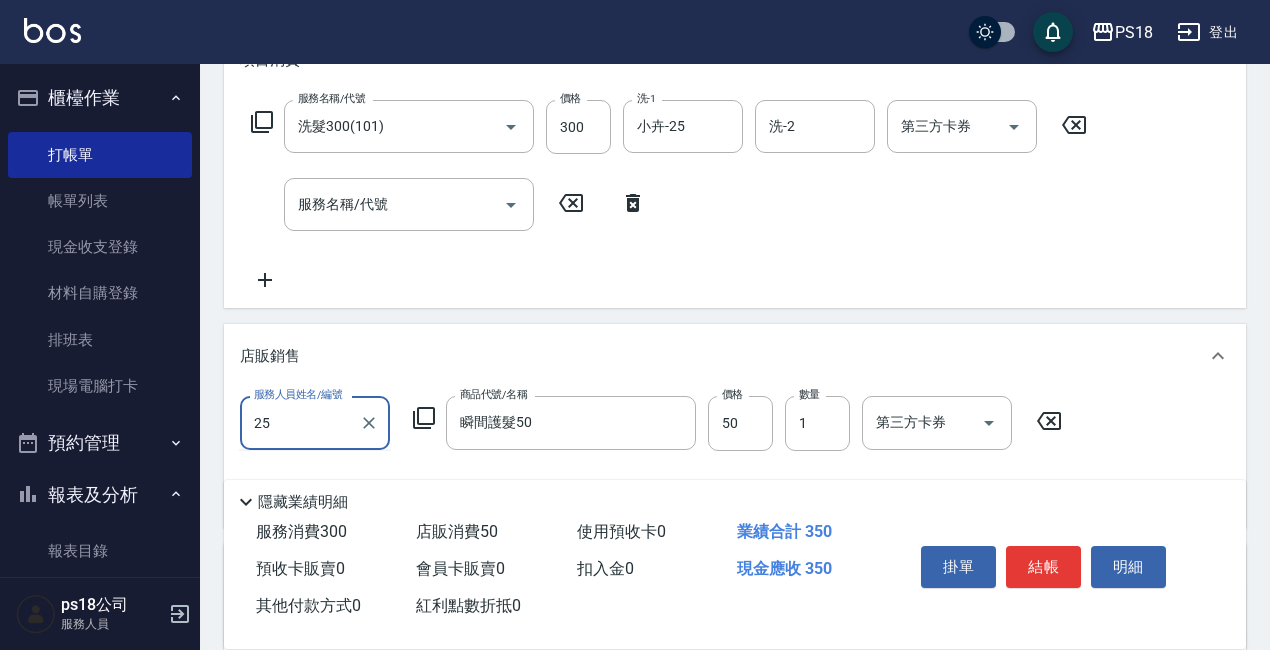 type on "小卉-25" 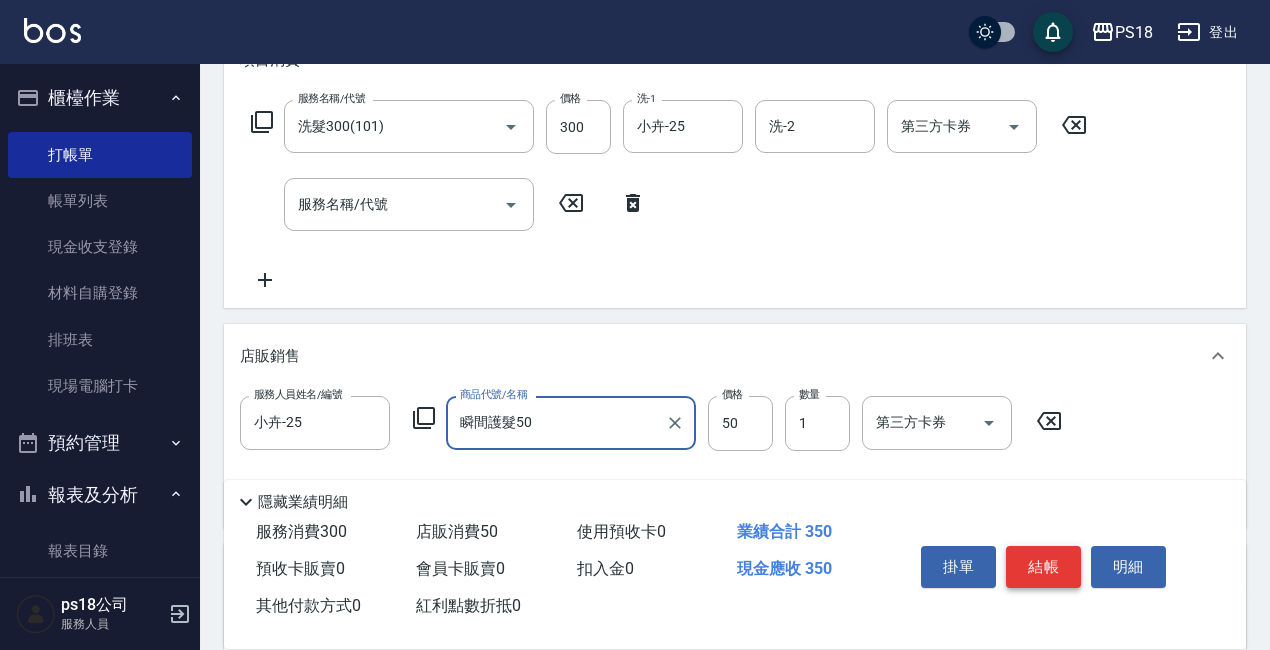click on "結帳" at bounding box center [1043, 567] 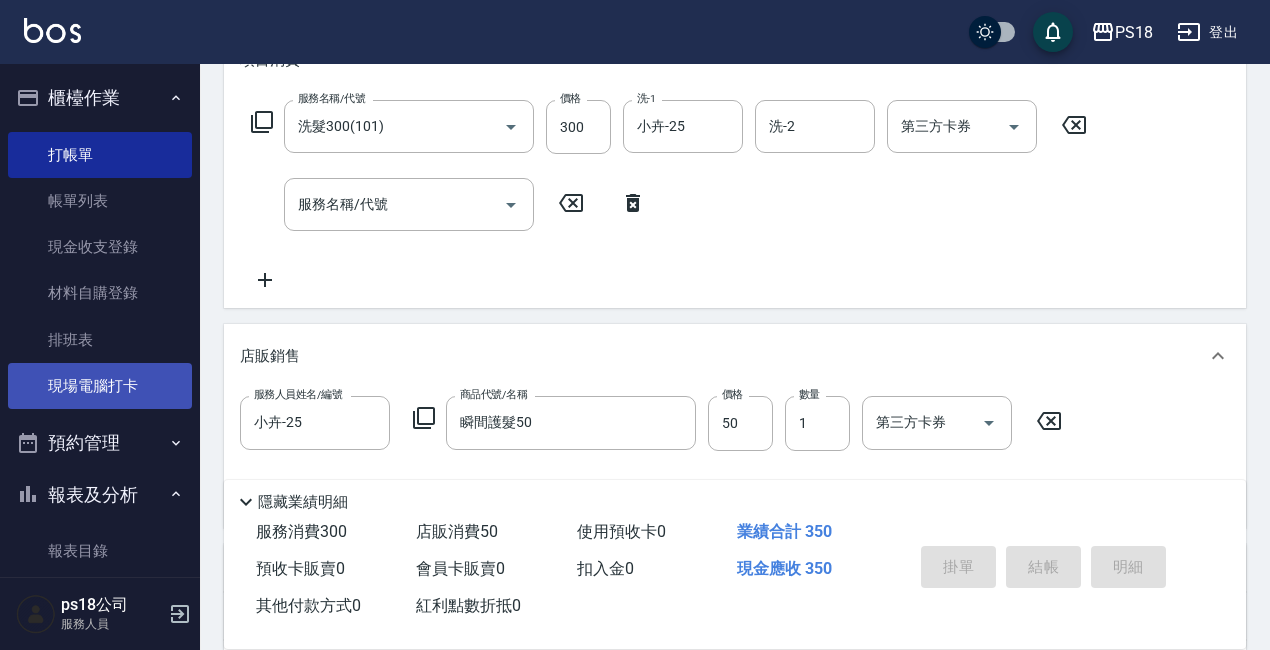 type 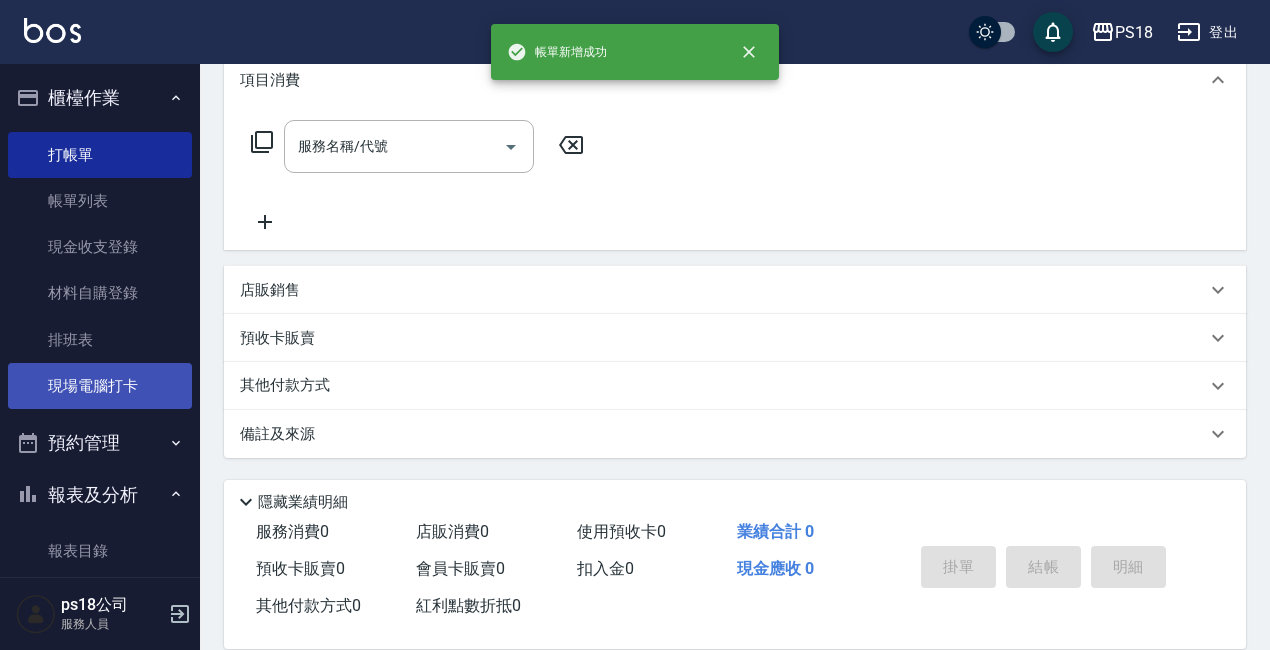 scroll, scrollTop: 0, scrollLeft: 0, axis: both 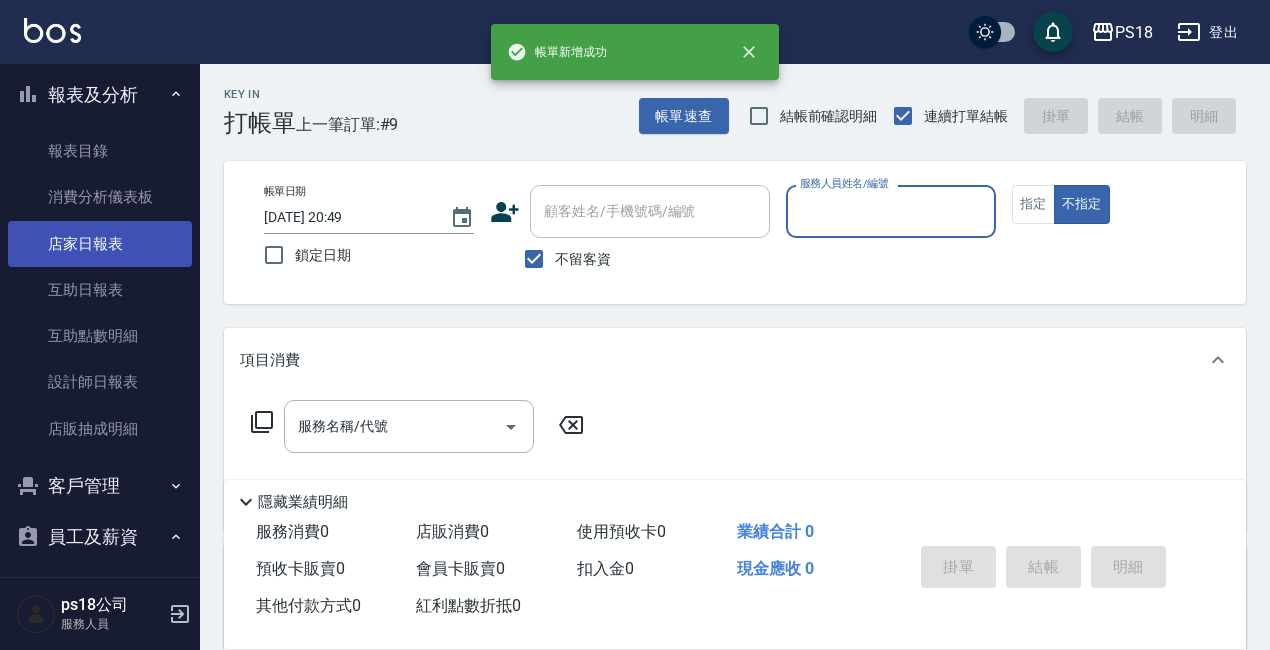 click on "店家日報表" at bounding box center [100, 244] 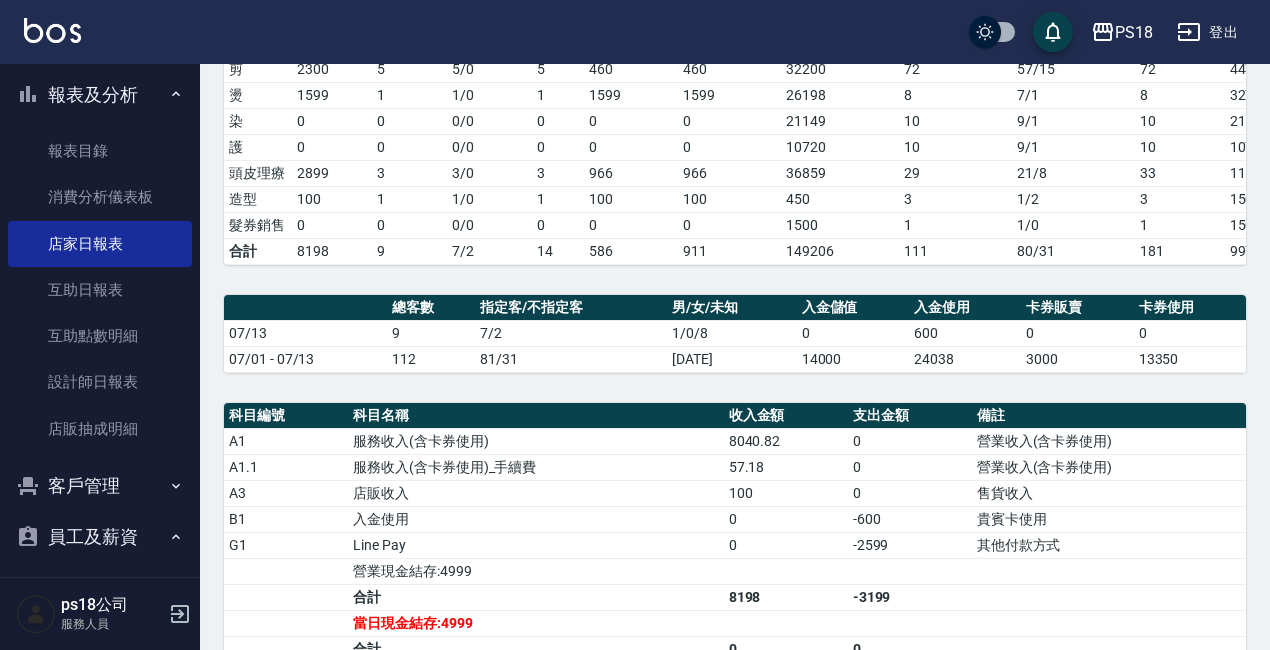 scroll, scrollTop: 700, scrollLeft: 0, axis: vertical 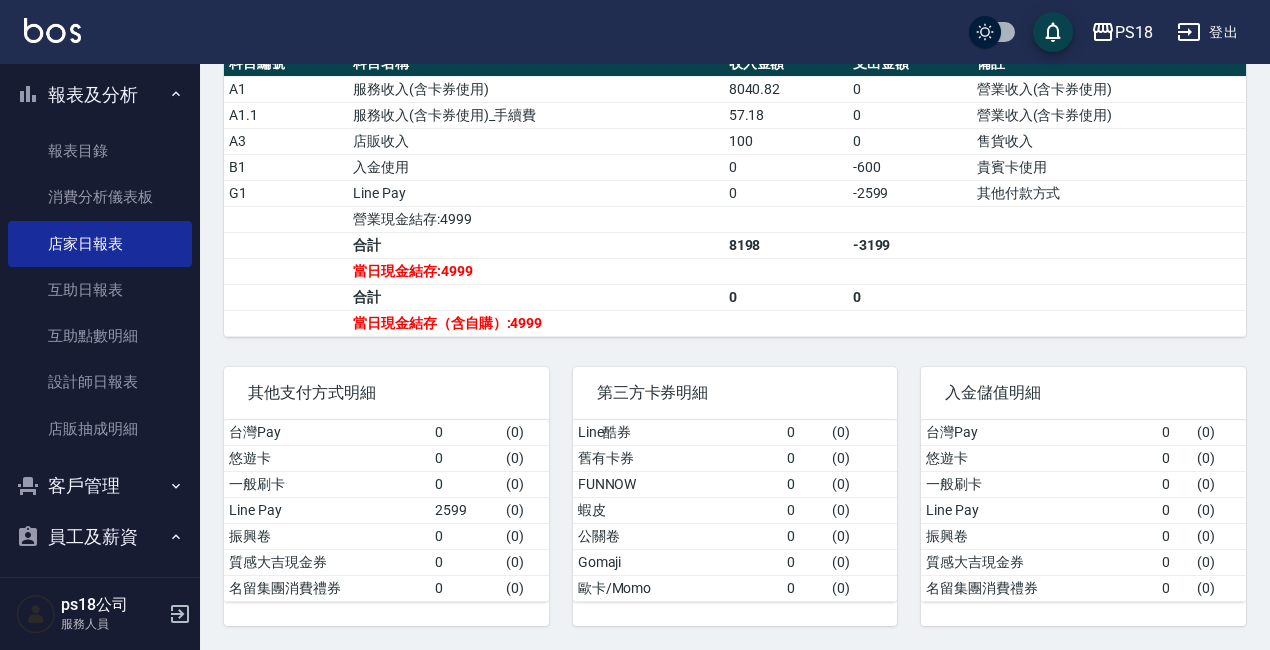 click at bounding box center (286, 219) 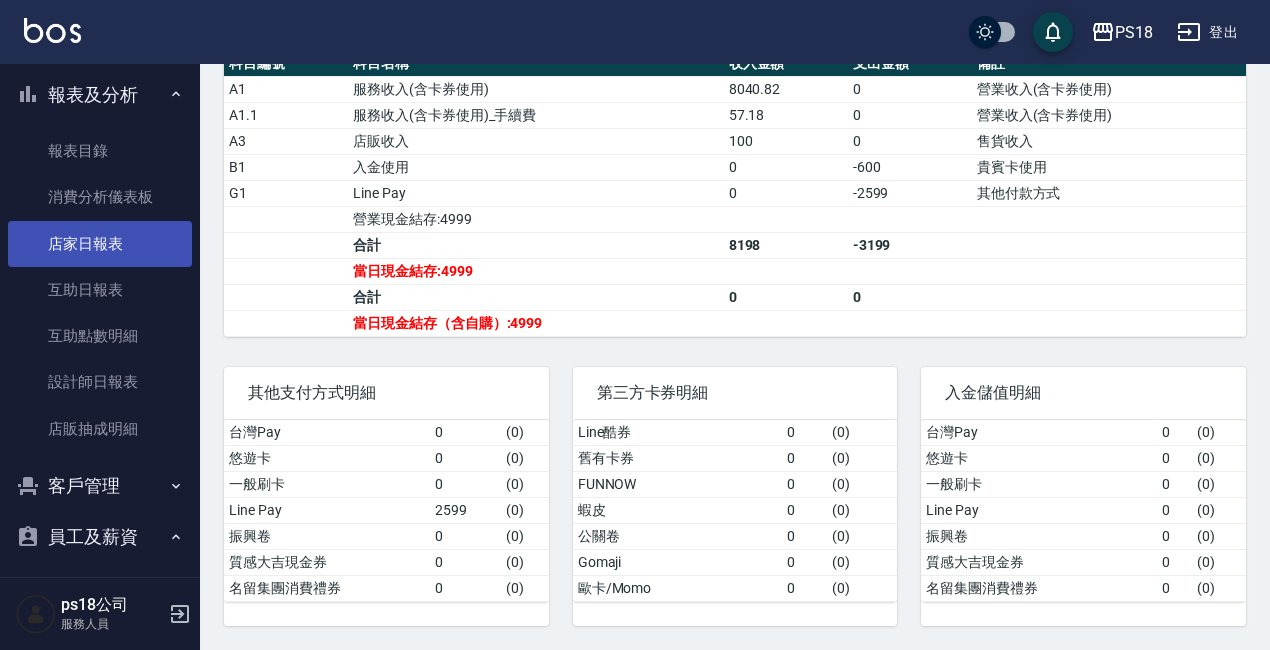 scroll, scrollTop: 300, scrollLeft: 0, axis: vertical 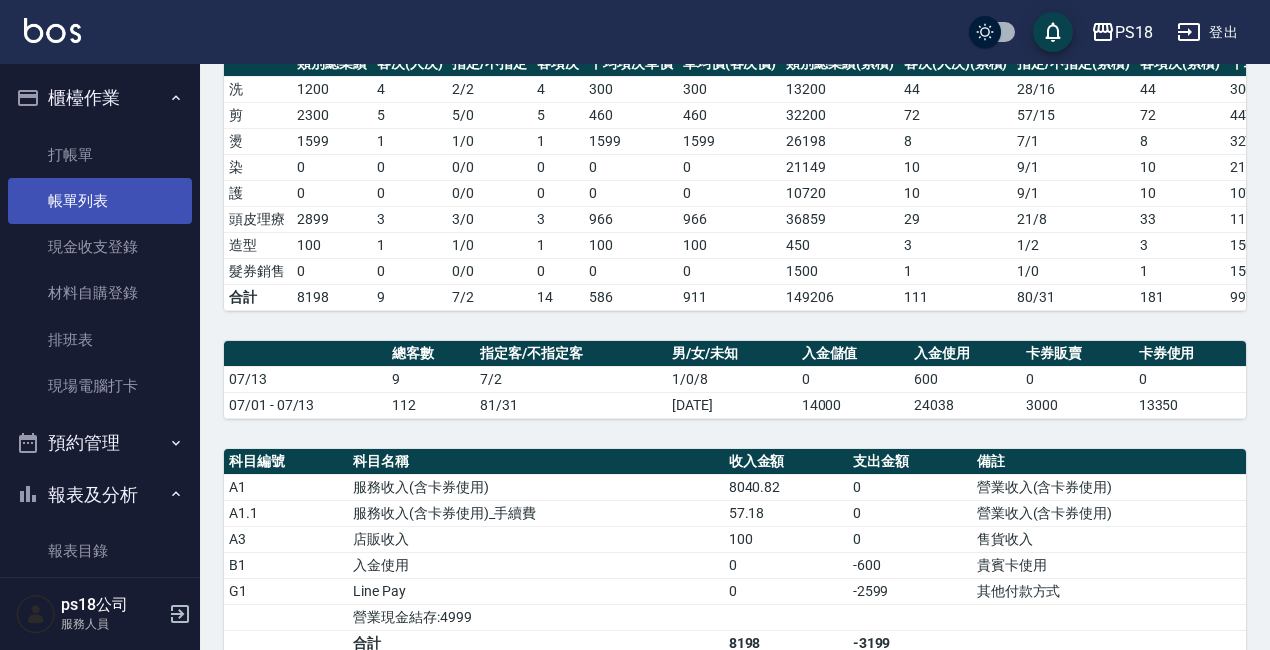 click on "帳單列表" at bounding box center (100, 201) 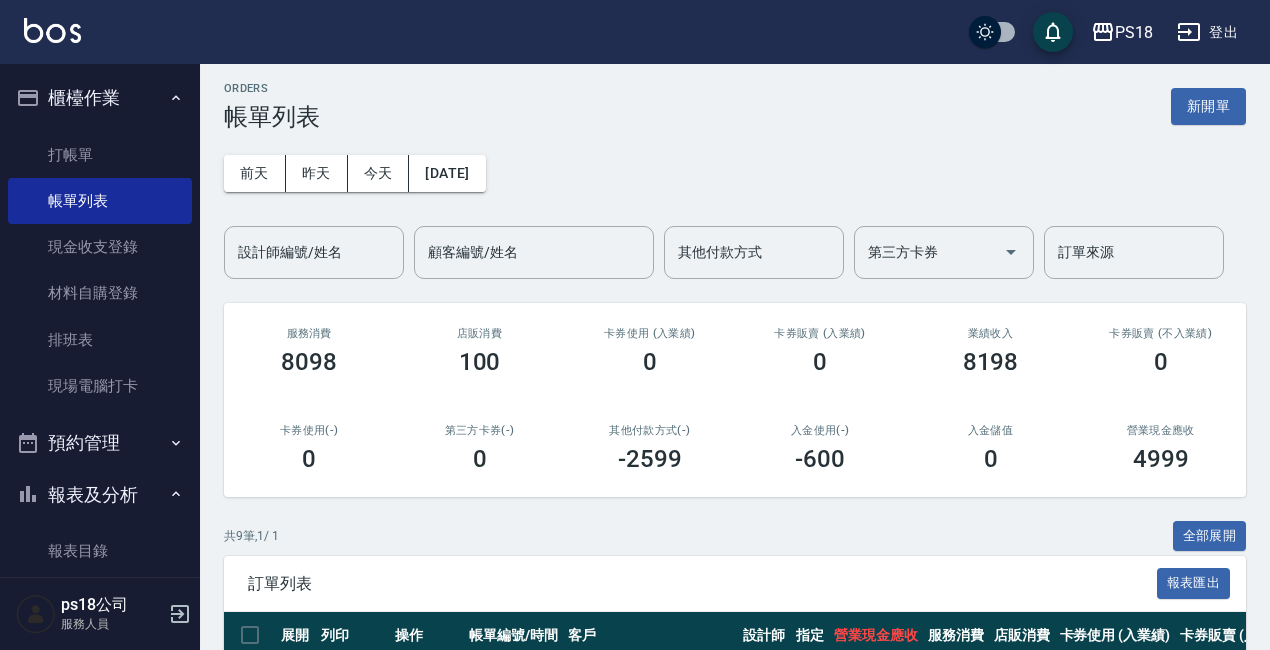 scroll, scrollTop: 542, scrollLeft: 0, axis: vertical 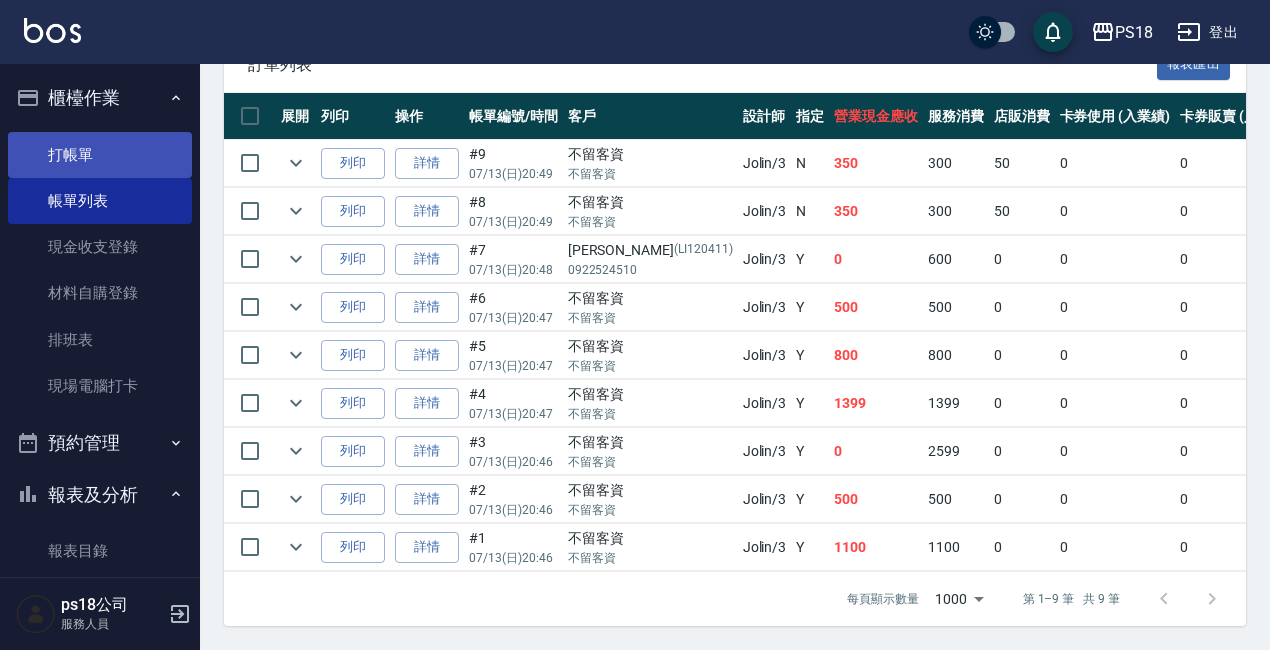 click on "打帳單" at bounding box center (100, 155) 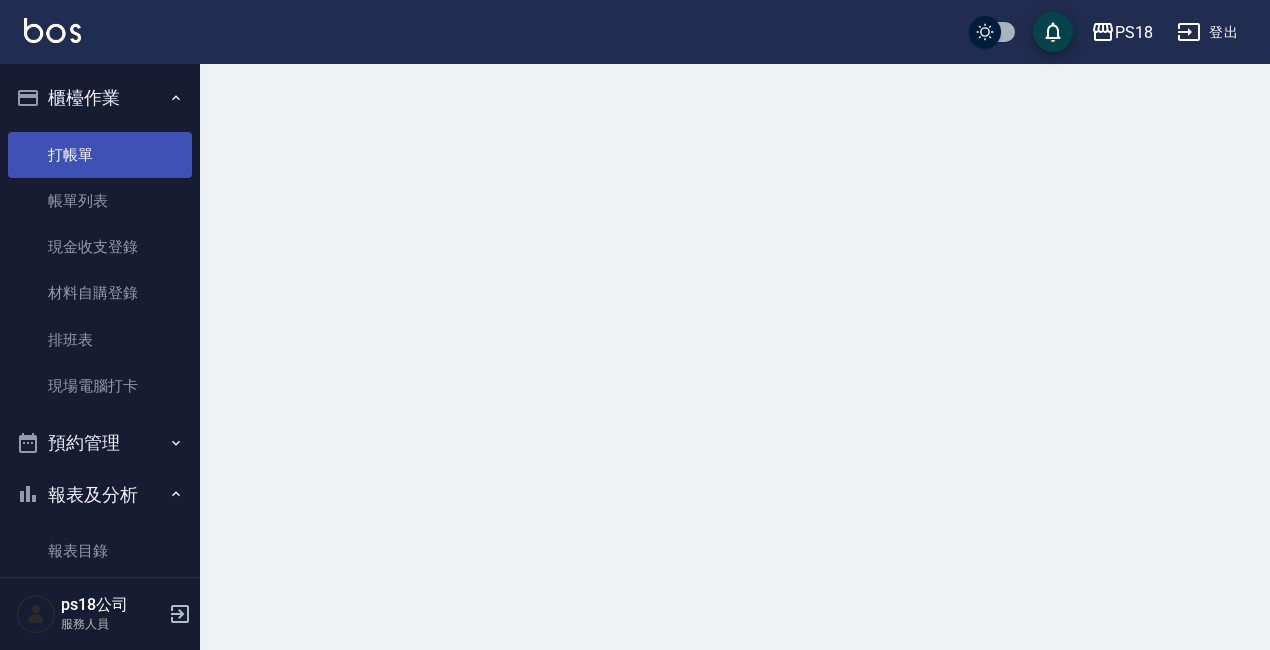scroll, scrollTop: 0, scrollLeft: 0, axis: both 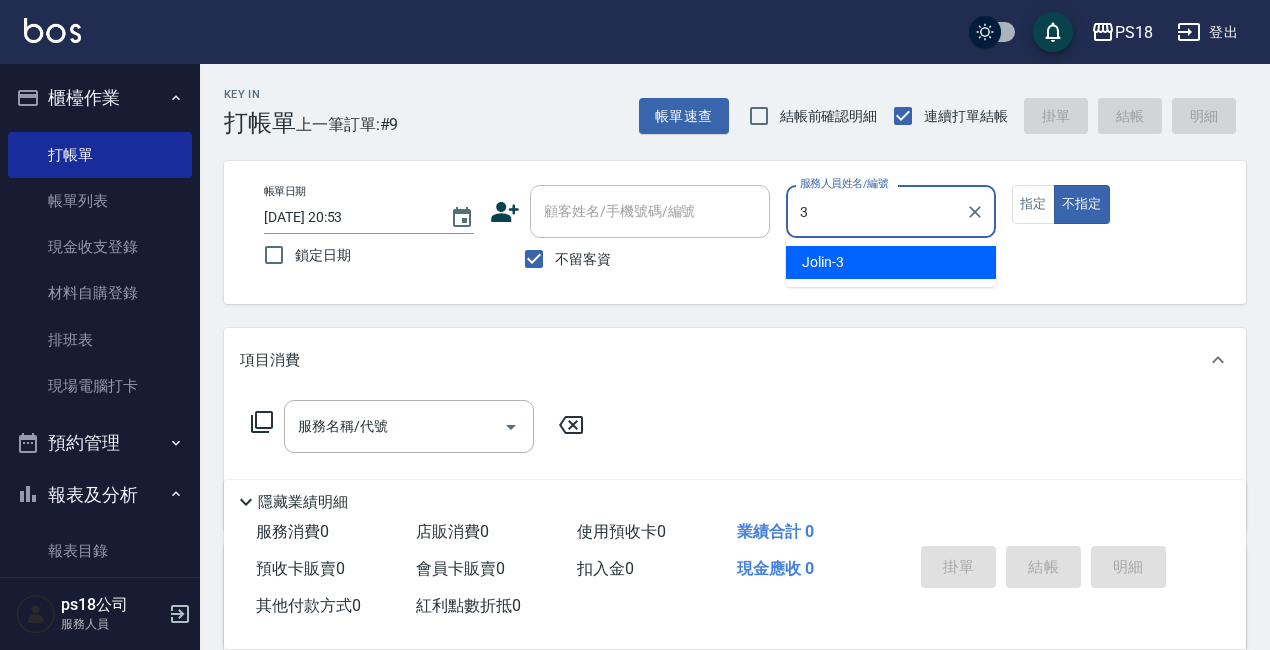 type on "Jolin-3" 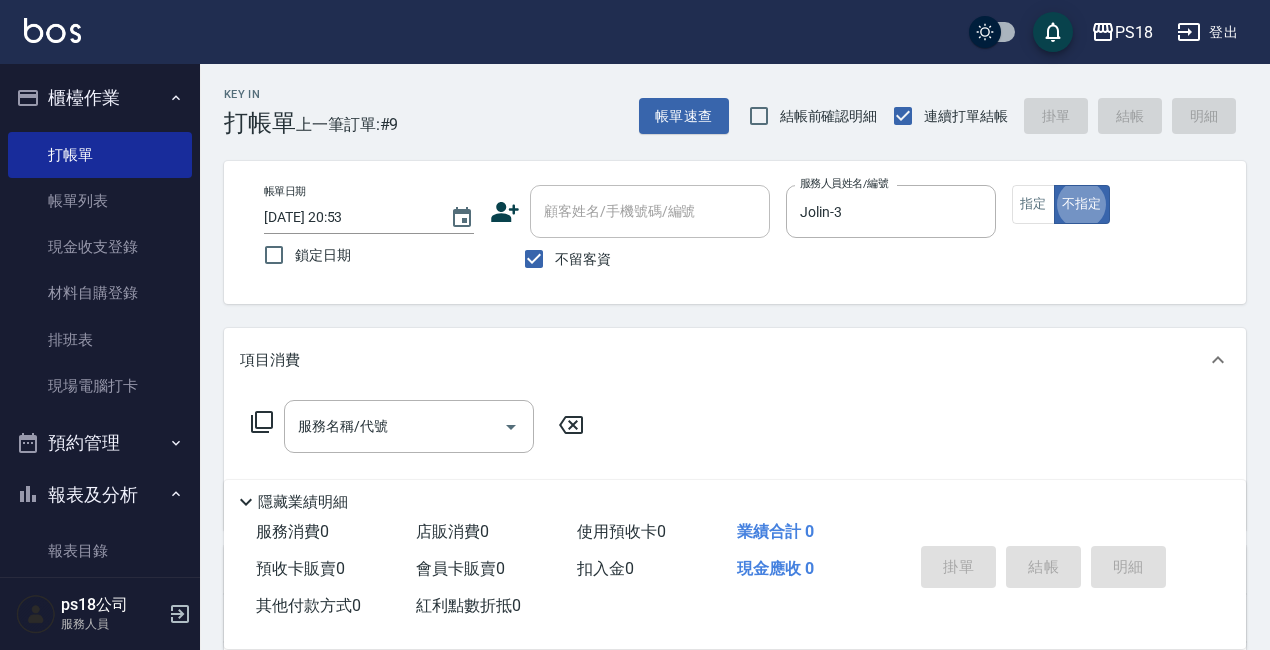 type on "false" 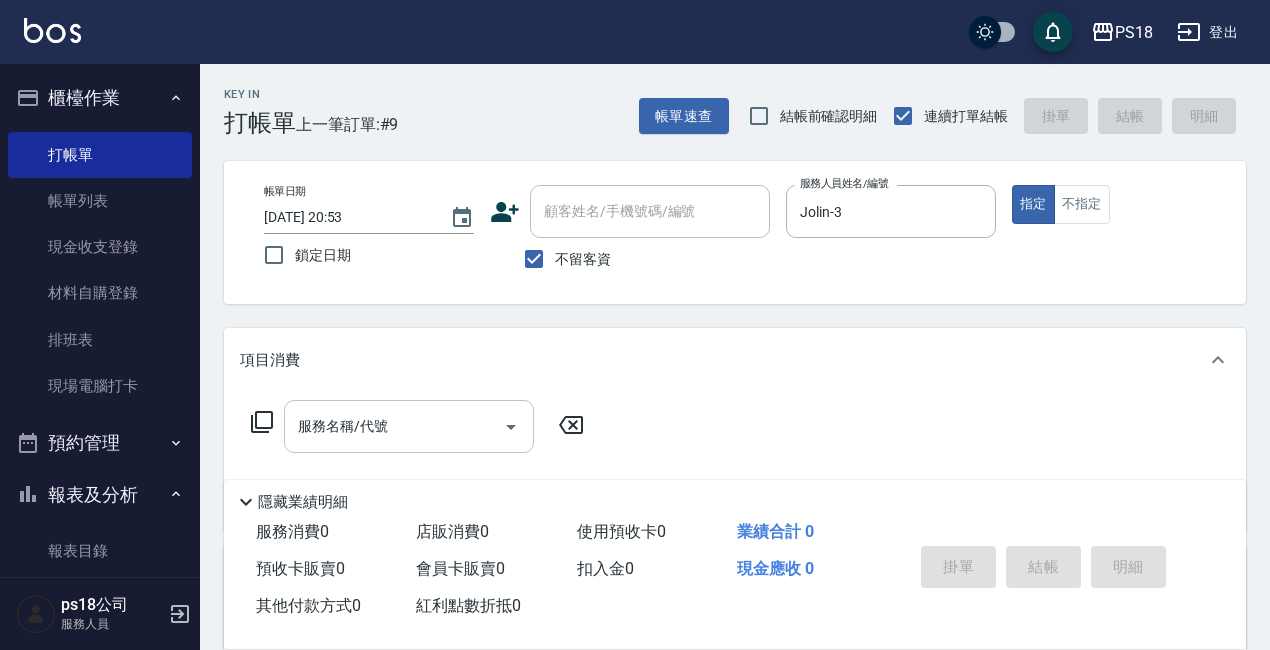 click at bounding box center [510, 426] 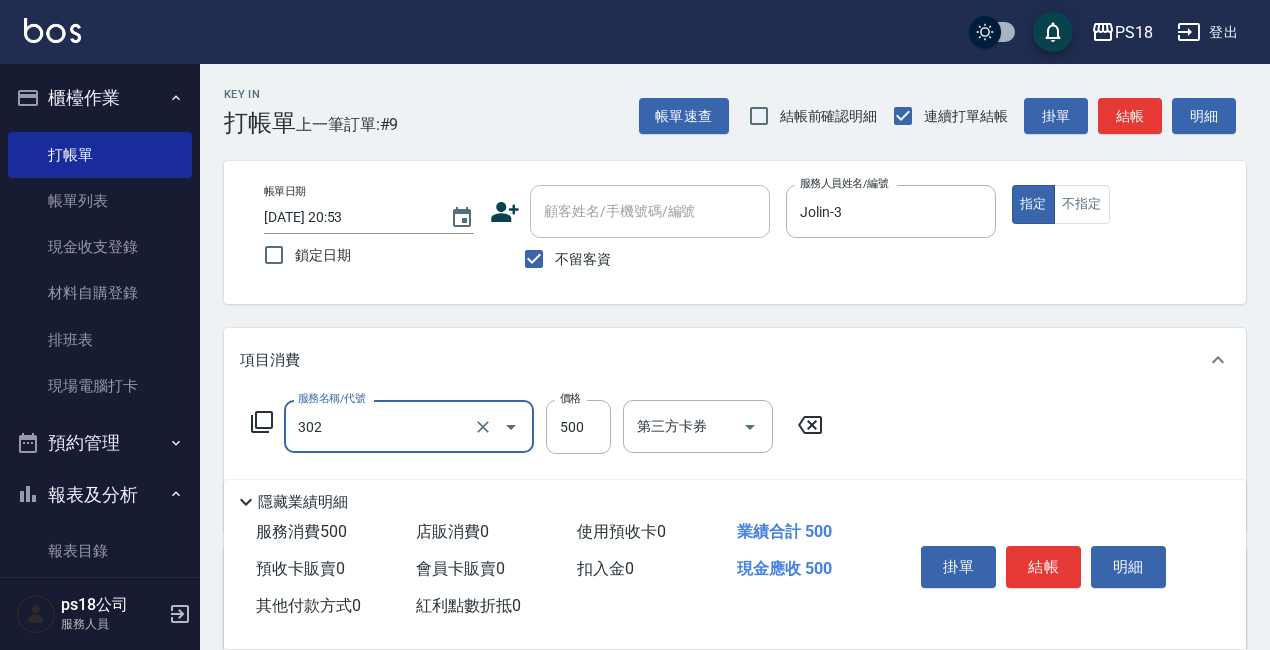 type on "單剪500(302)" 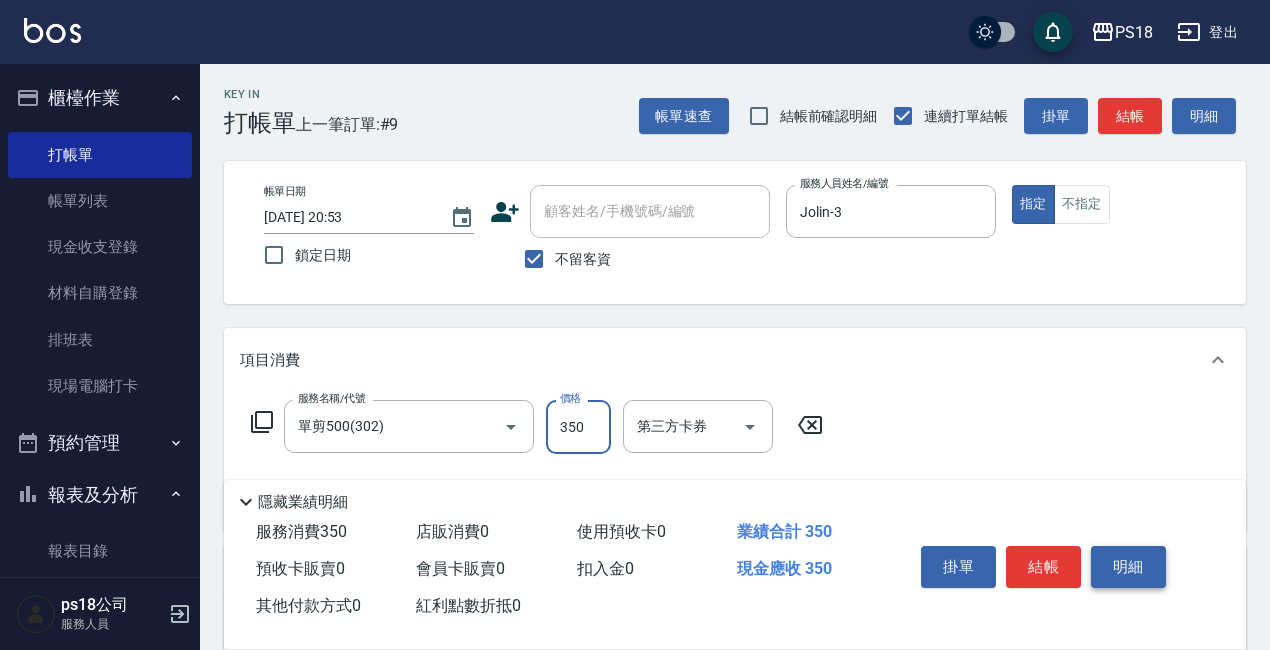 type on "350" 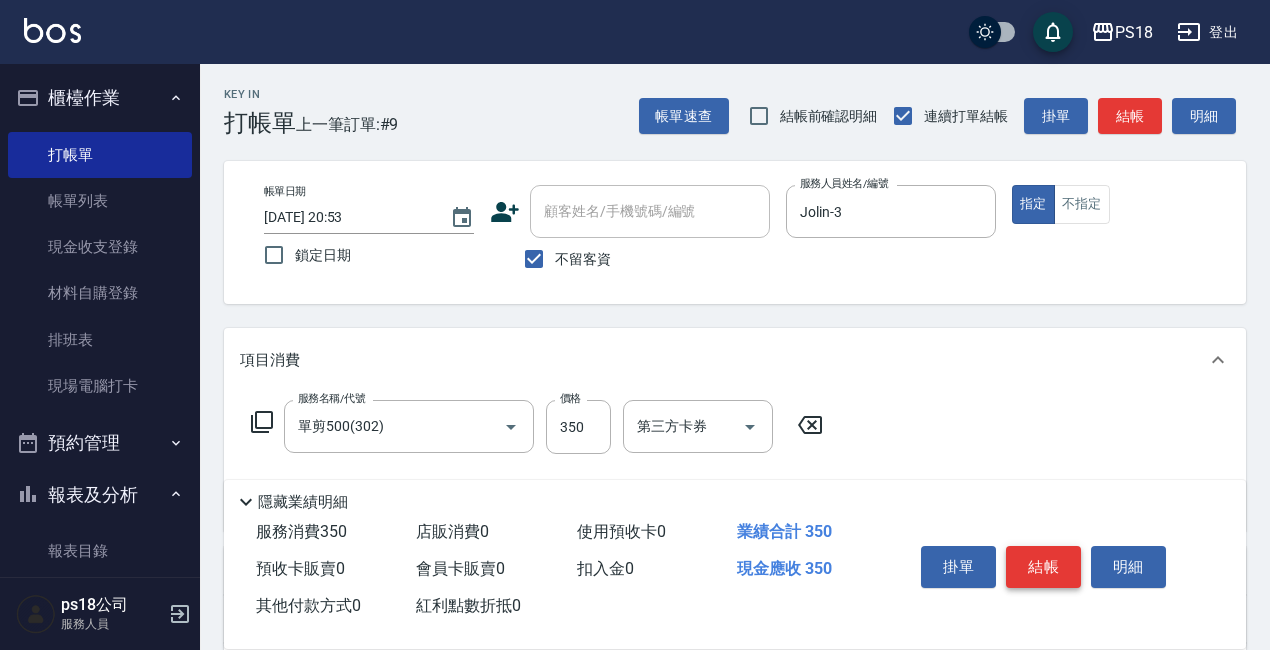 drag, startPoint x: 1098, startPoint y: 548, endPoint x: 1073, endPoint y: 556, distance: 26.24881 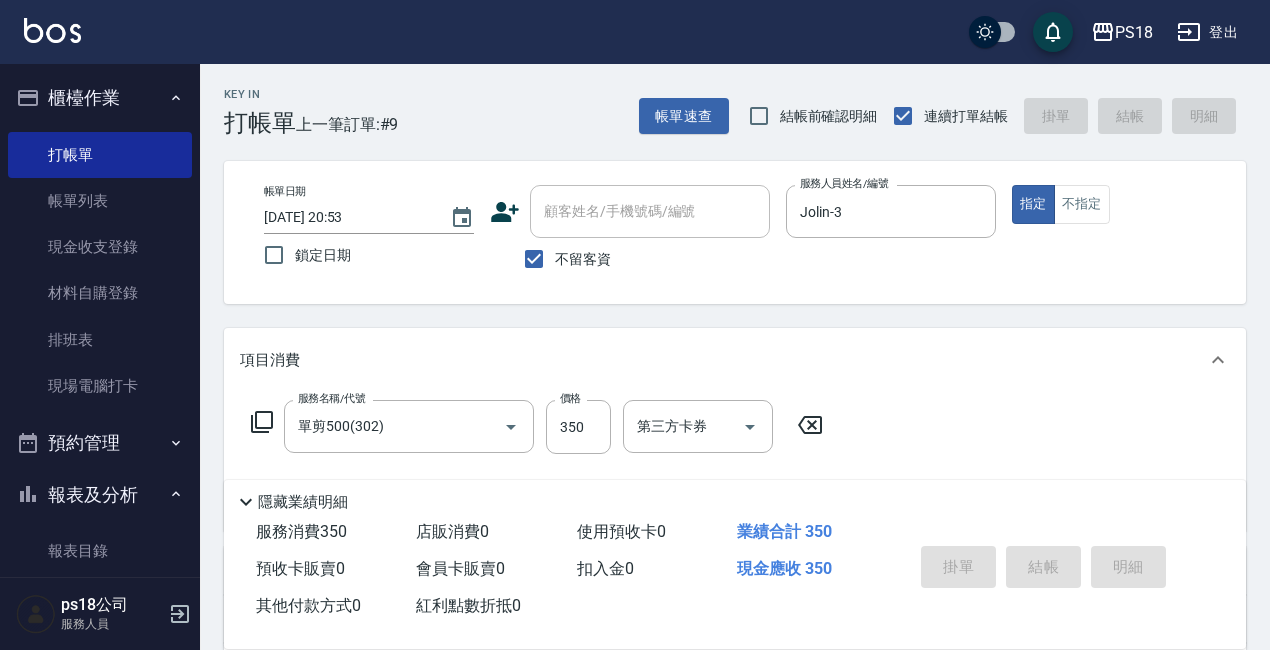 type 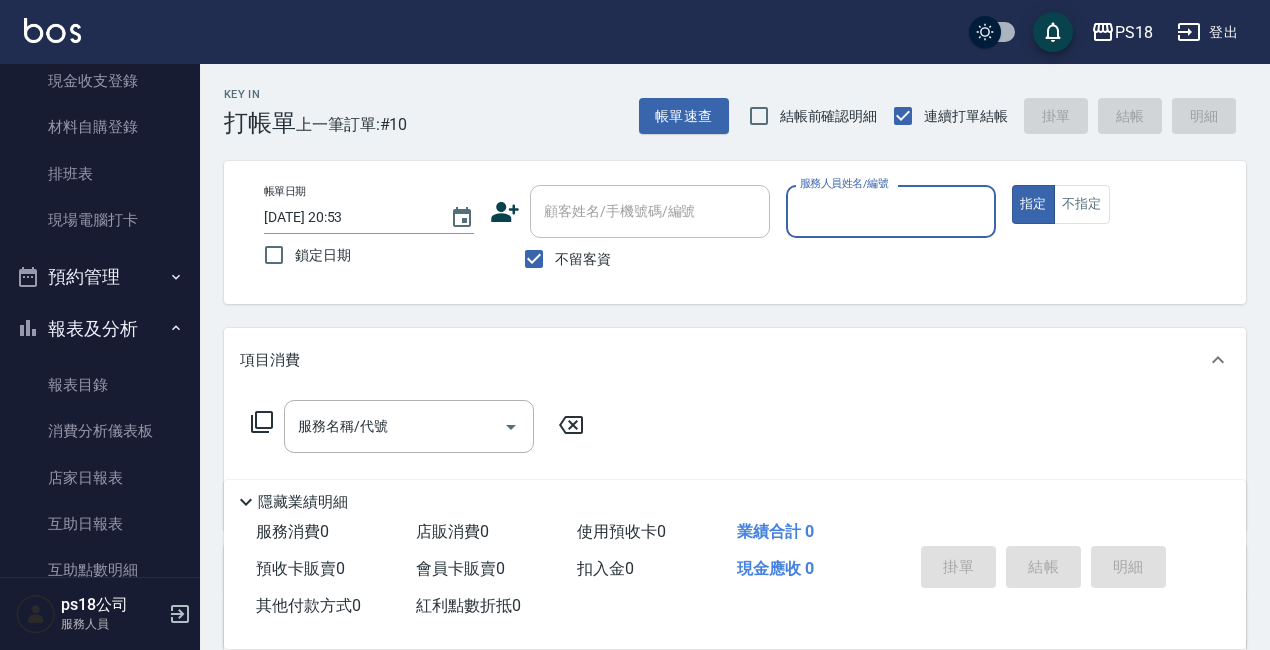 scroll, scrollTop: 400, scrollLeft: 0, axis: vertical 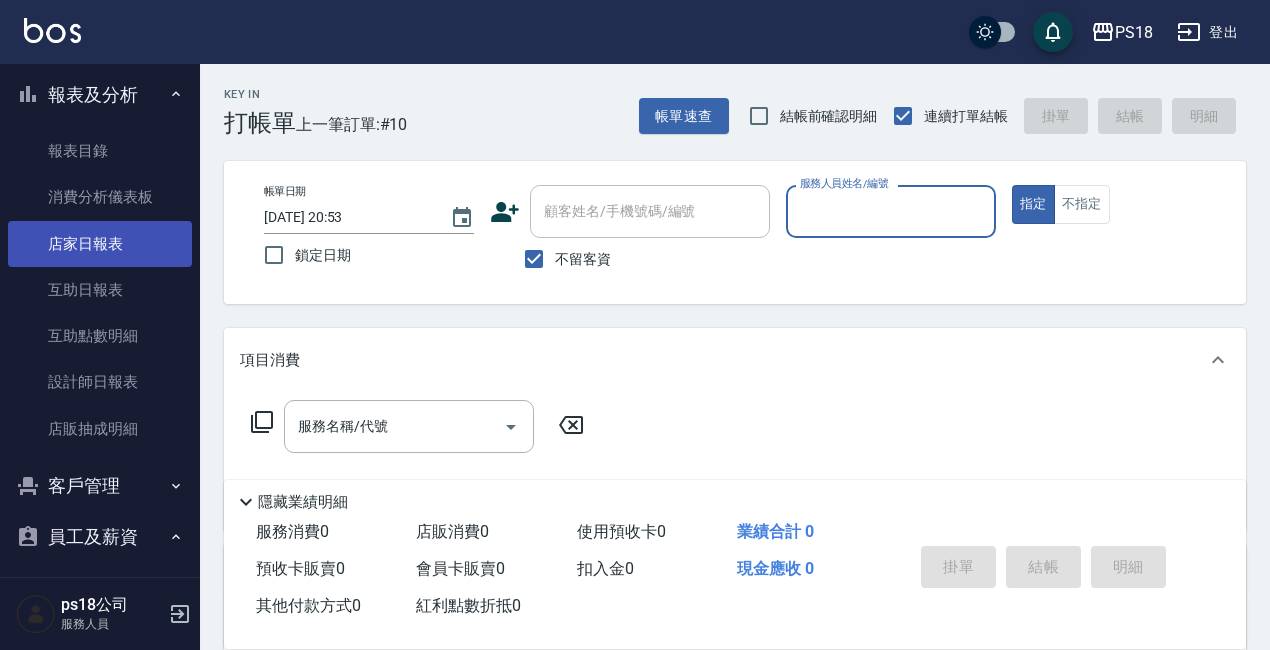 click on "店家日報表" at bounding box center (100, 244) 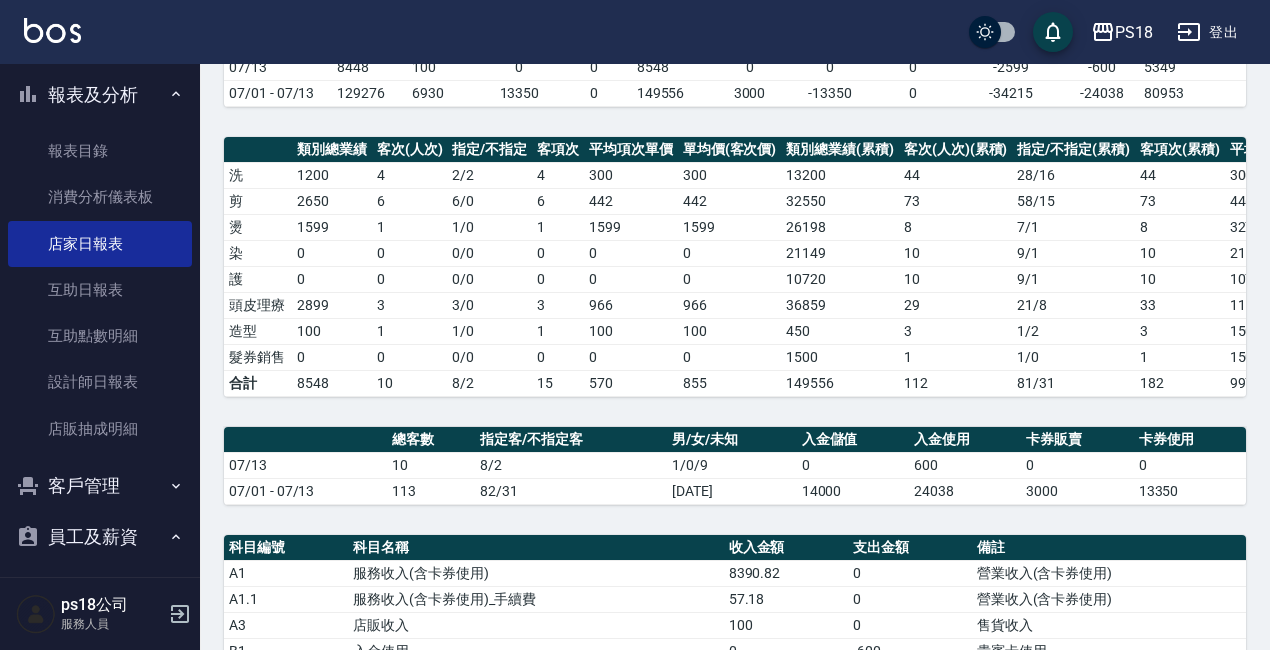 scroll, scrollTop: 700, scrollLeft: 0, axis: vertical 